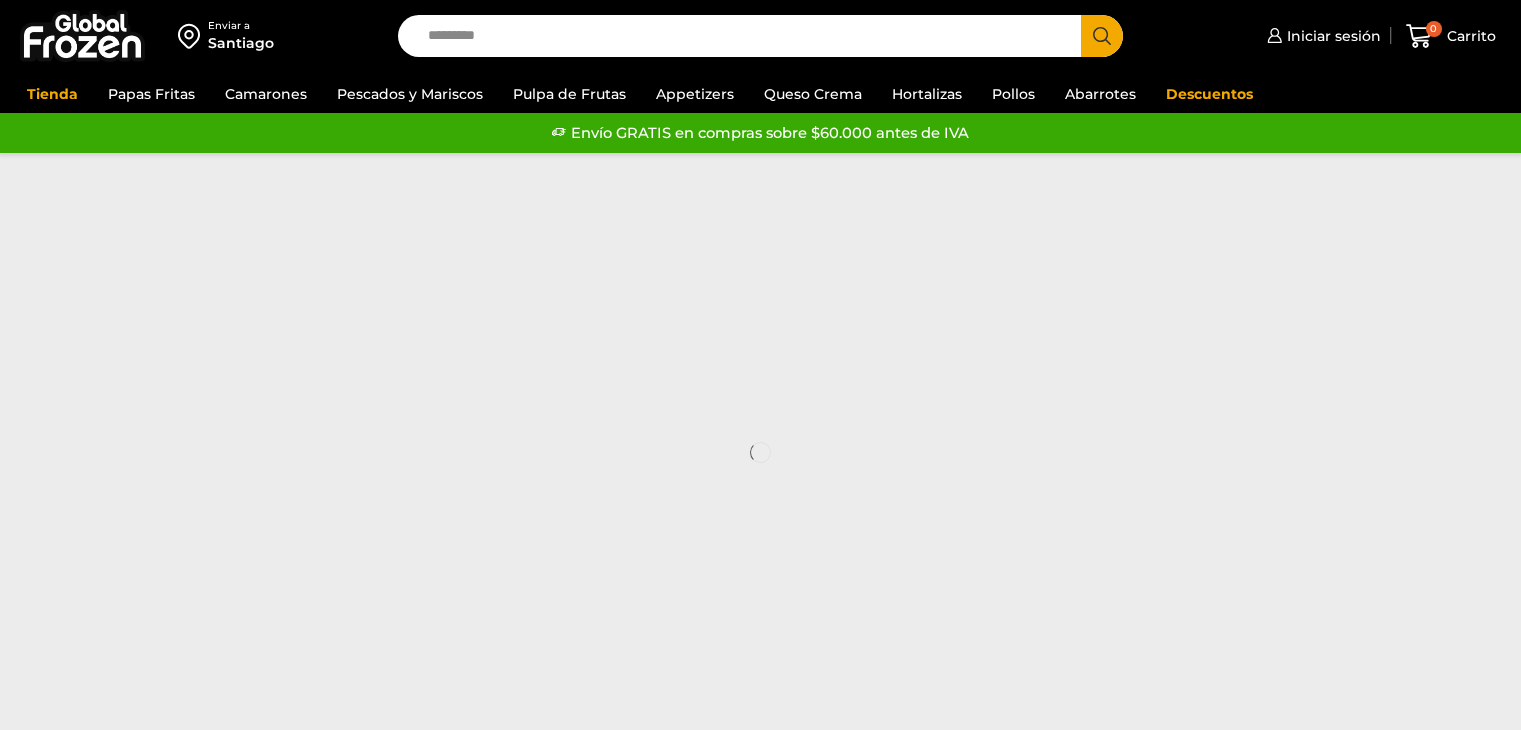 scroll, scrollTop: 0, scrollLeft: 0, axis: both 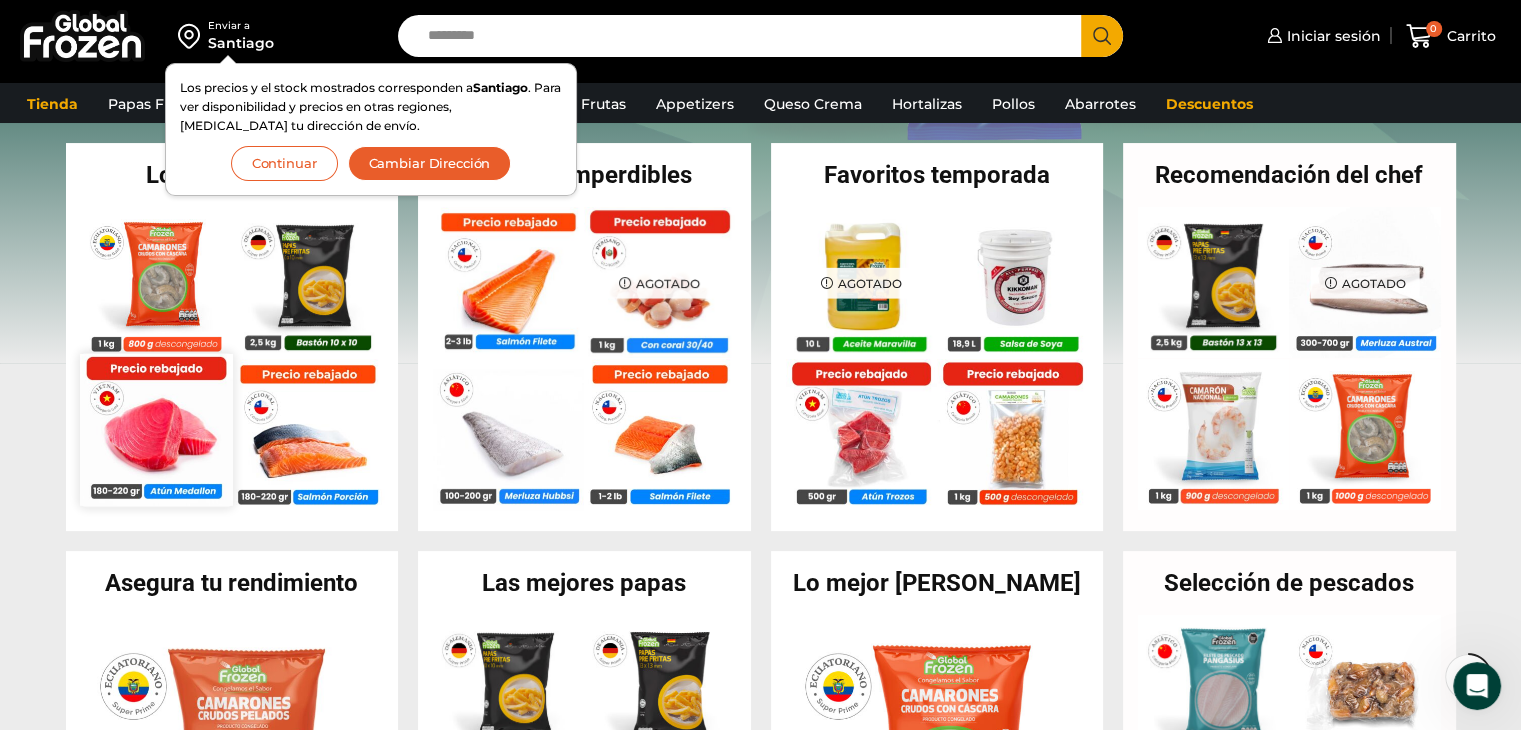click at bounding box center (156, 429) 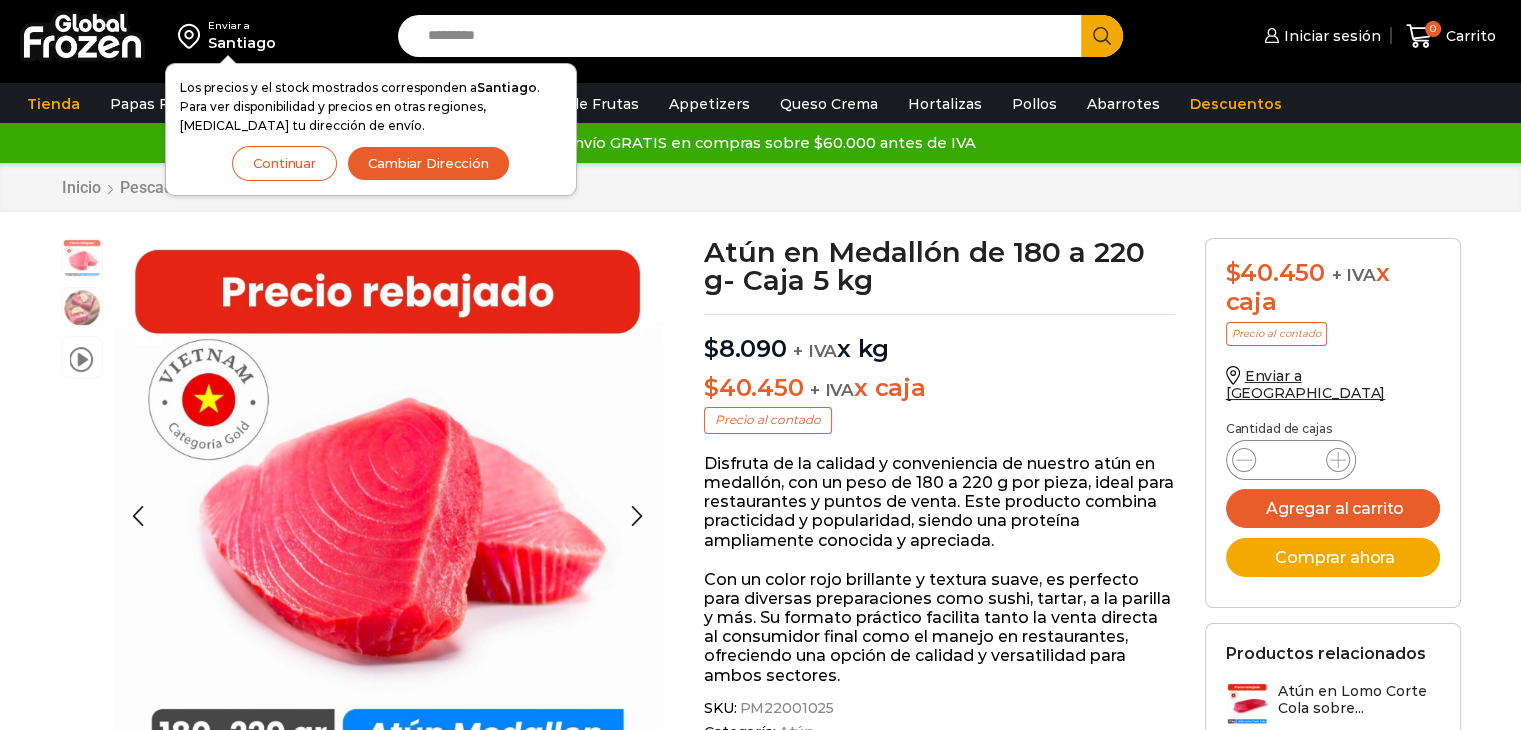 scroll, scrollTop: 0, scrollLeft: 0, axis: both 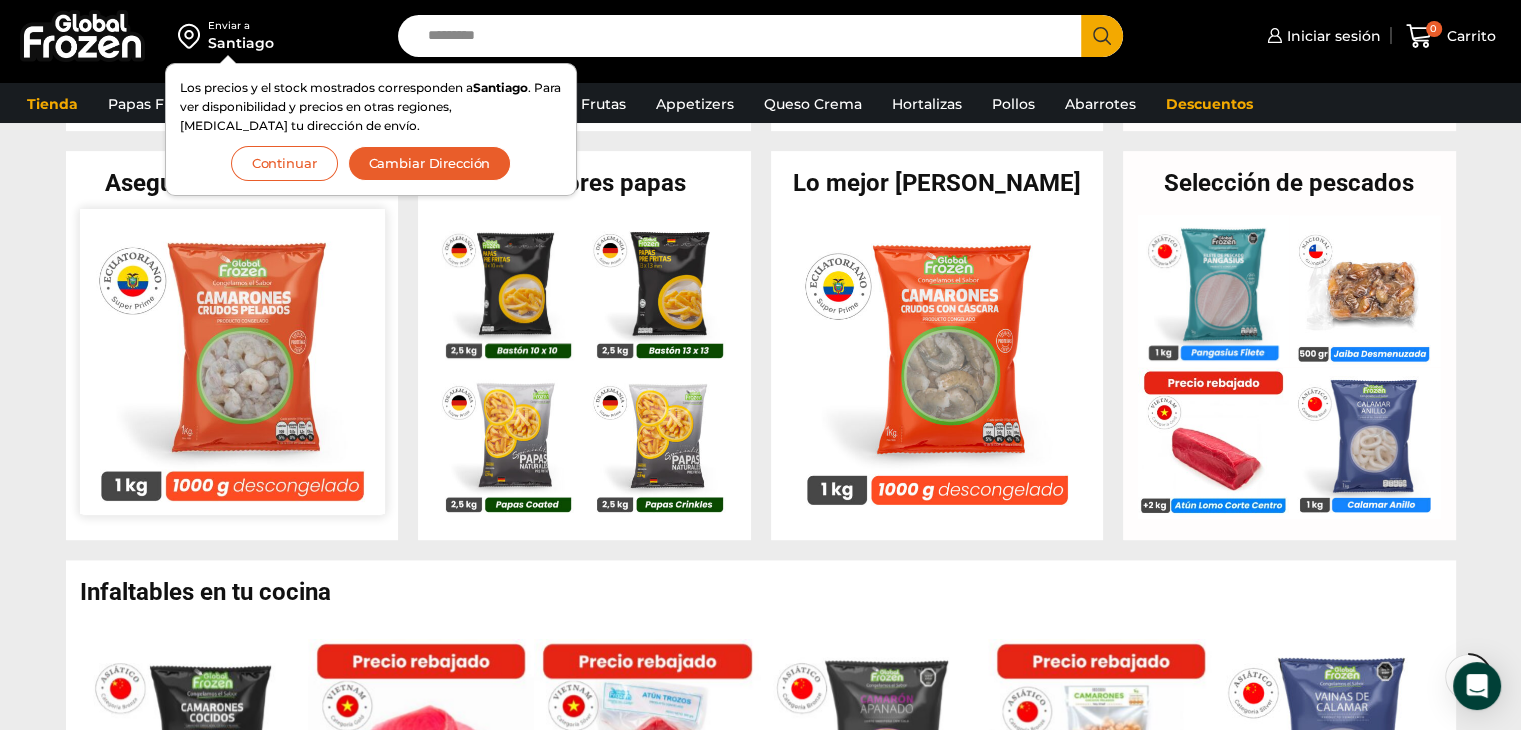 click at bounding box center (231, 361) 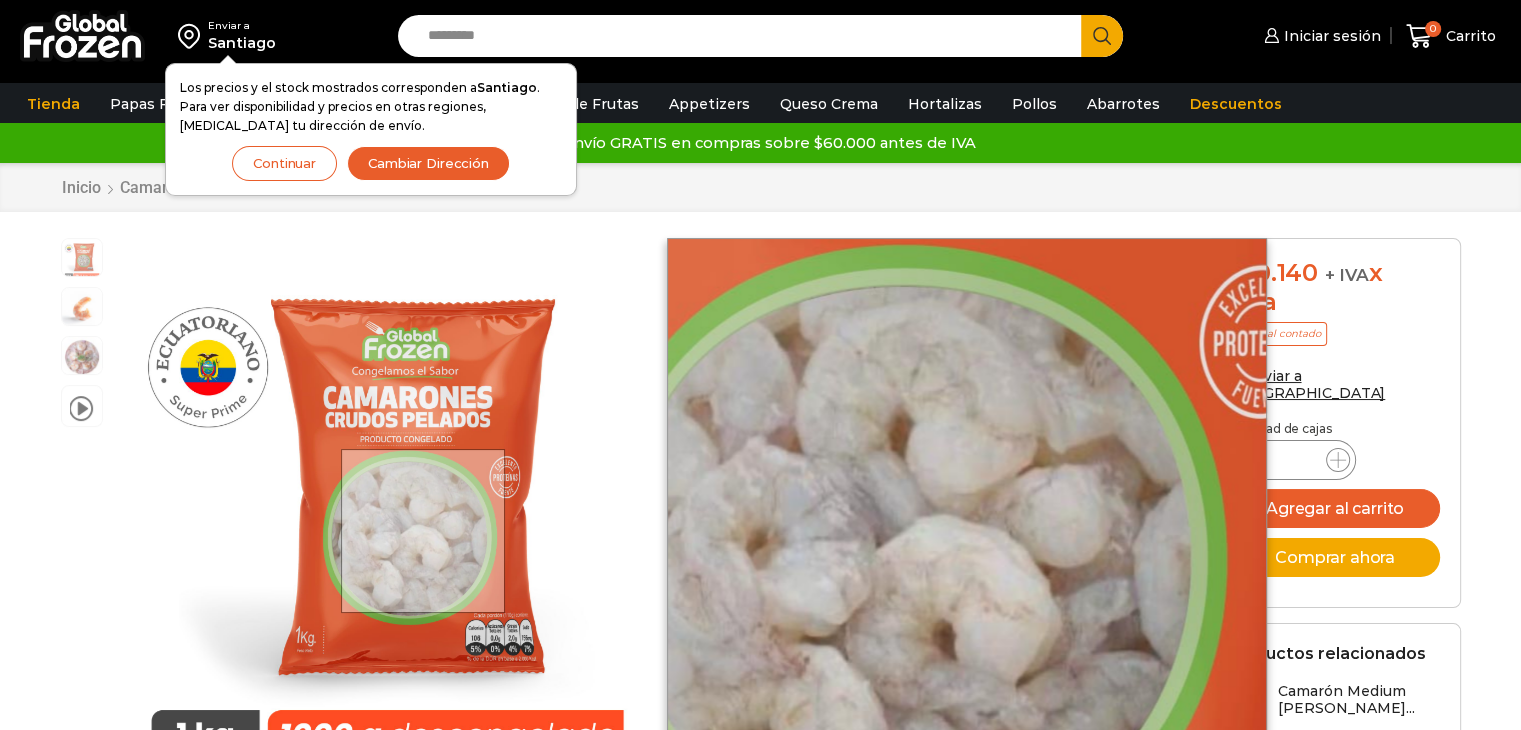 scroll, scrollTop: 0, scrollLeft: 0, axis: both 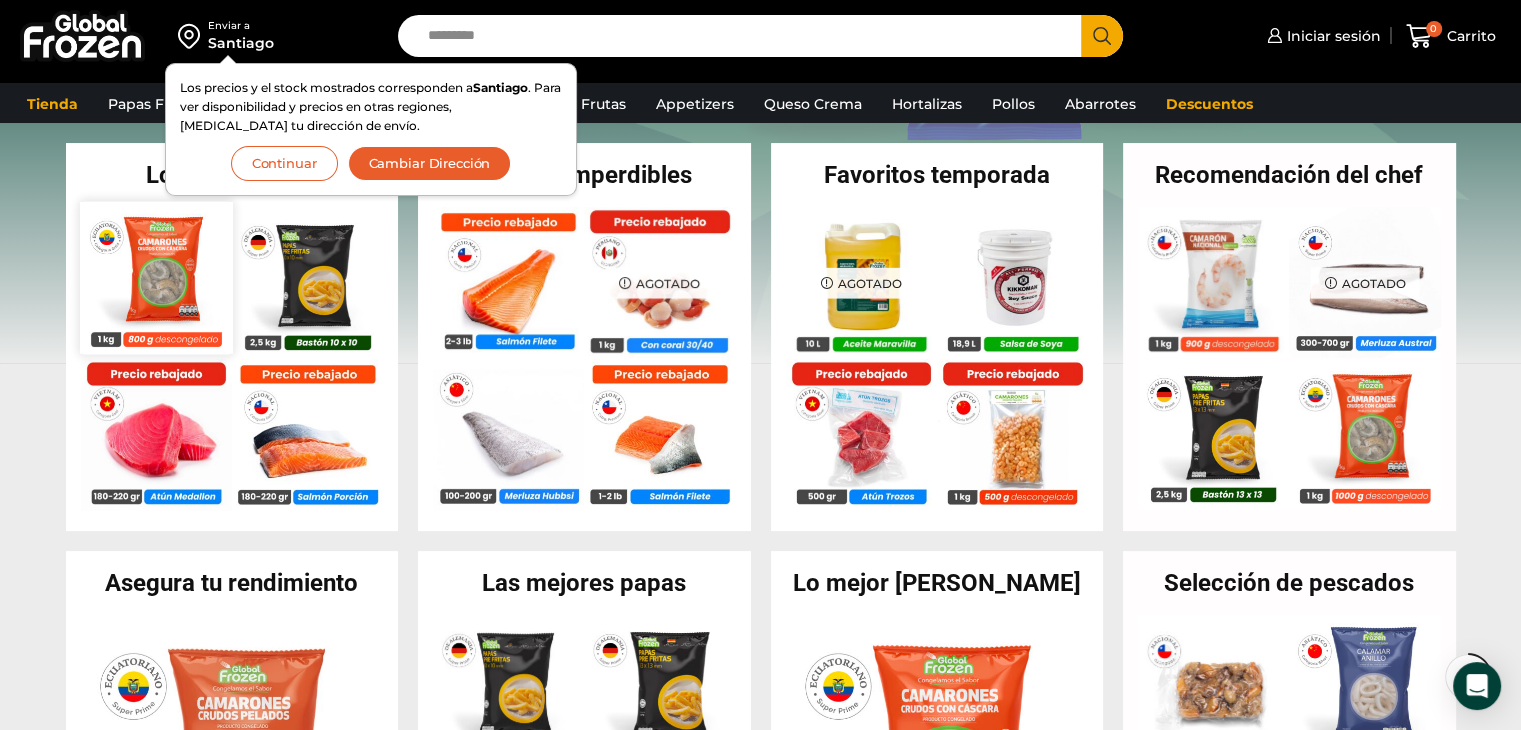 click at bounding box center (156, 277) 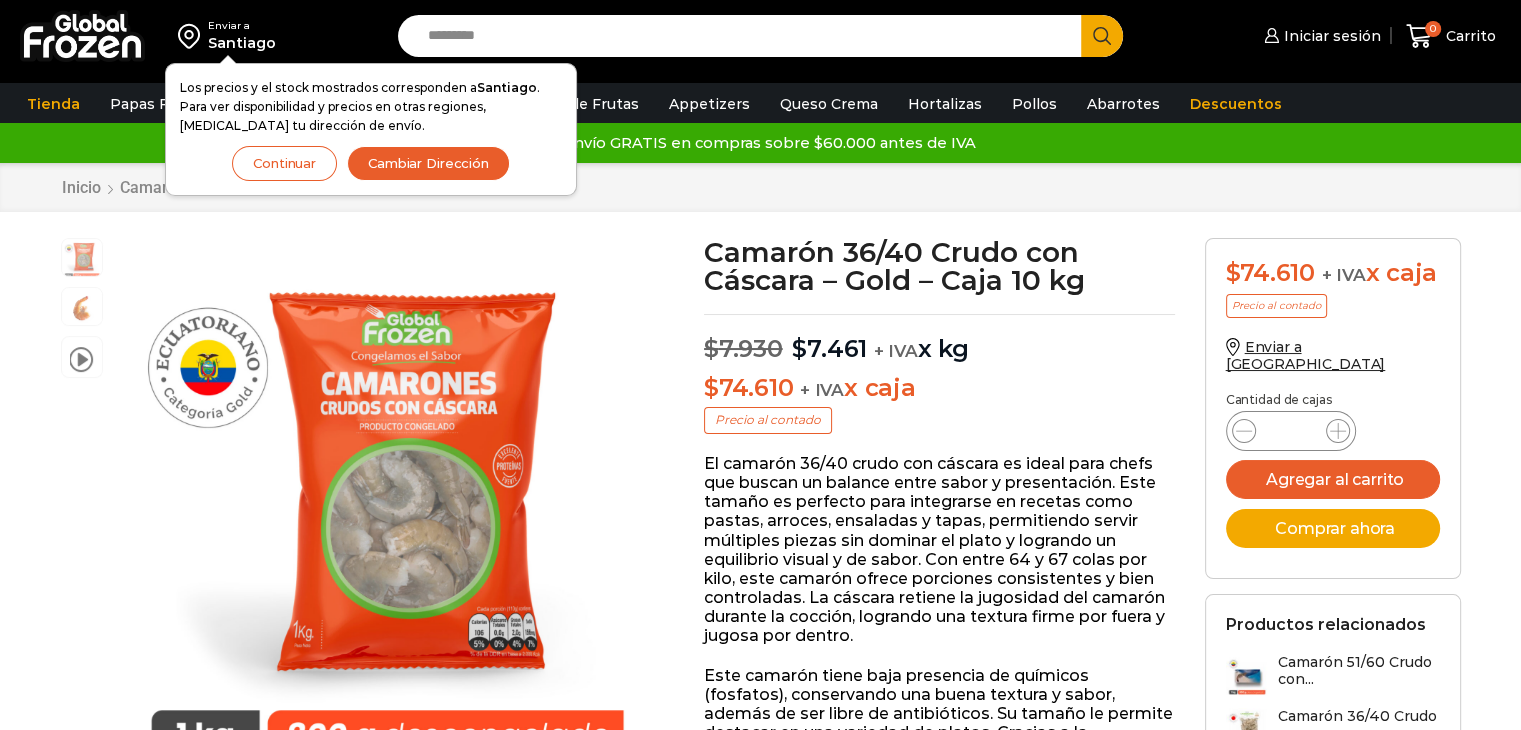 scroll, scrollTop: 0, scrollLeft: 0, axis: both 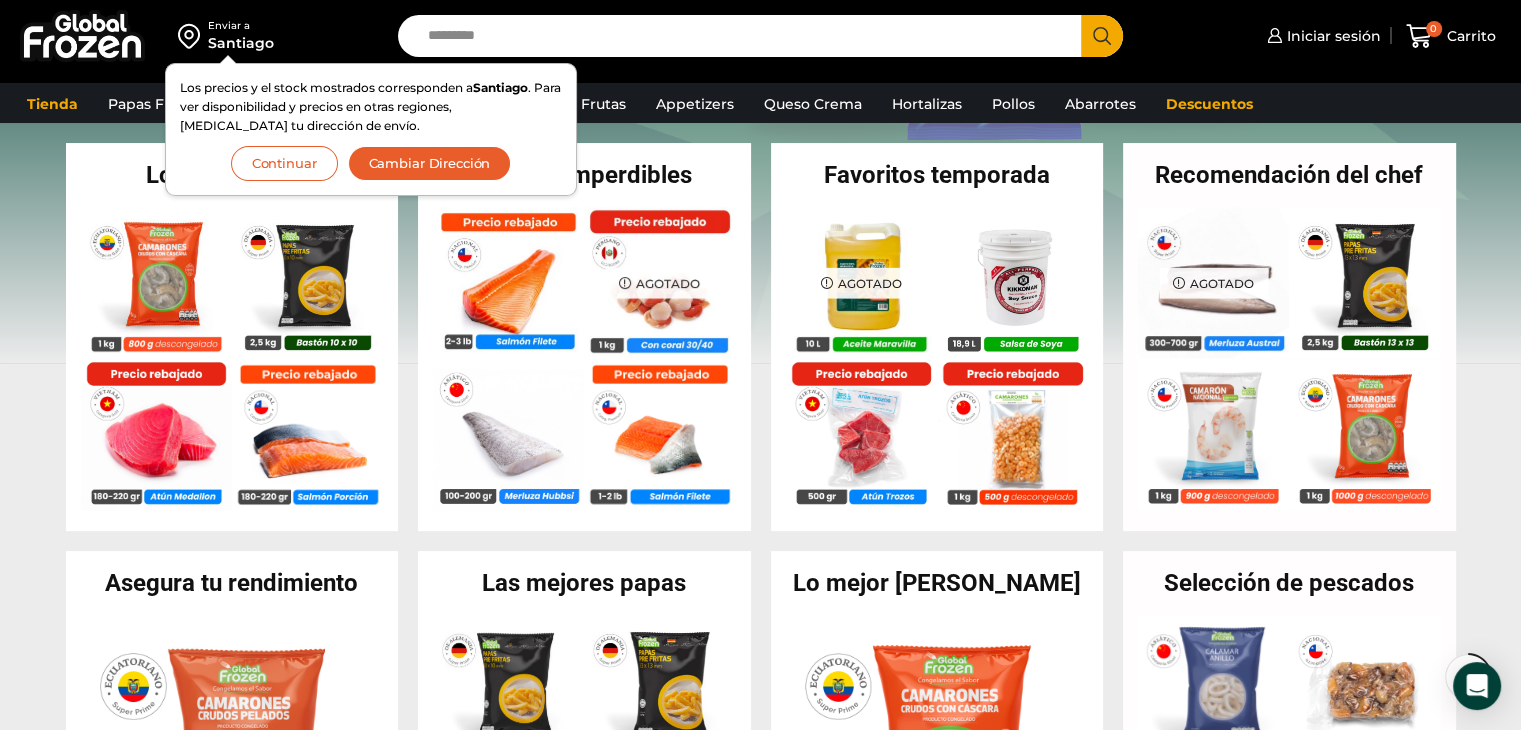 click on "Search input" at bounding box center (745, 36) 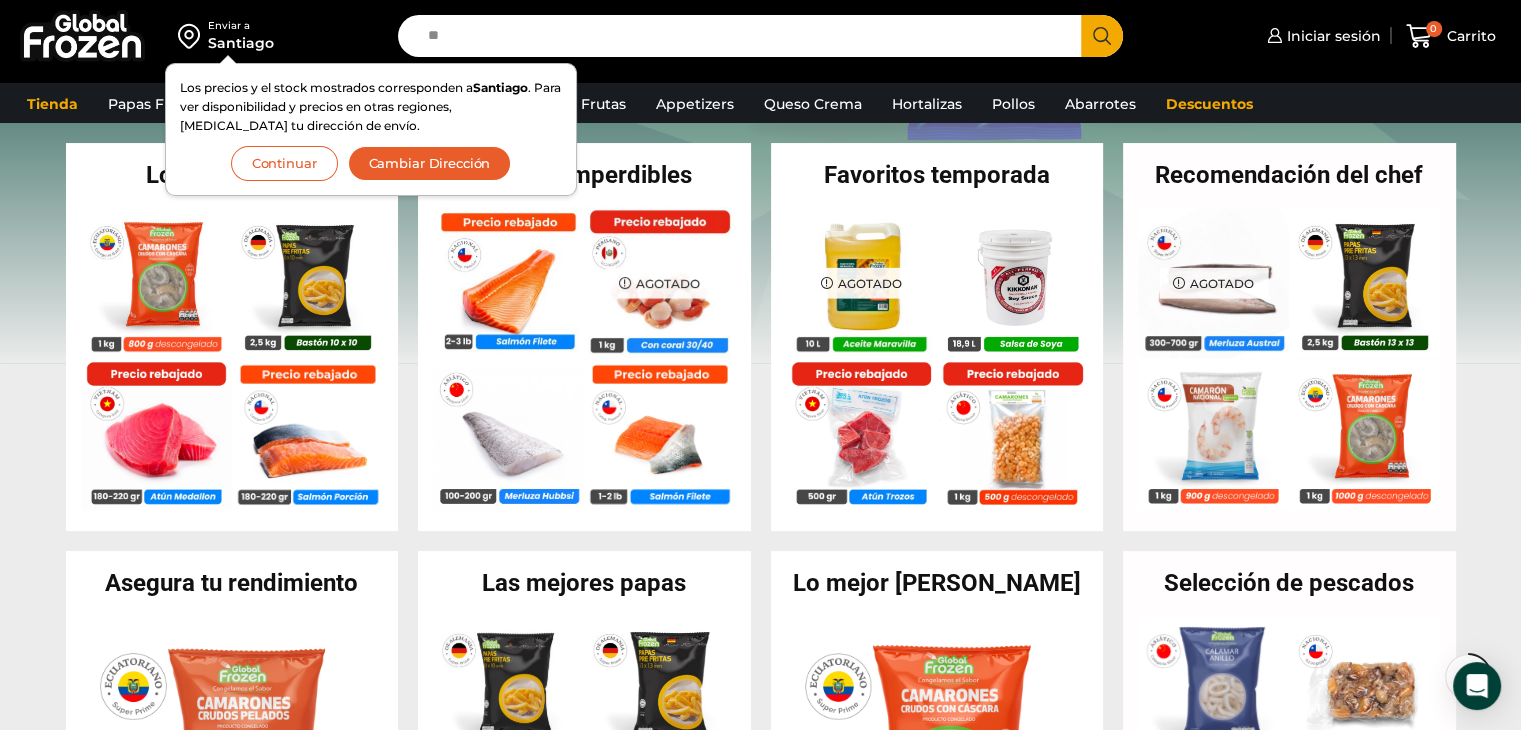 type on "*" 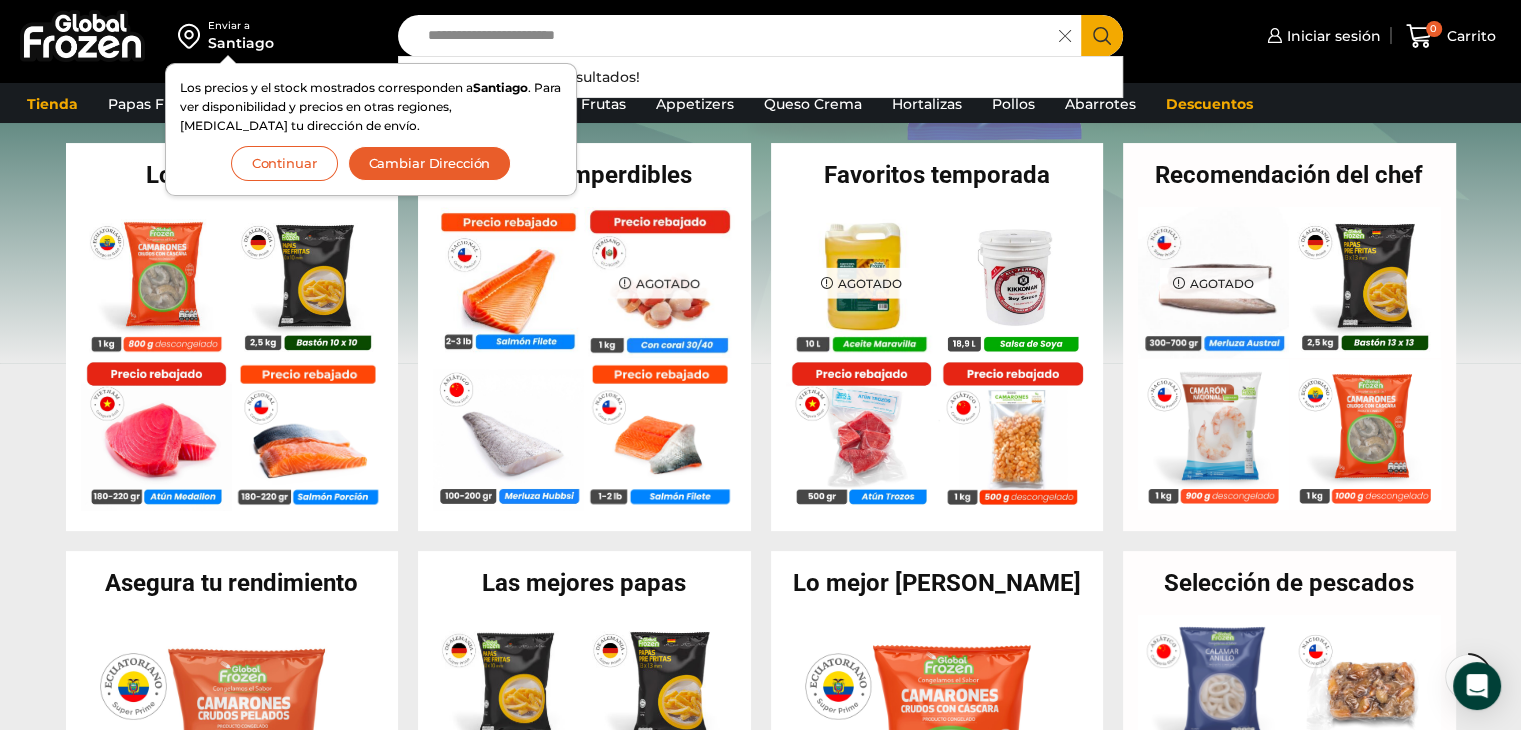 type on "**********" 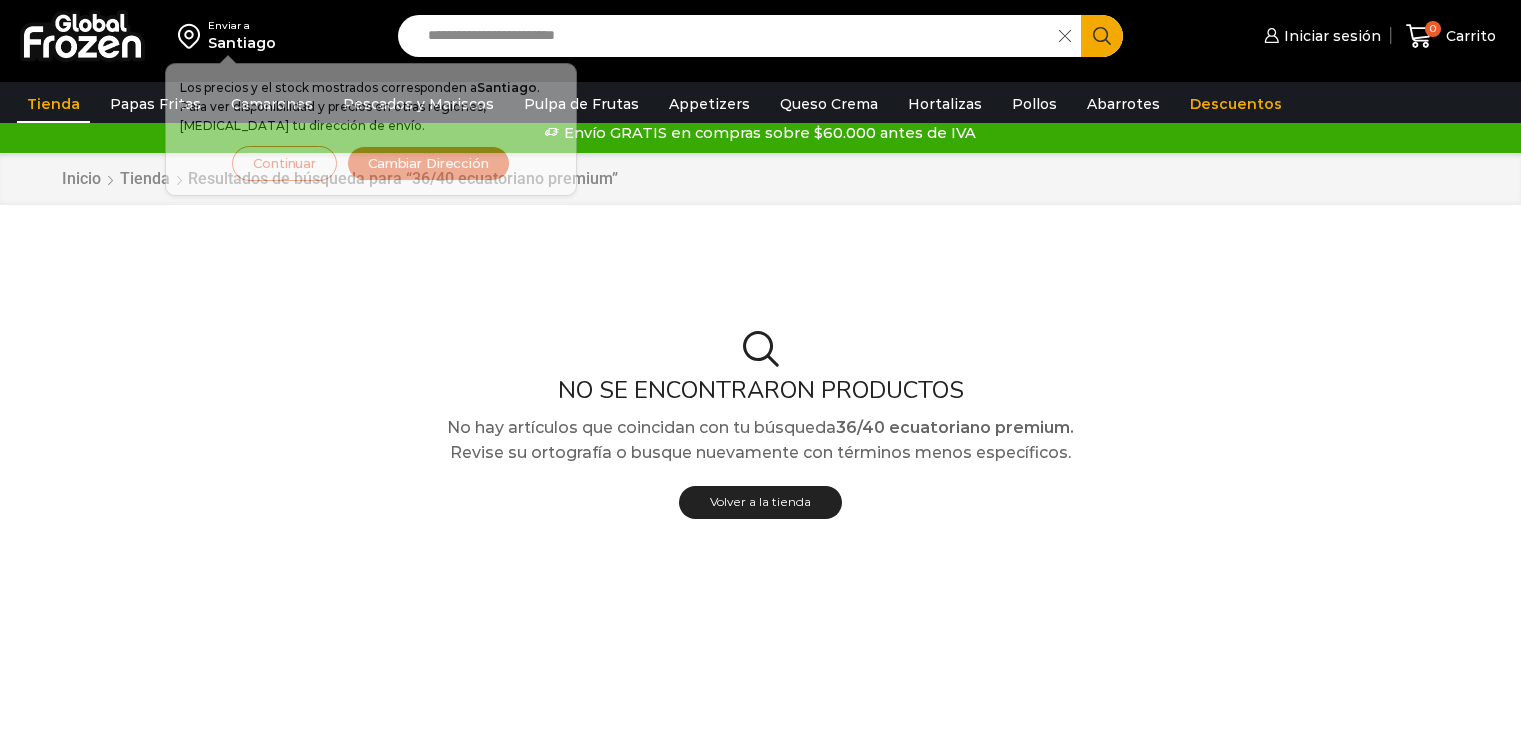 scroll, scrollTop: 0, scrollLeft: 0, axis: both 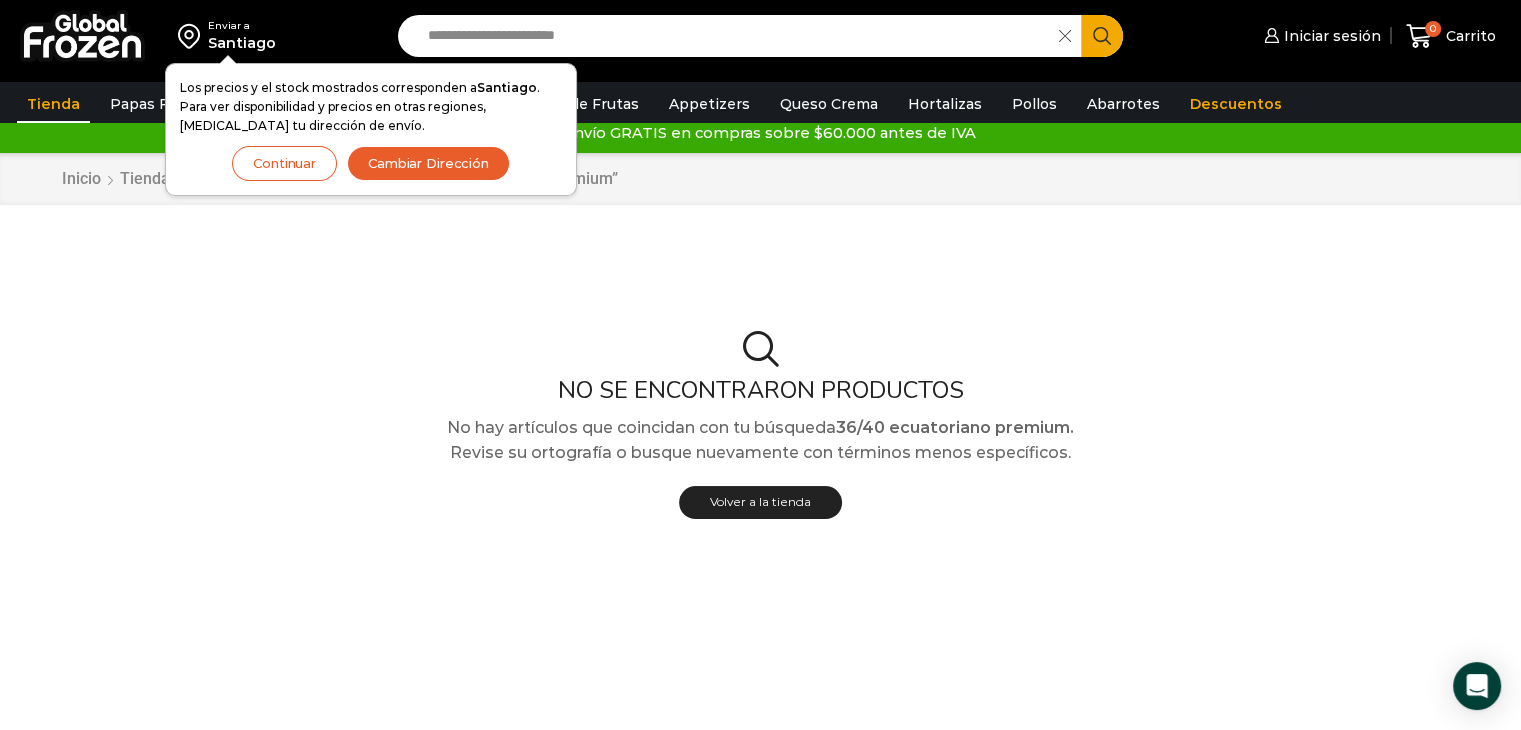 click 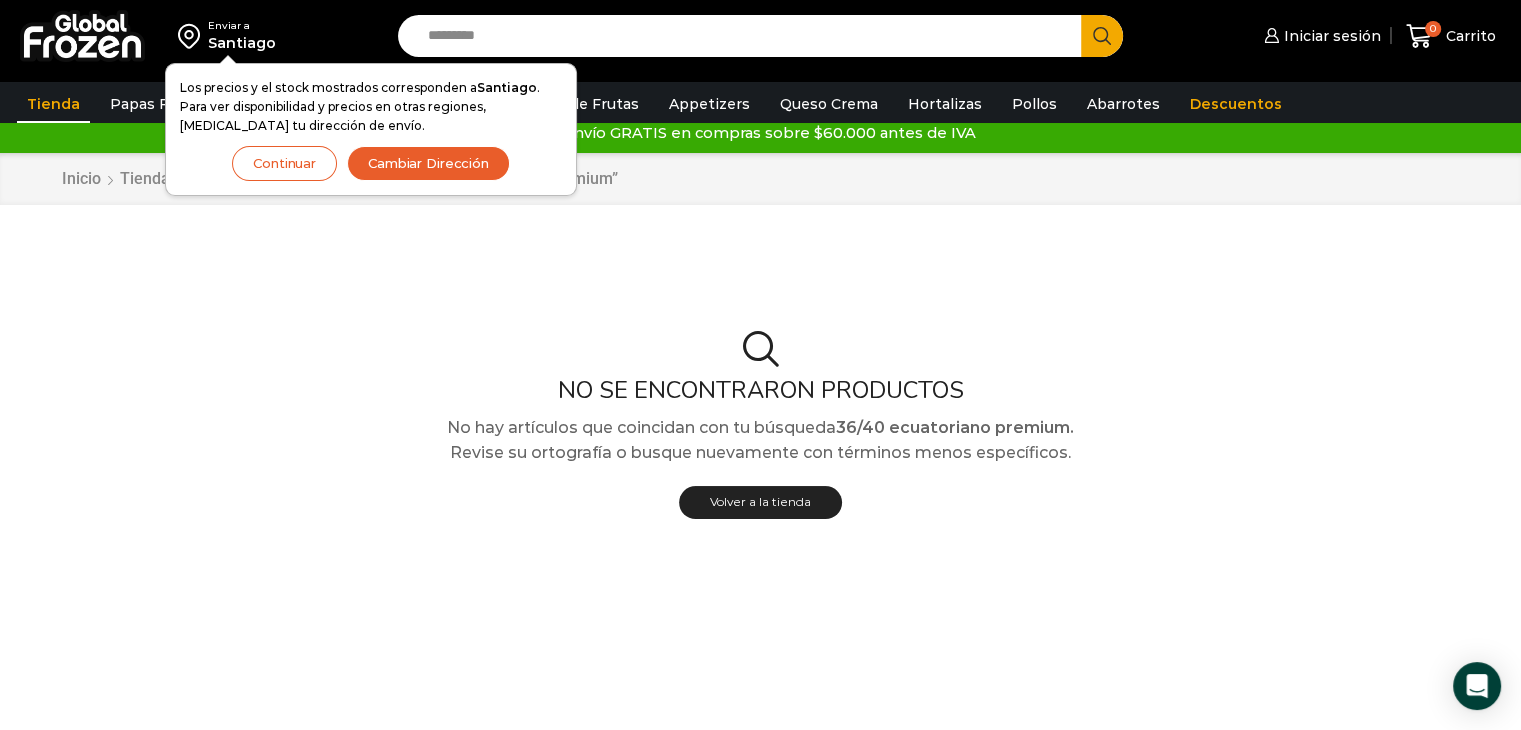 click on "Search input" at bounding box center [745, 36] 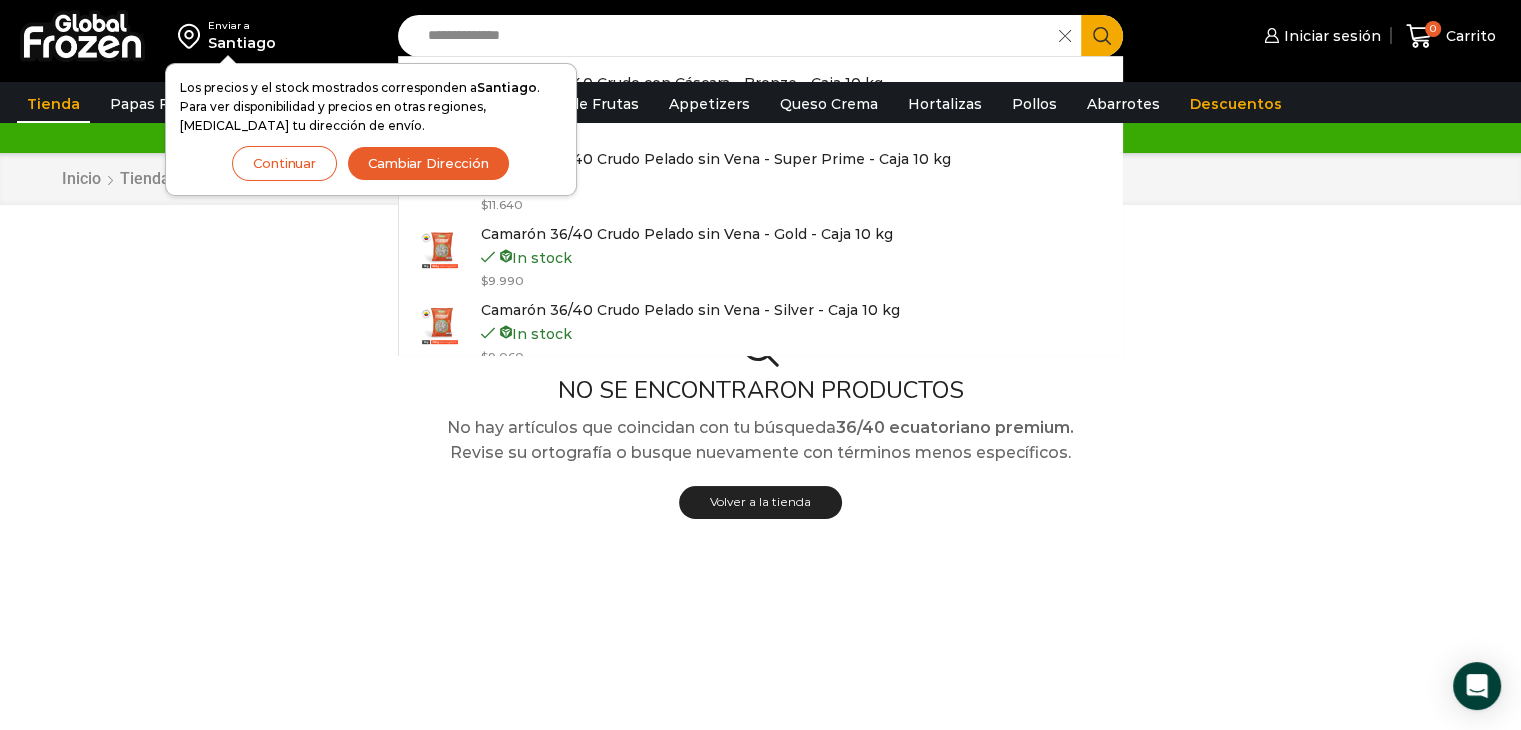 type on "**********" 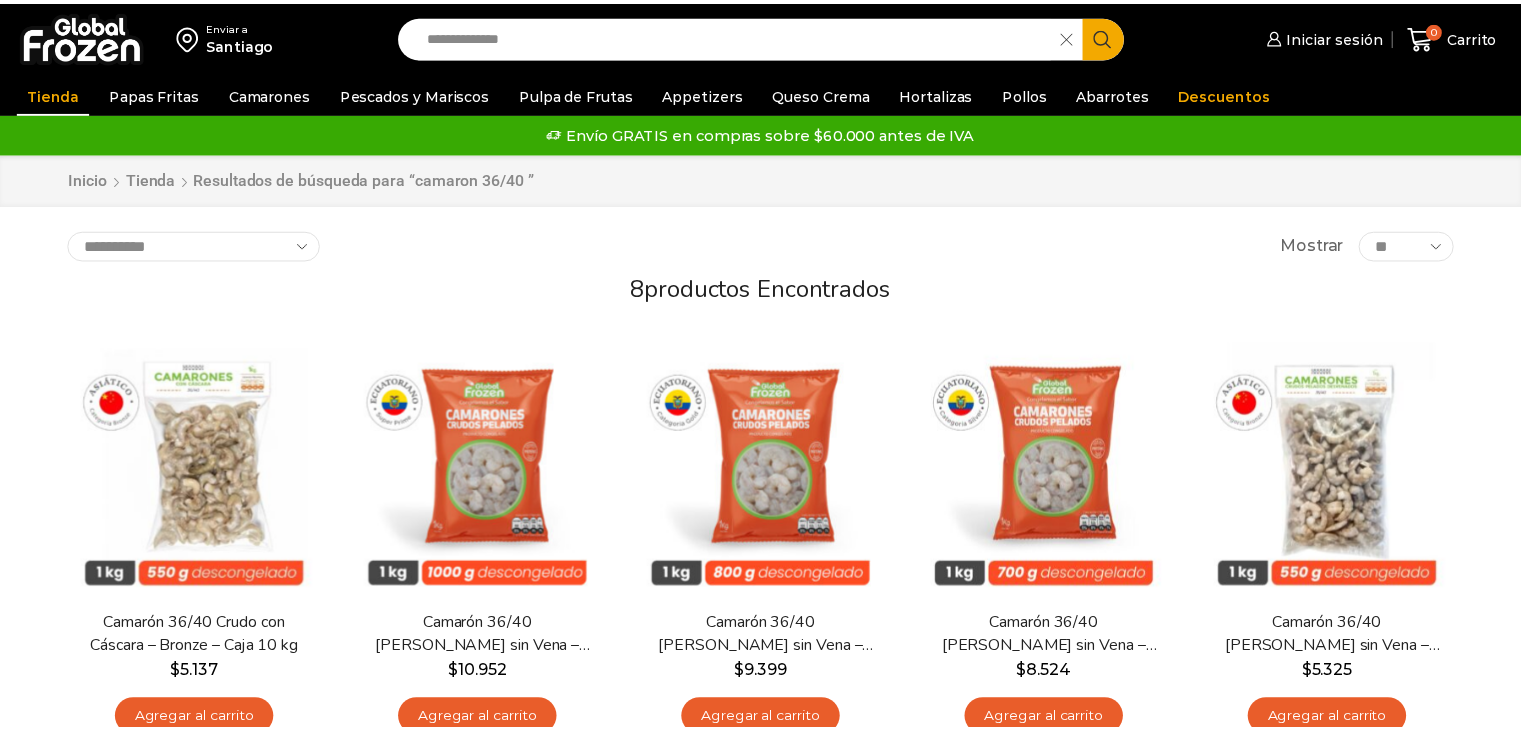 scroll, scrollTop: 0, scrollLeft: 0, axis: both 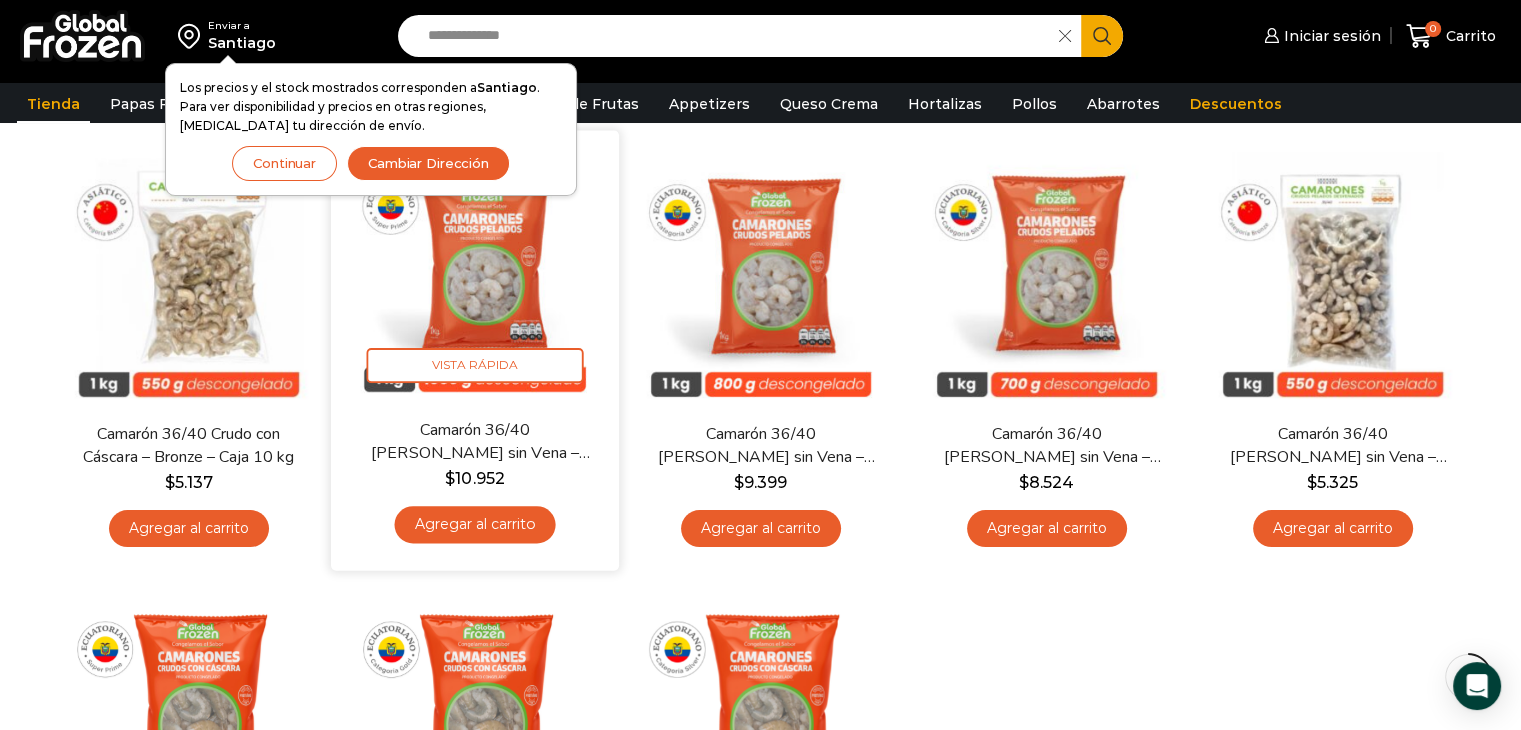 click on "Agregar al carrito" at bounding box center [474, 524] 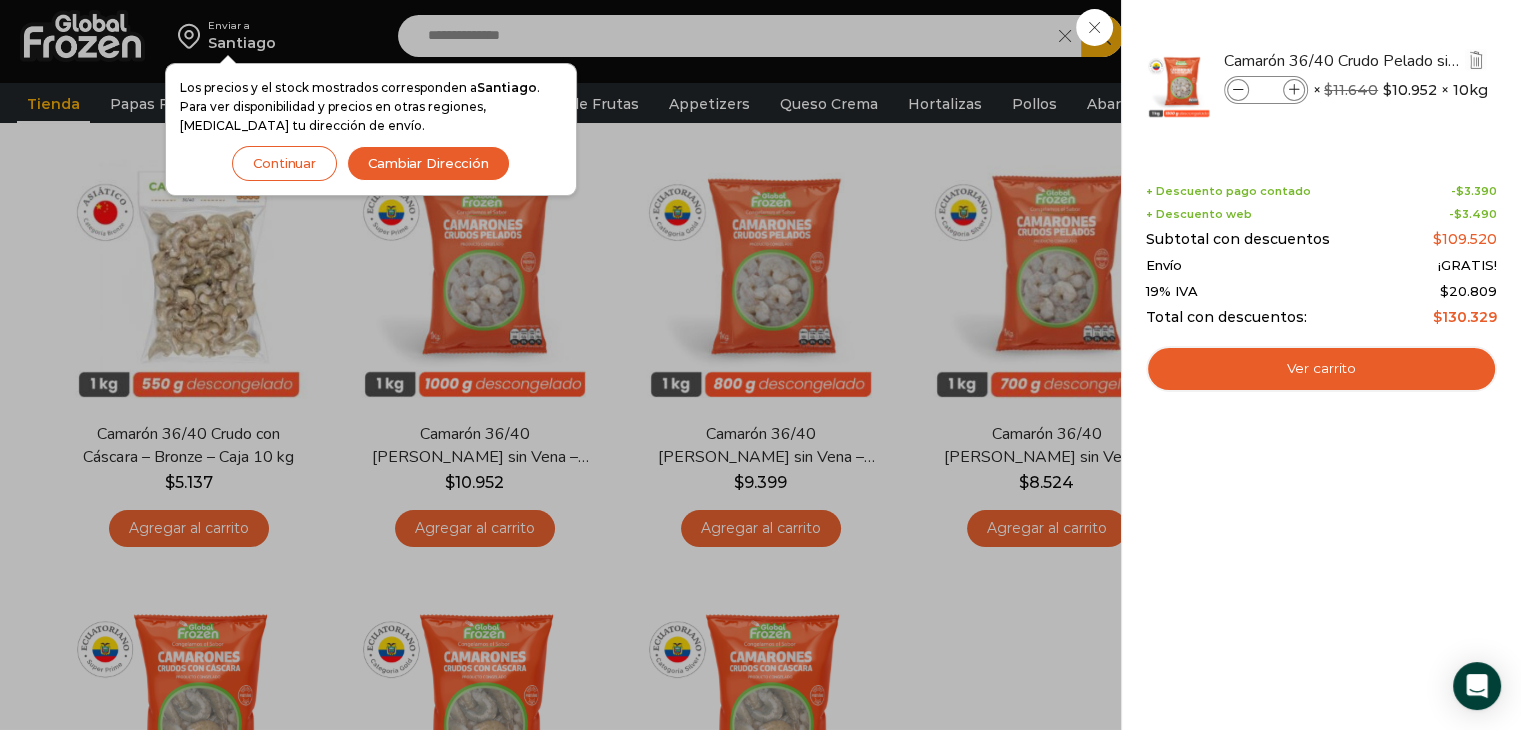 click at bounding box center [1294, 90] 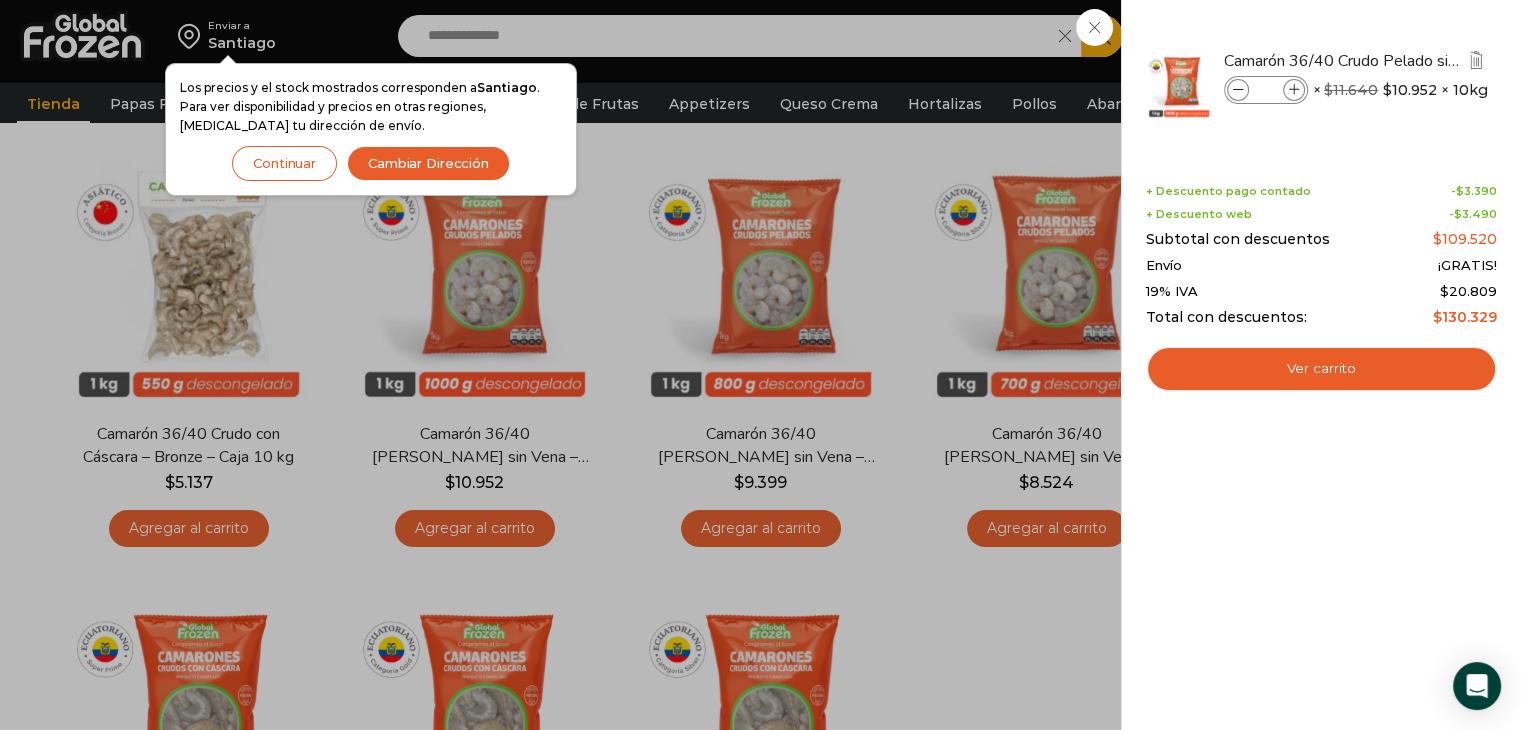 type on "*" 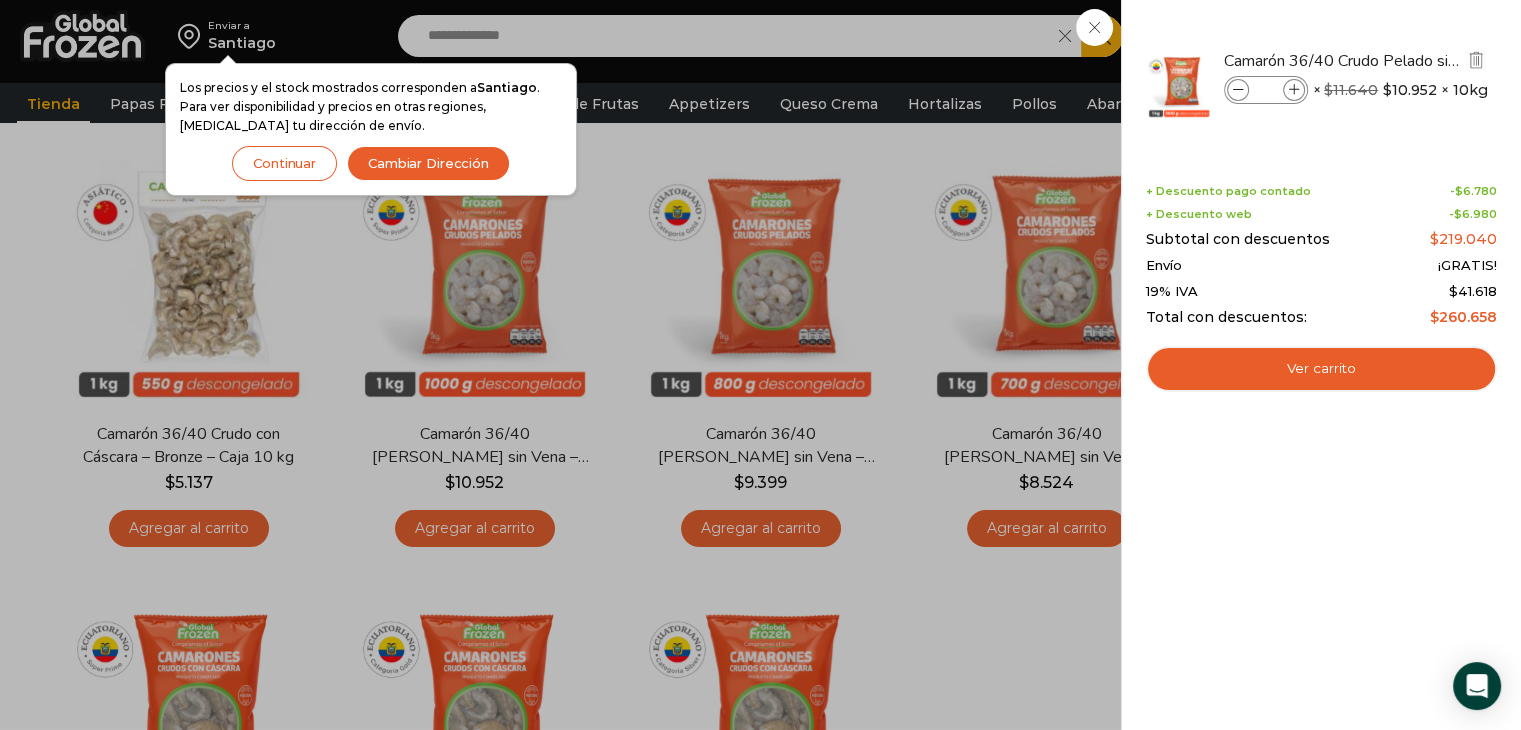 click at bounding box center [1294, 90] 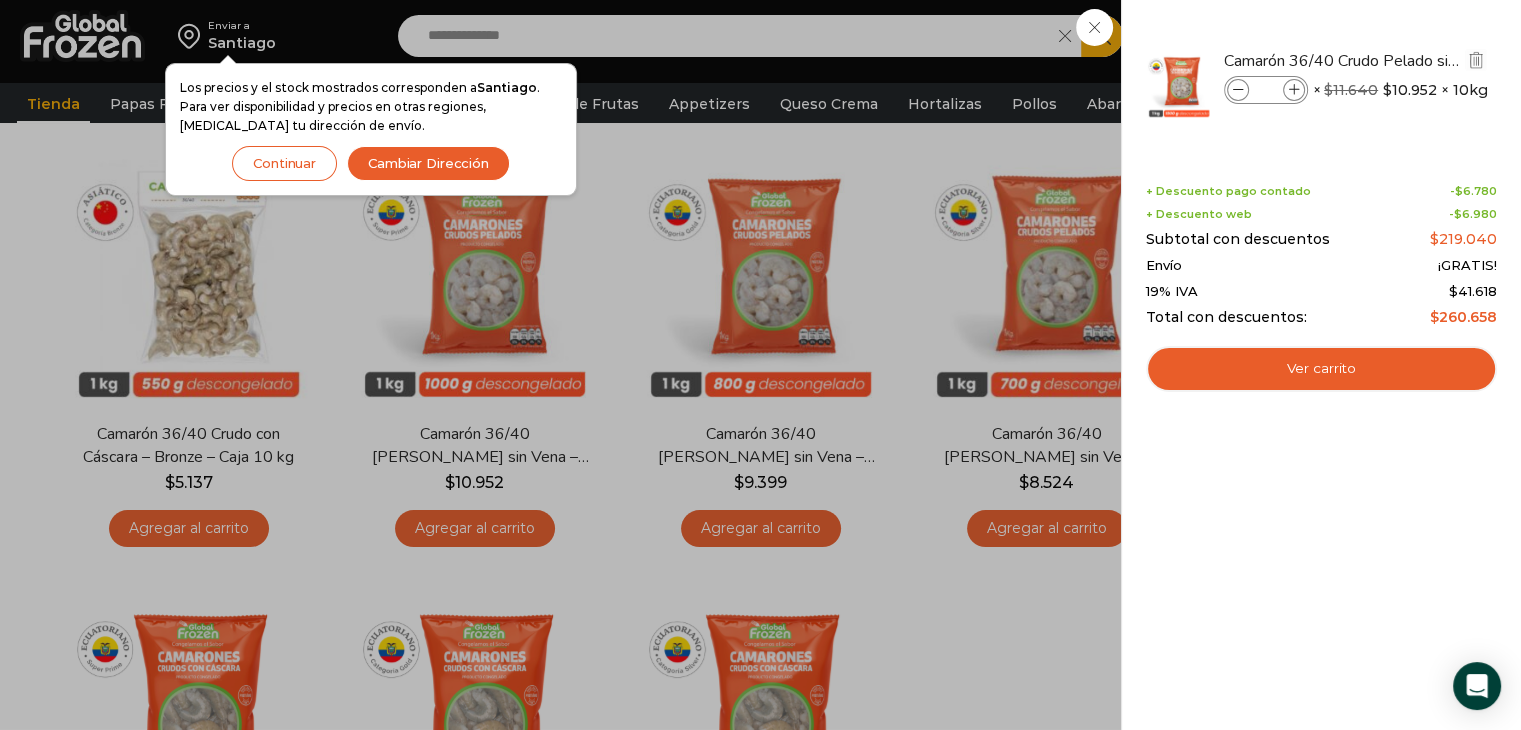 click at bounding box center (1294, 90) 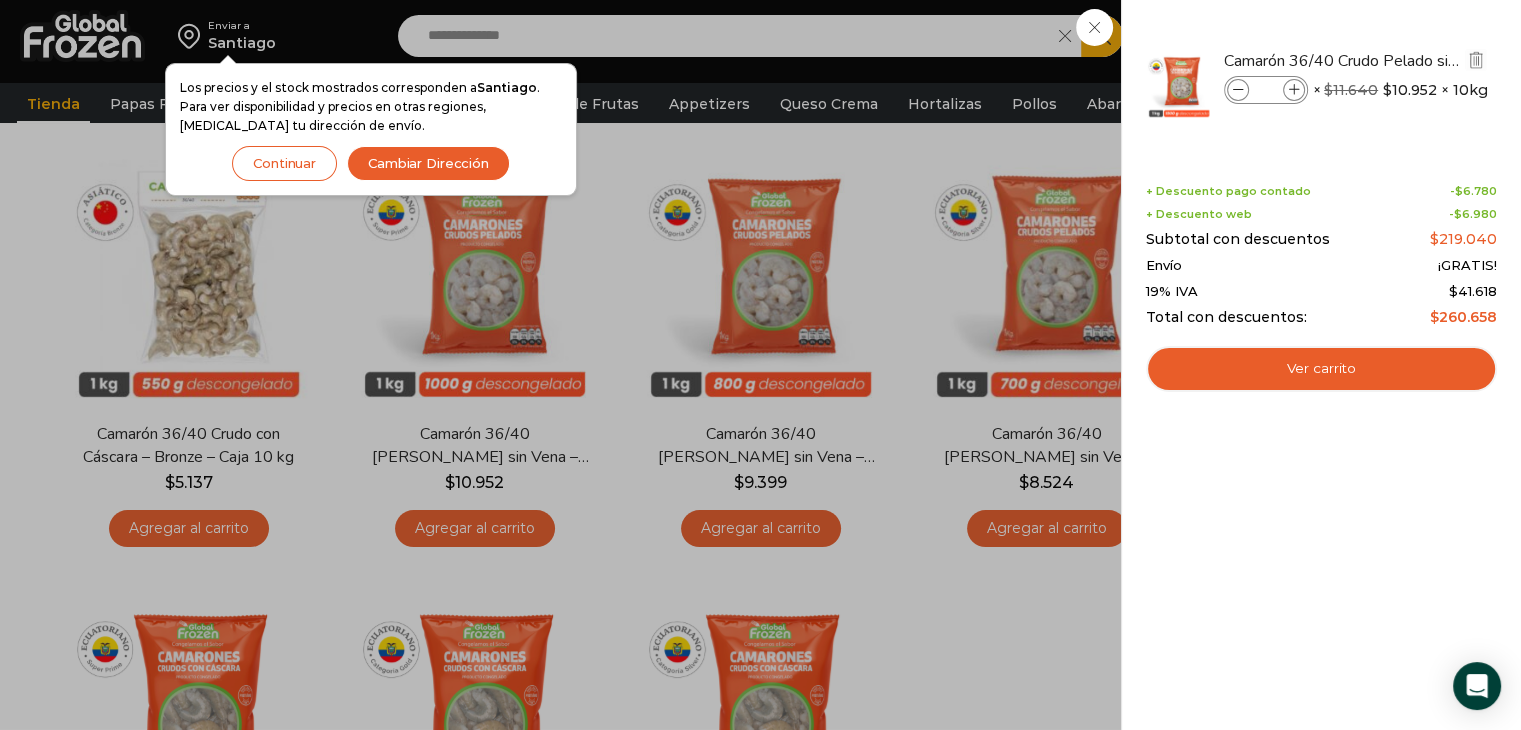 click at bounding box center [1294, 90] 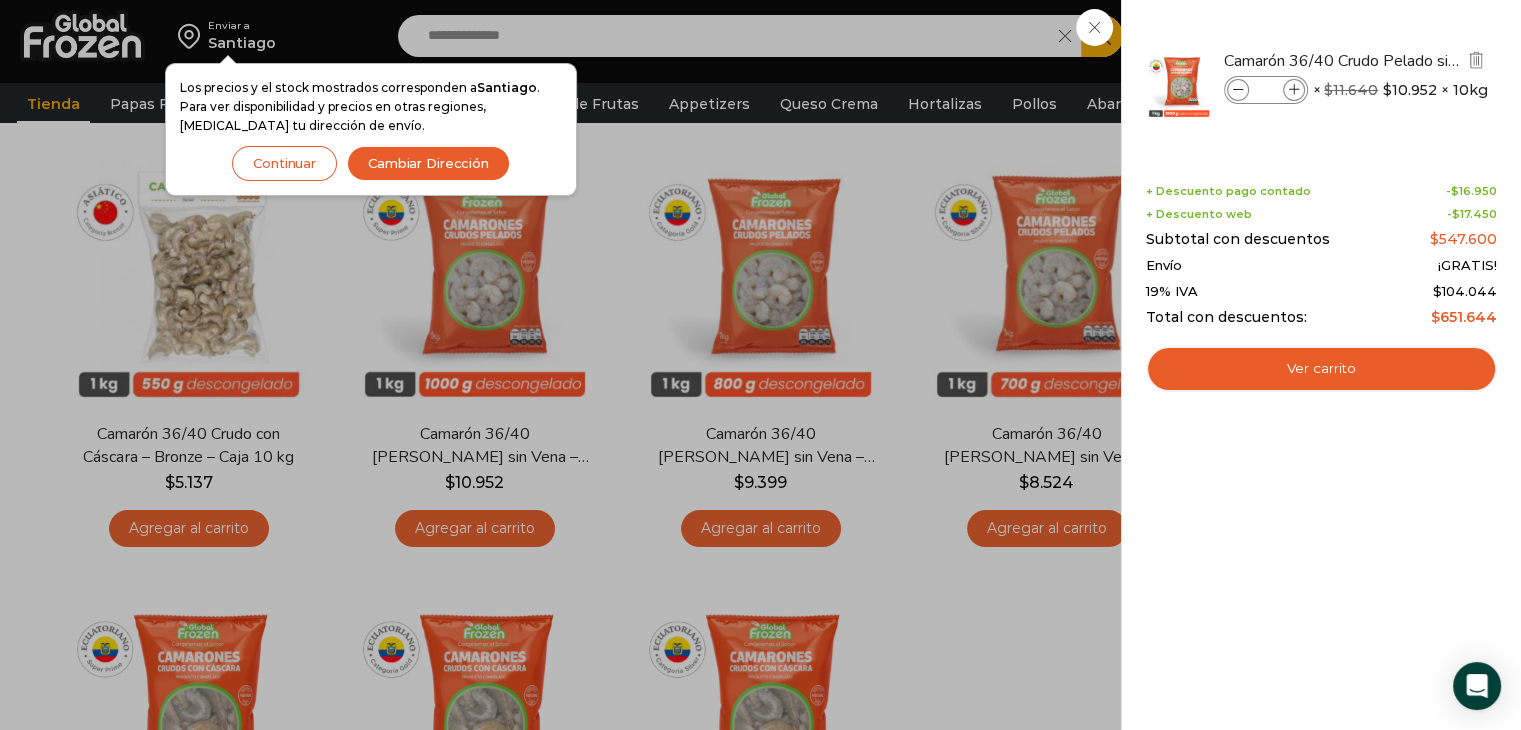 click at bounding box center [1294, 90] 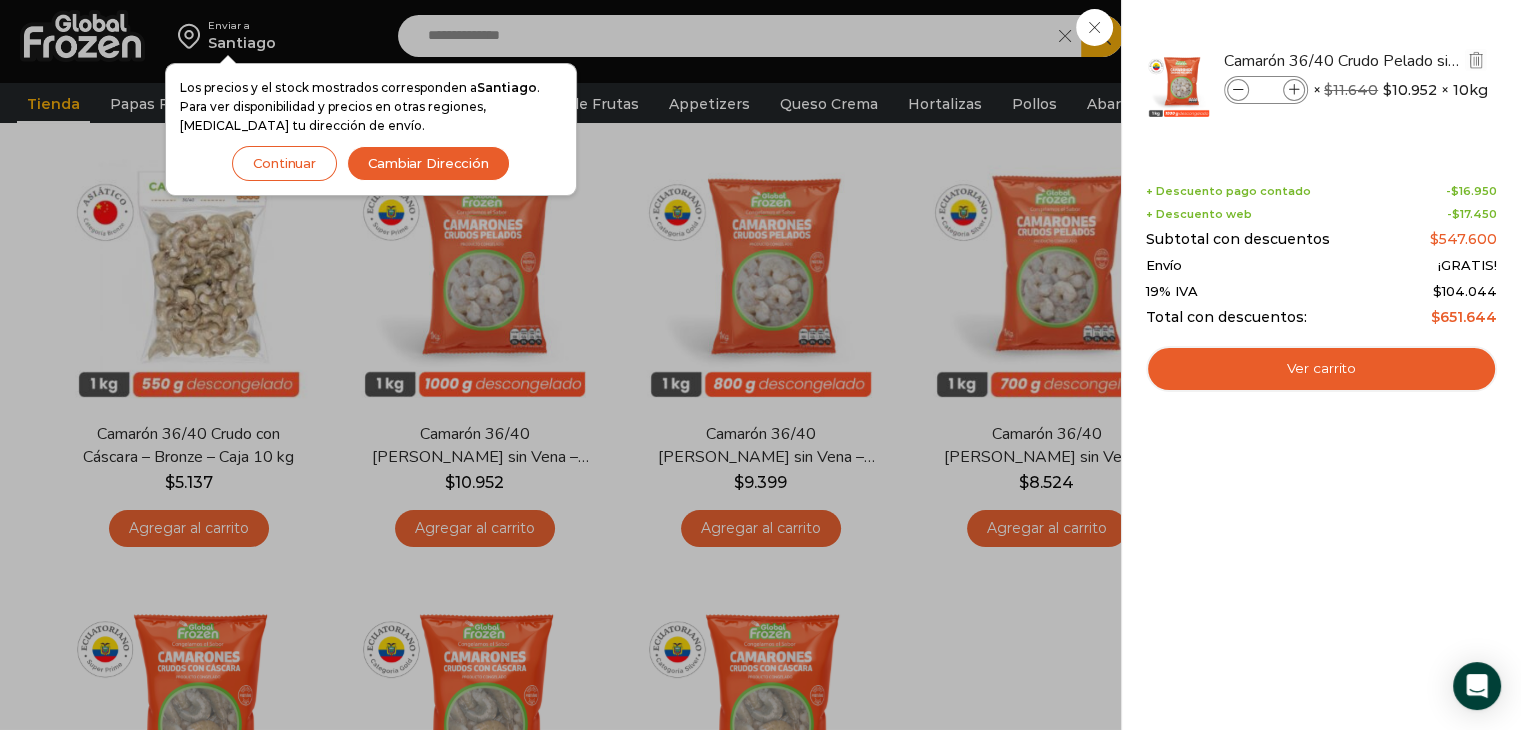 type on "*" 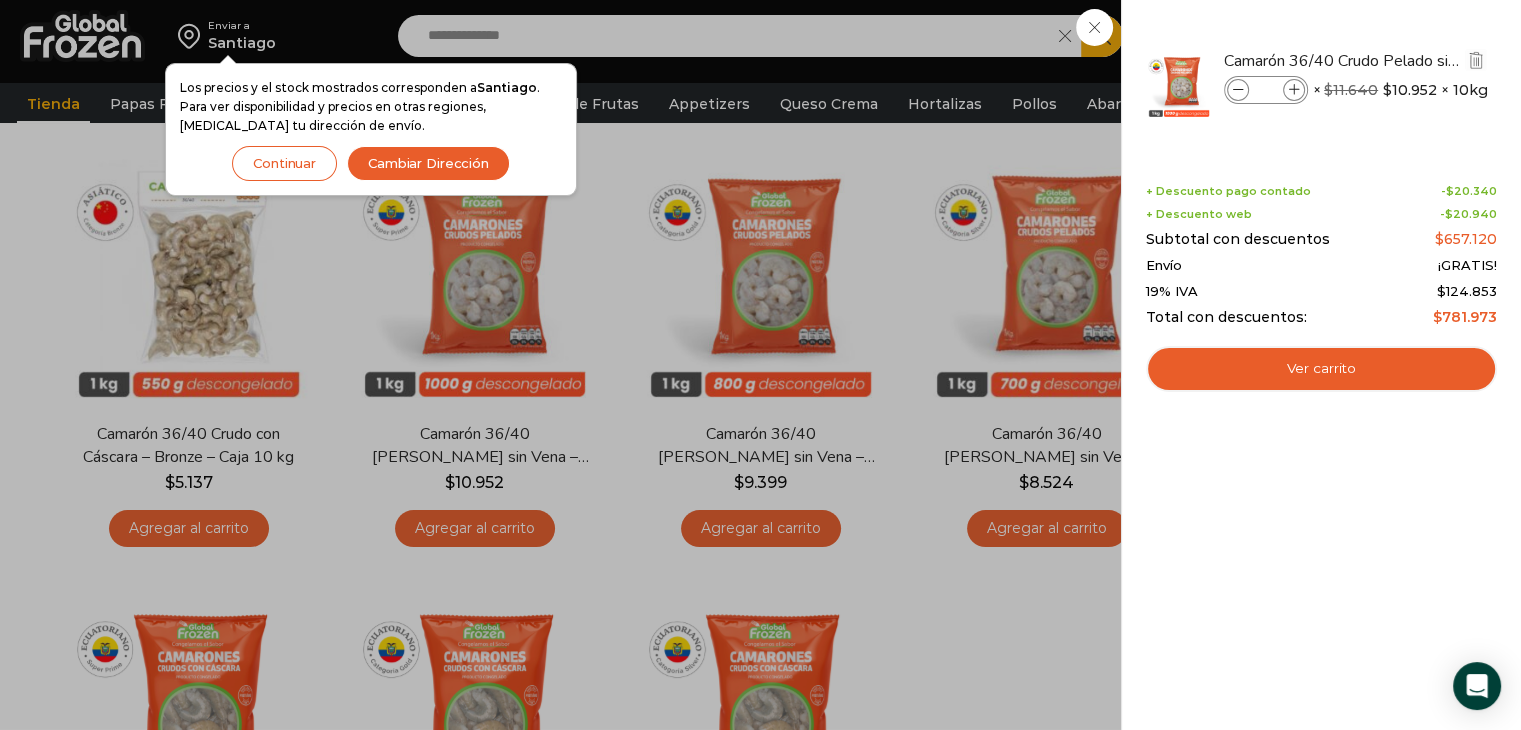 click at bounding box center (1238, 90) 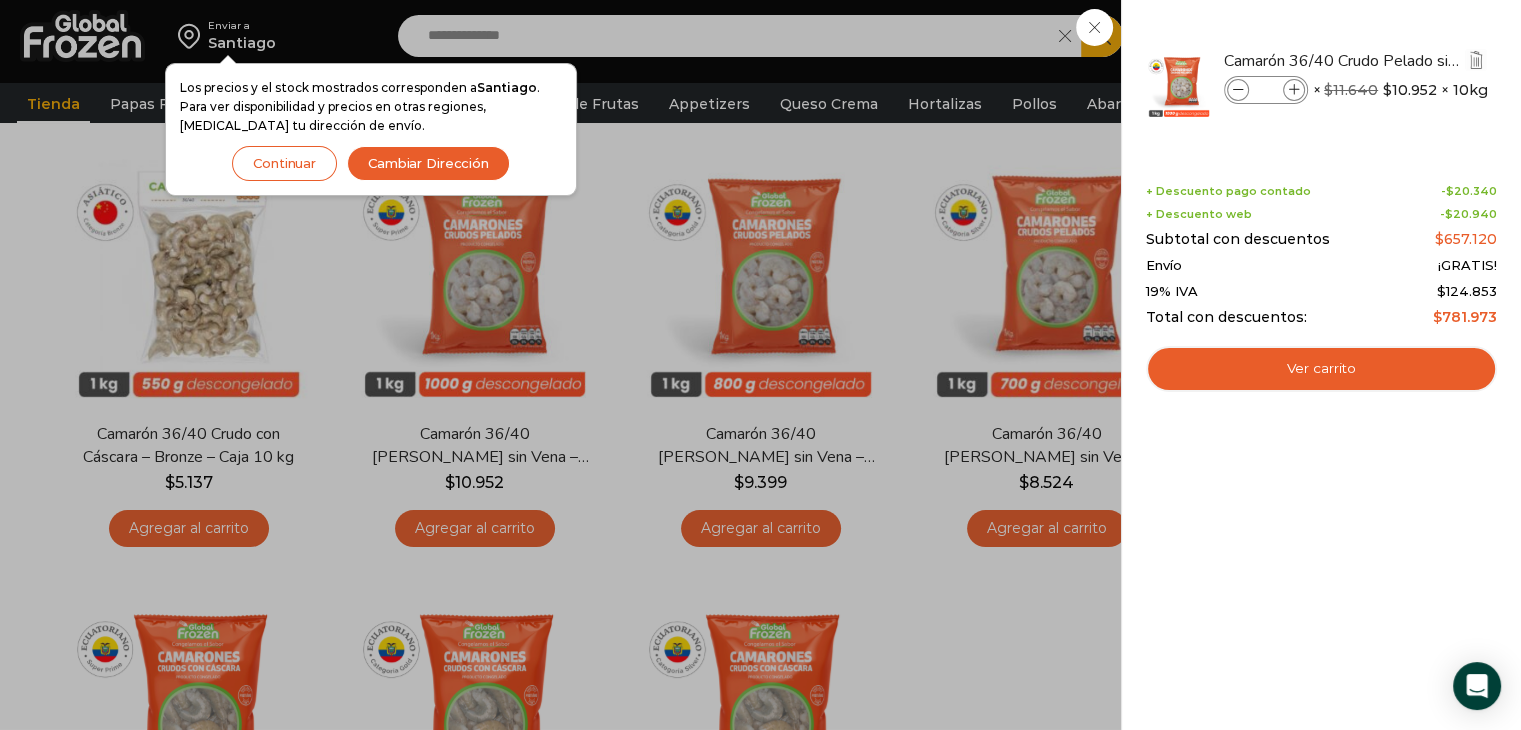 click at bounding box center [1238, 90] 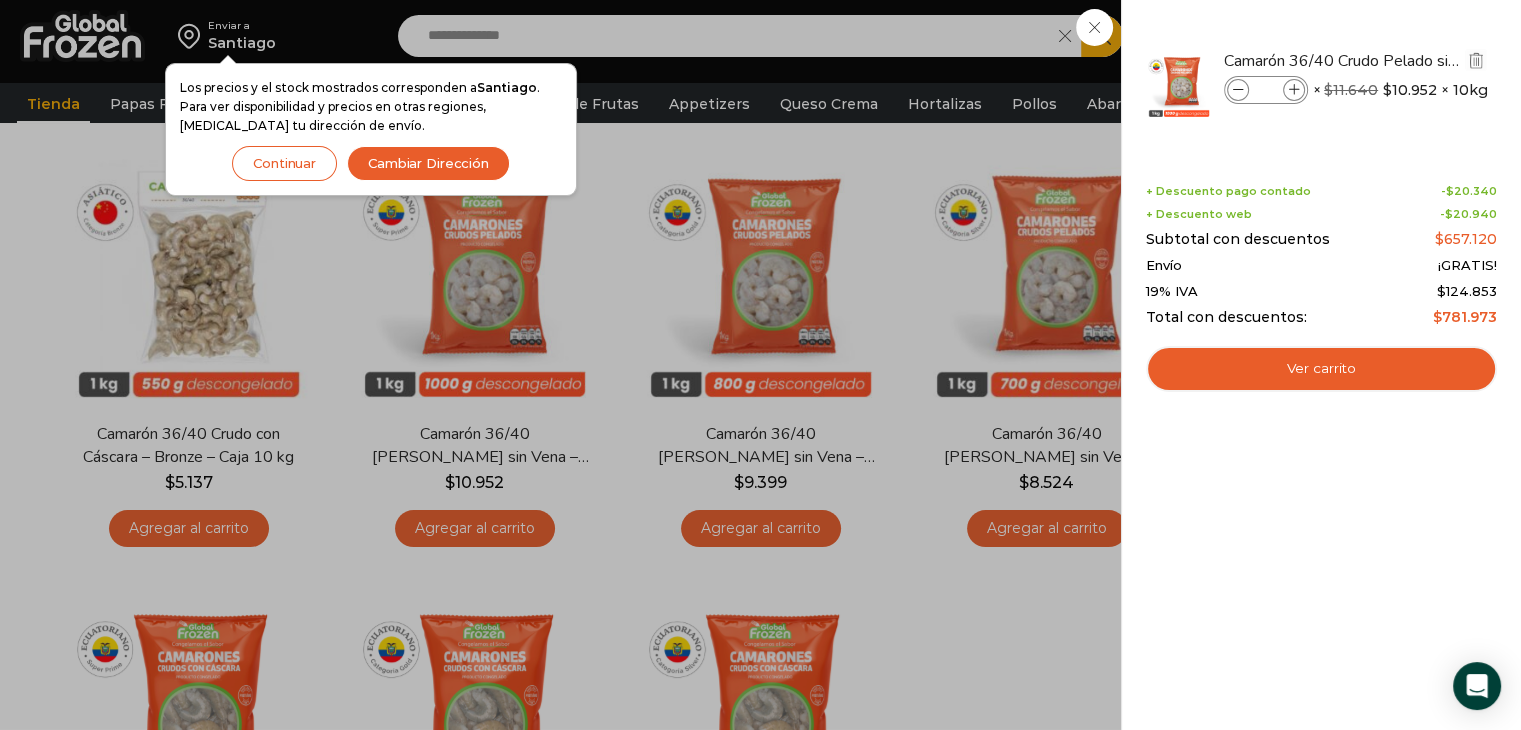 click at bounding box center [1238, 90] 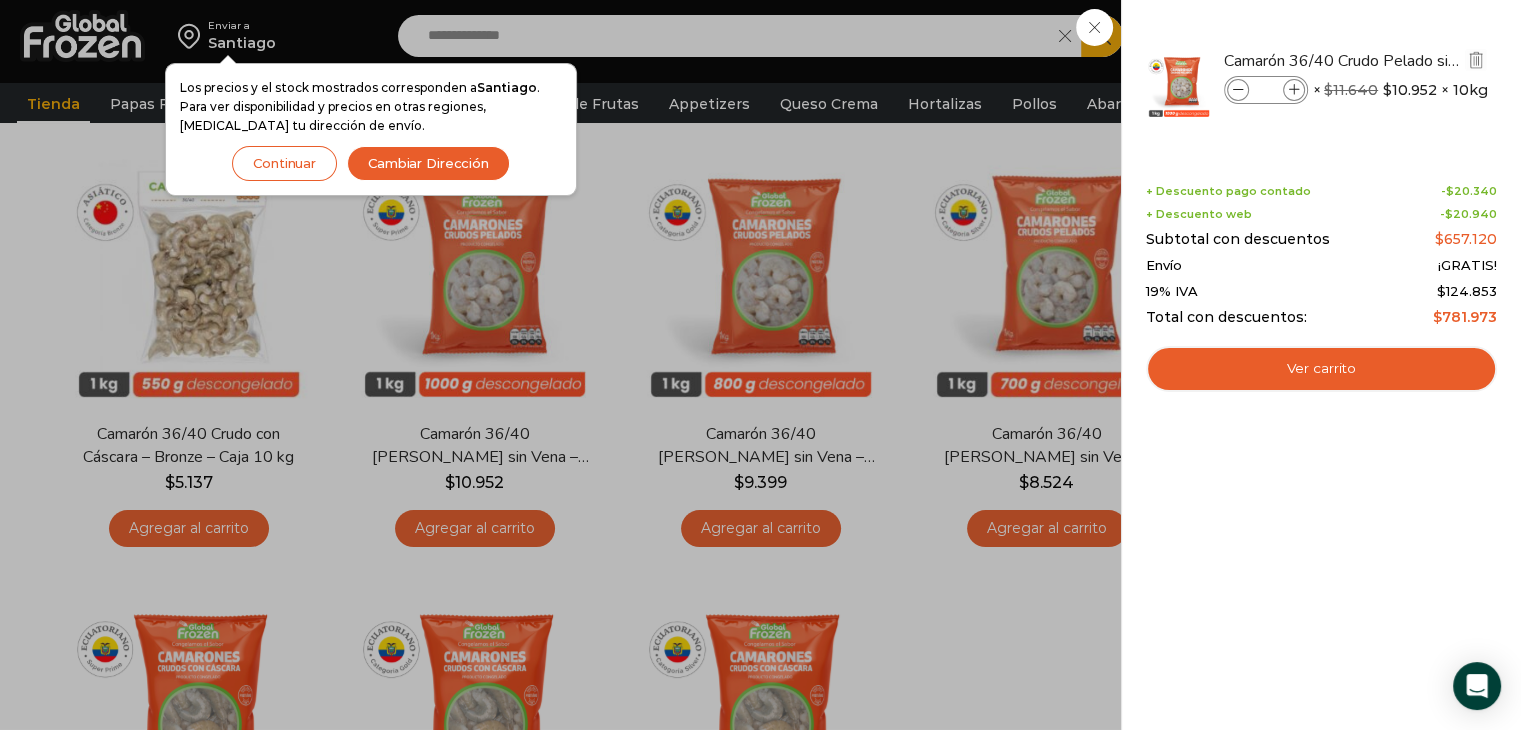click at bounding box center [1238, 90] 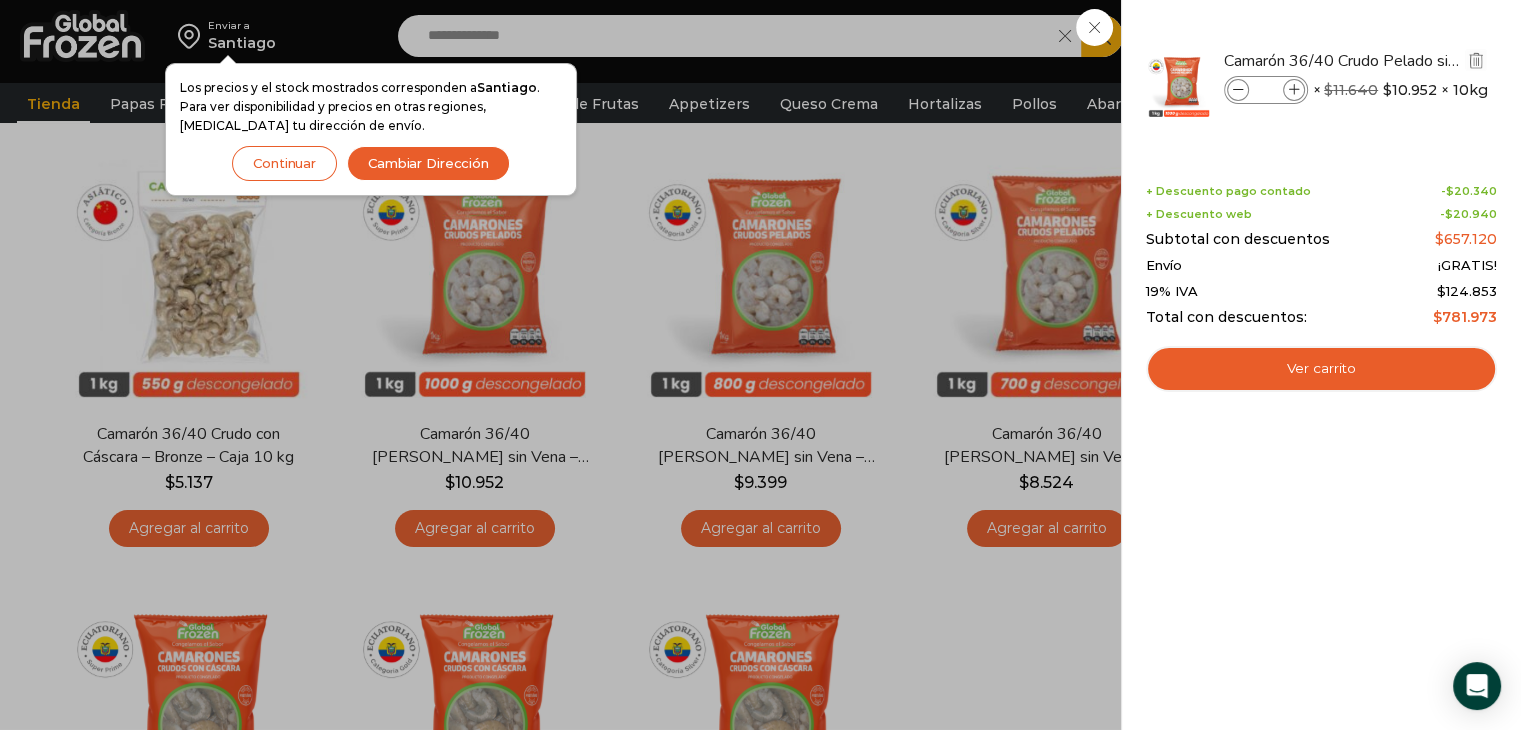 click at bounding box center [1238, 90] 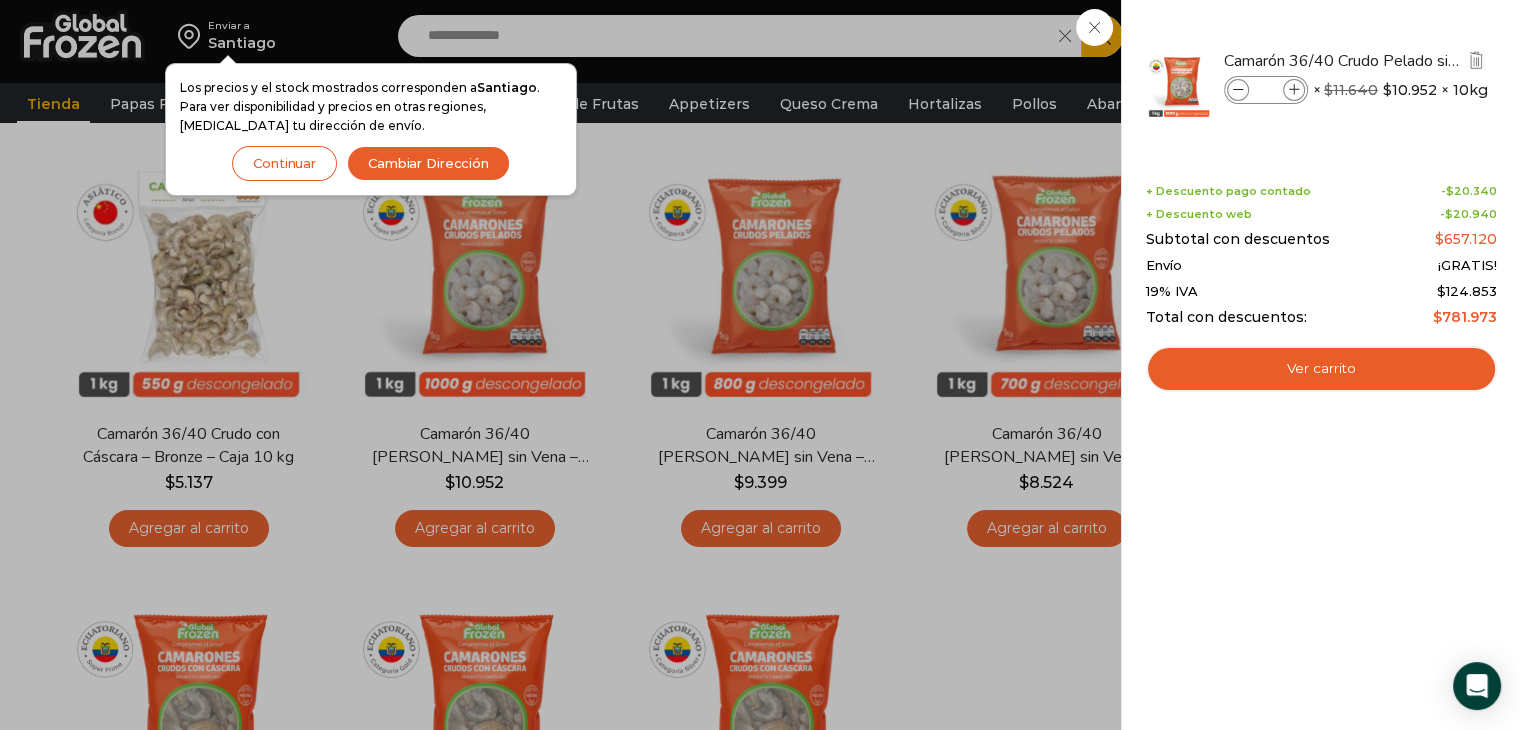 type on "*" 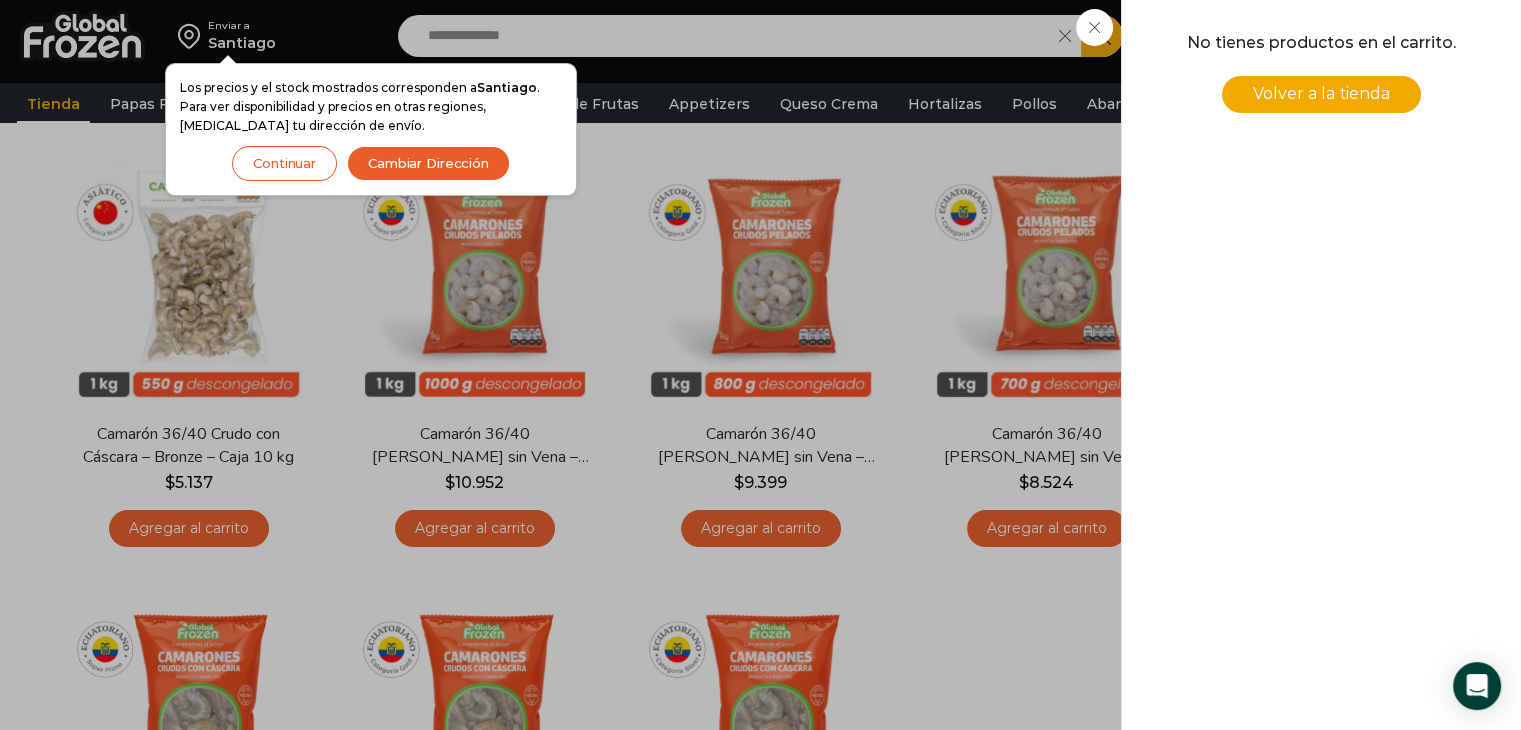 click on "Volver a la tienda" at bounding box center [1321, 93] 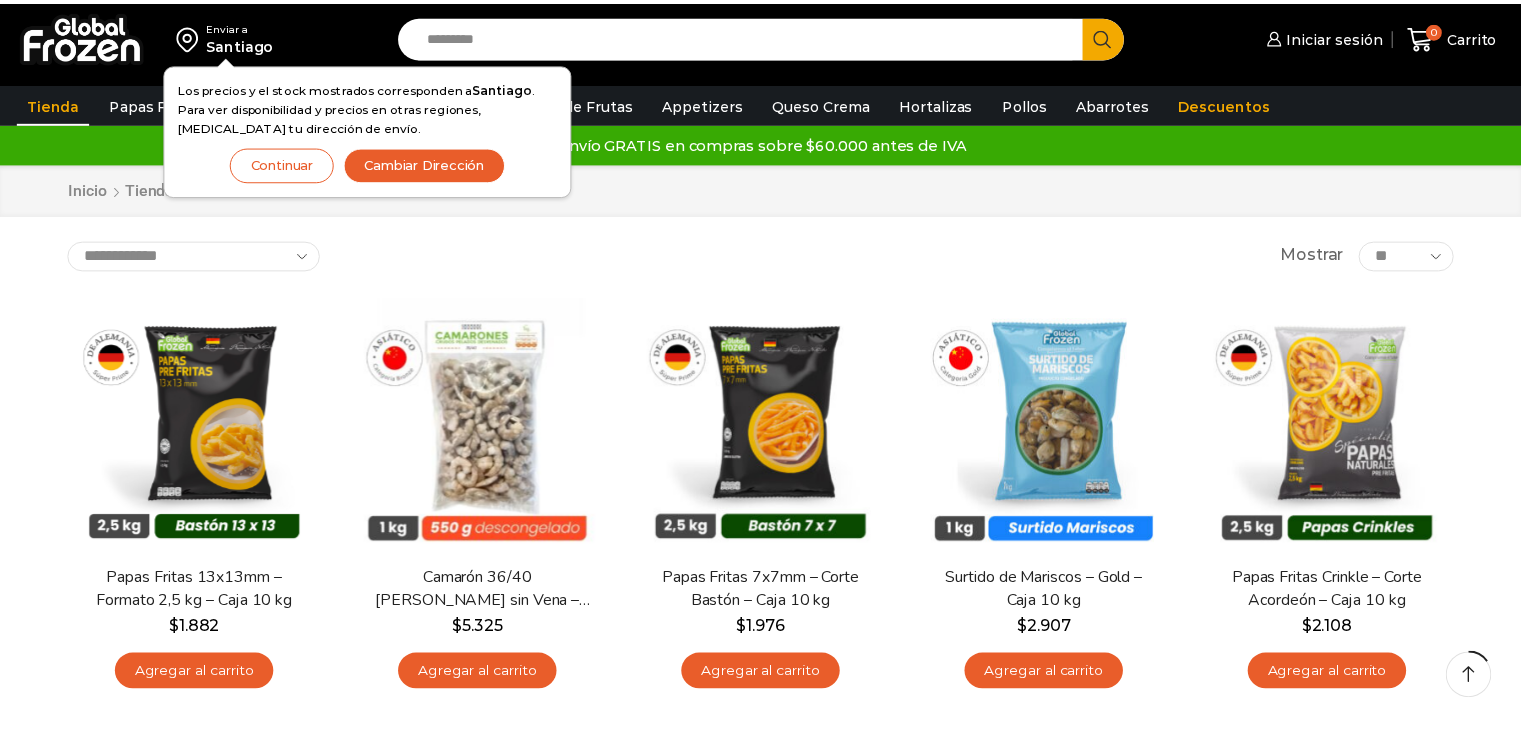 scroll, scrollTop: 300, scrollLeft: 0, axis: vertical 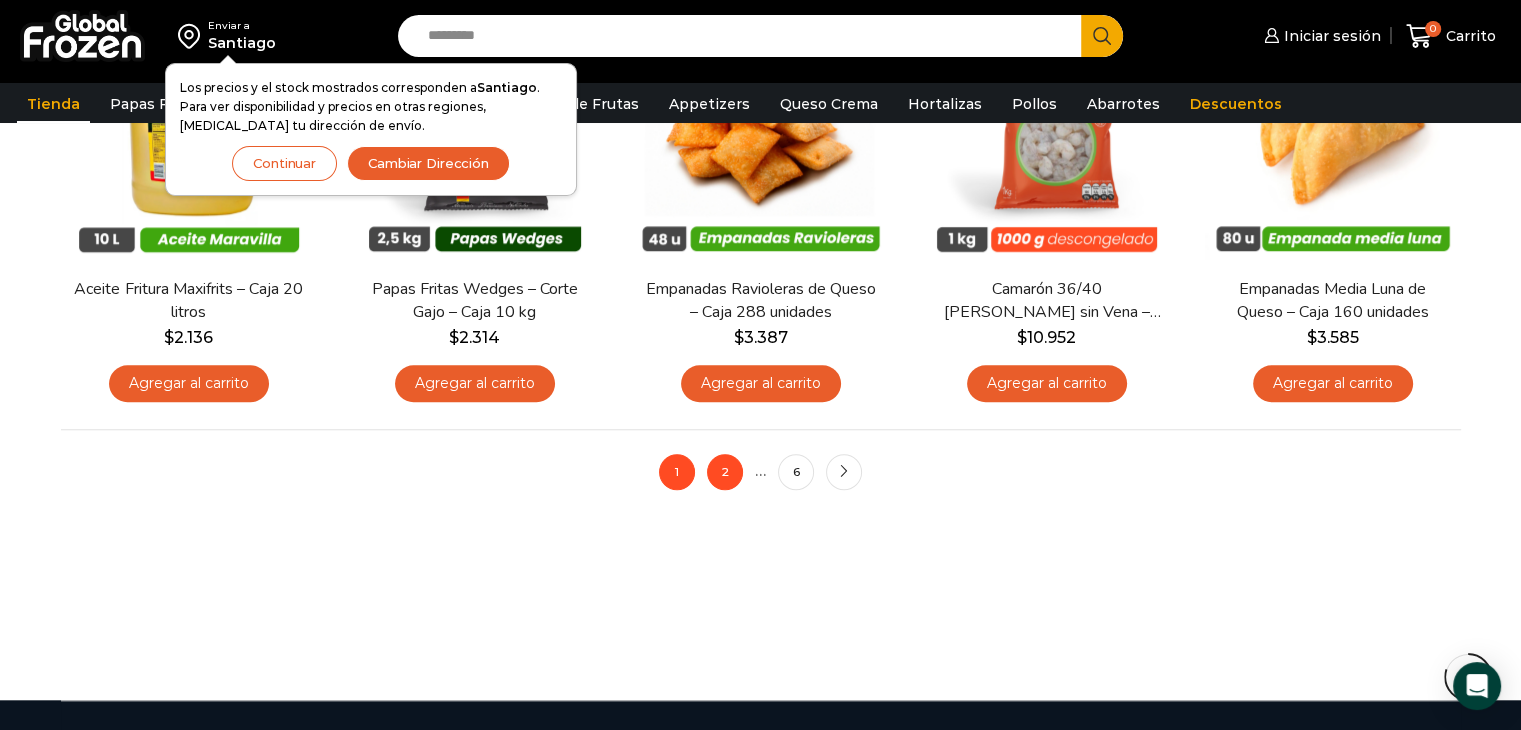 click on "2" at bounding box center [725, 472] 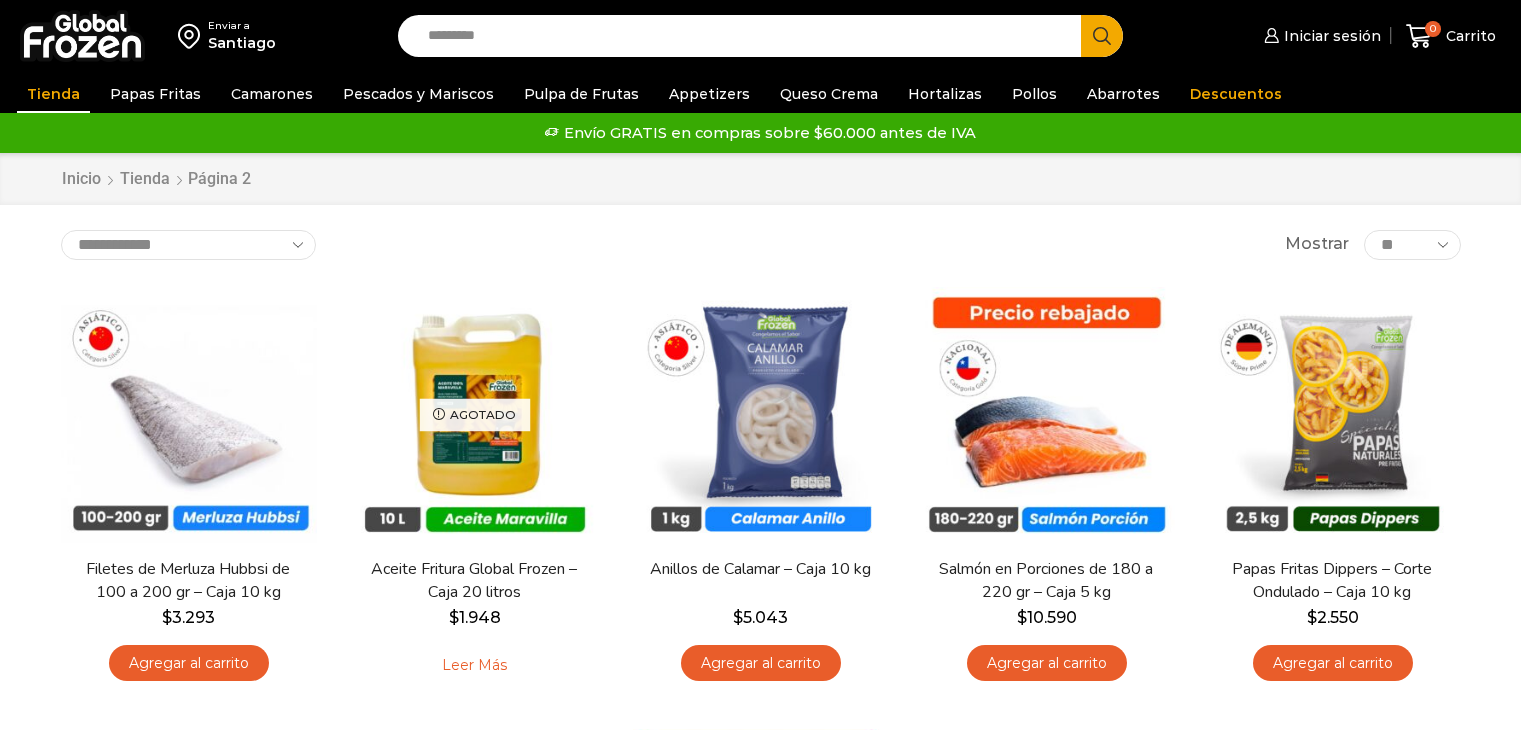 scroll, scrollTop: 0, scrollLeft: 0, axis: both 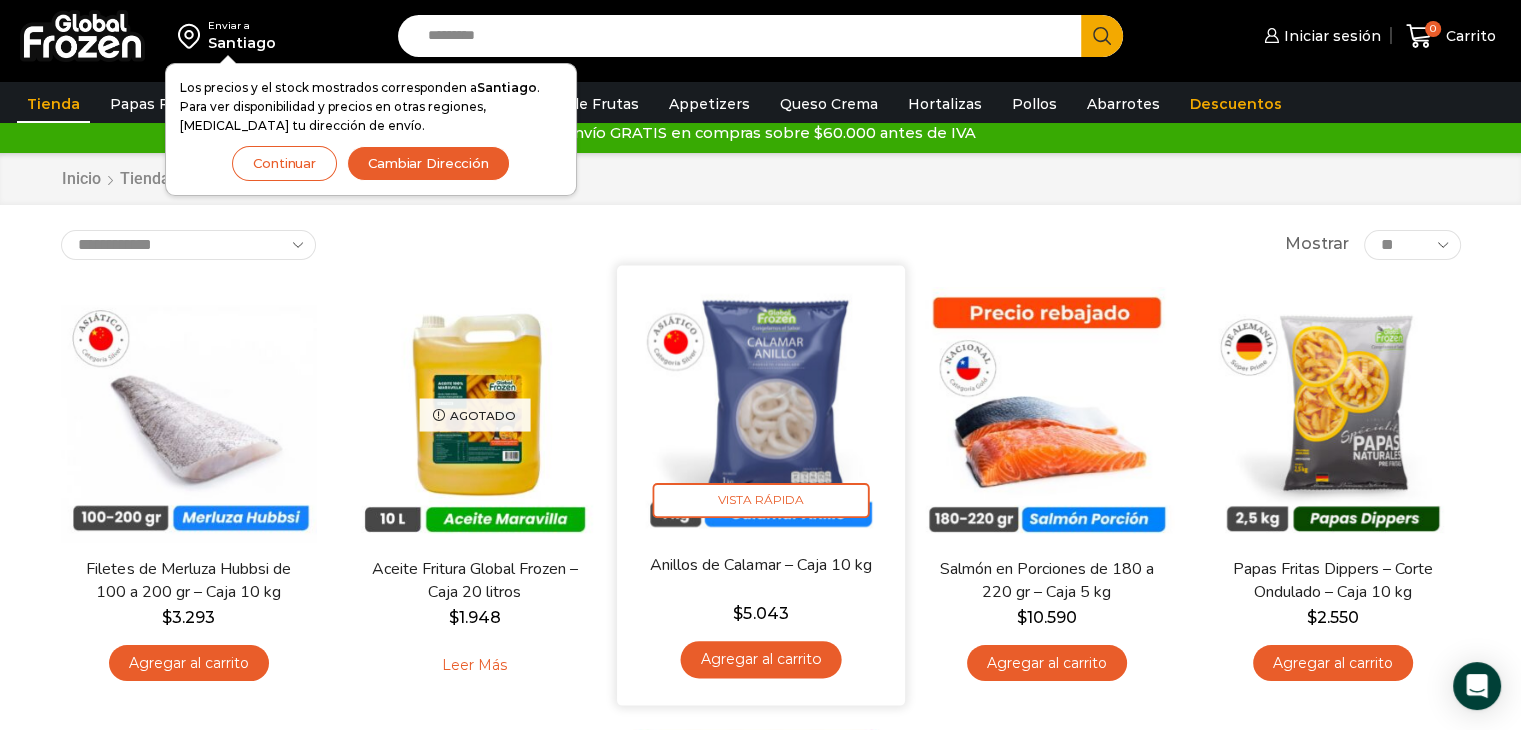 click on "Agregar al carrito" at bounding box center (760, 659) 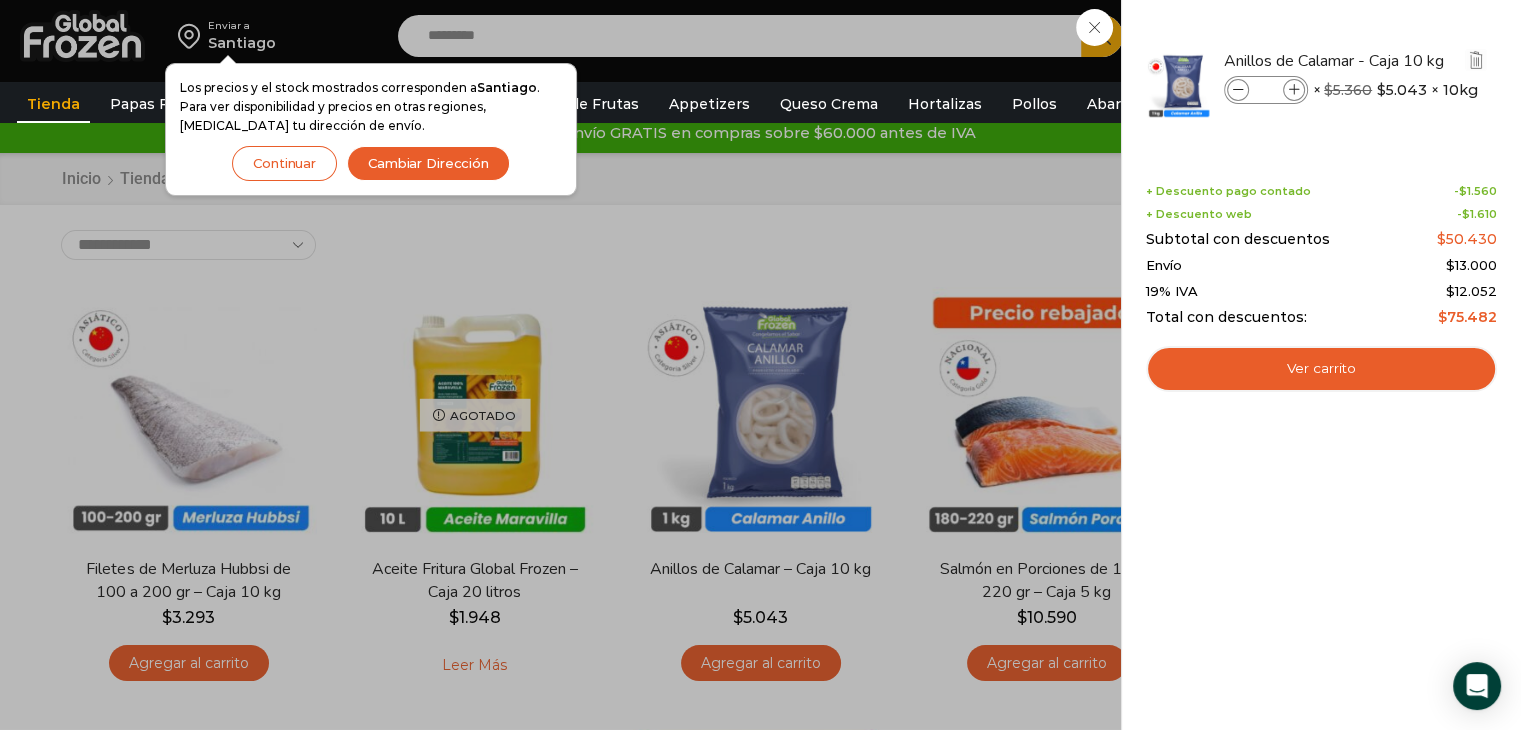 click at bounding box center [1294, 90] 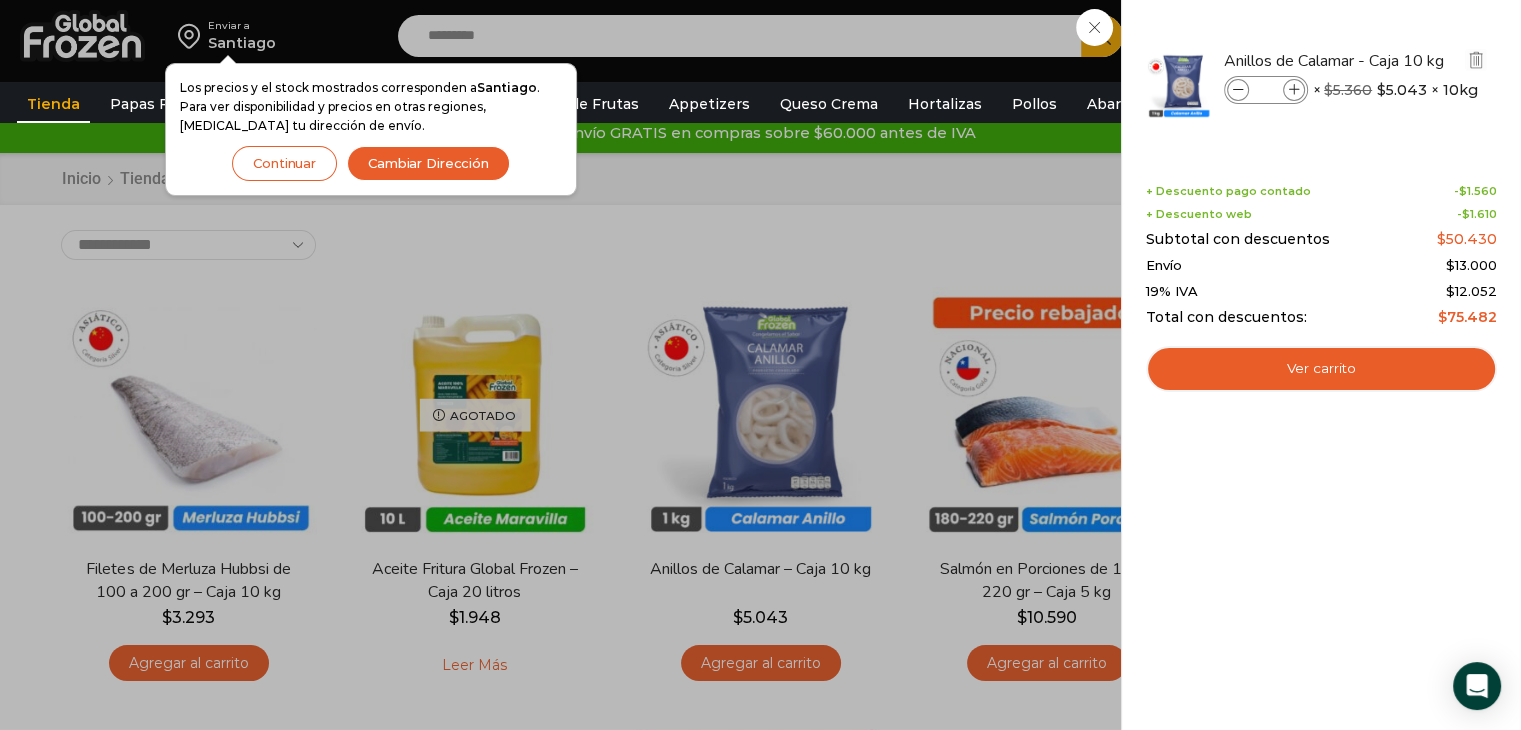 type on "*" 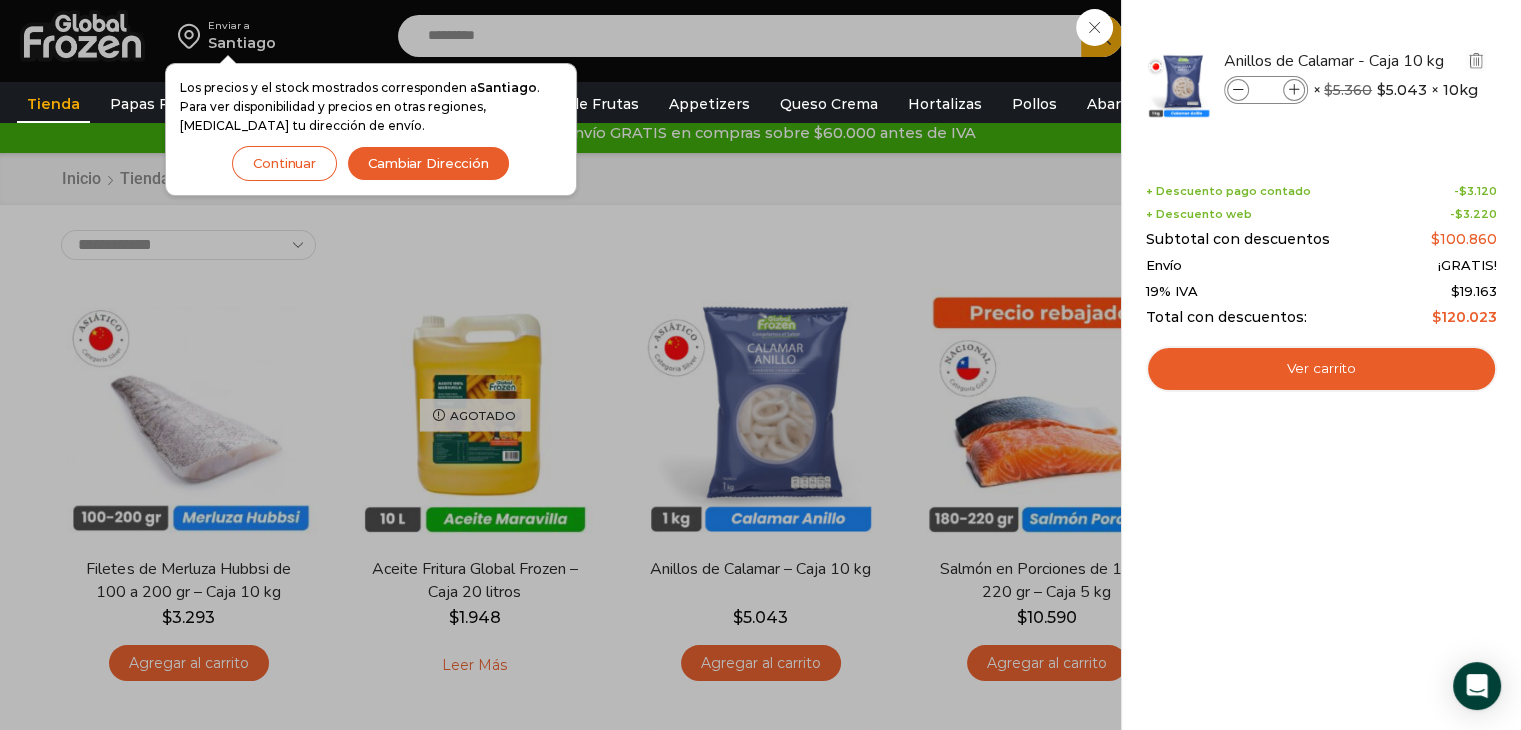 click at bounding box center (1294, 90) 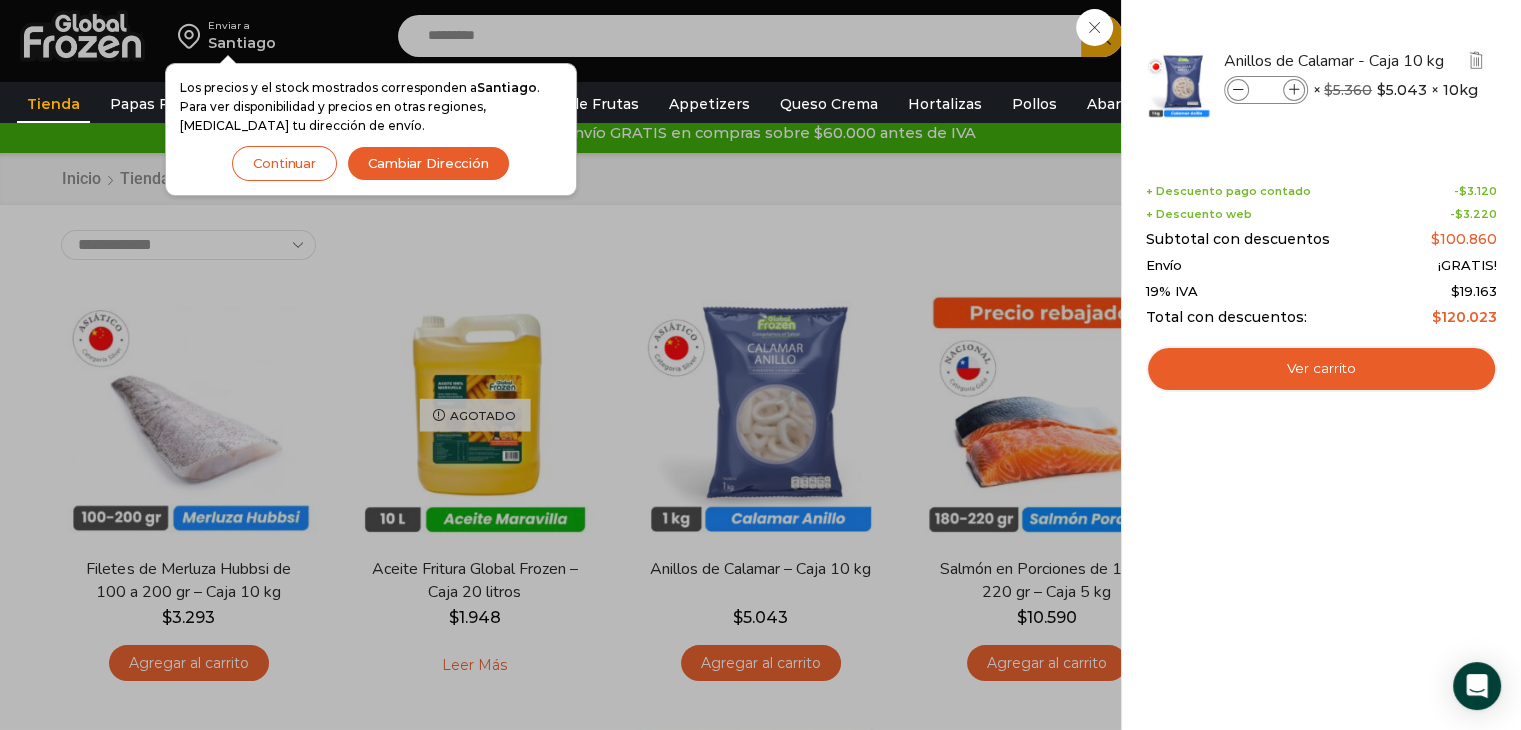 click at bounding box center (1294, 90) 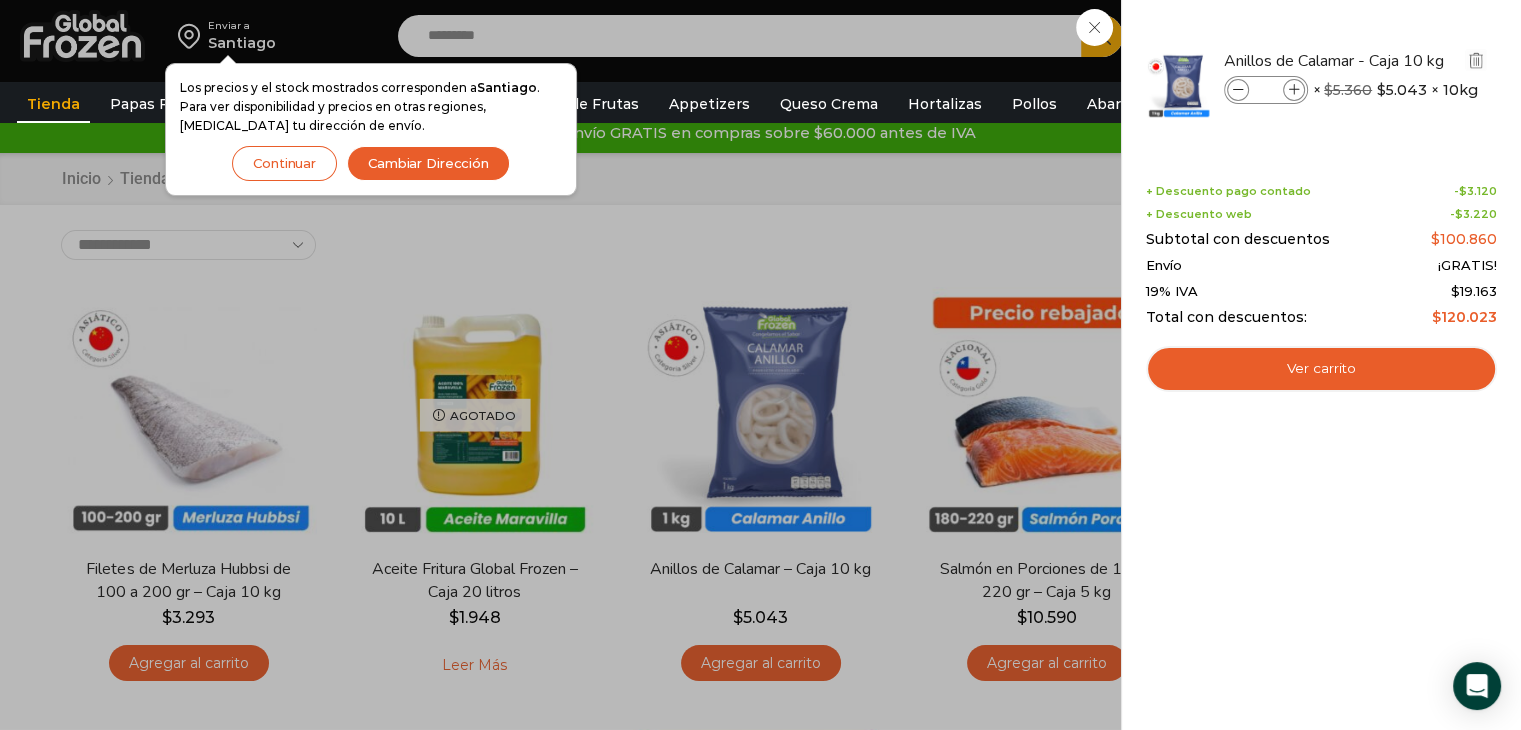 click at bounding box center [1294, 90] 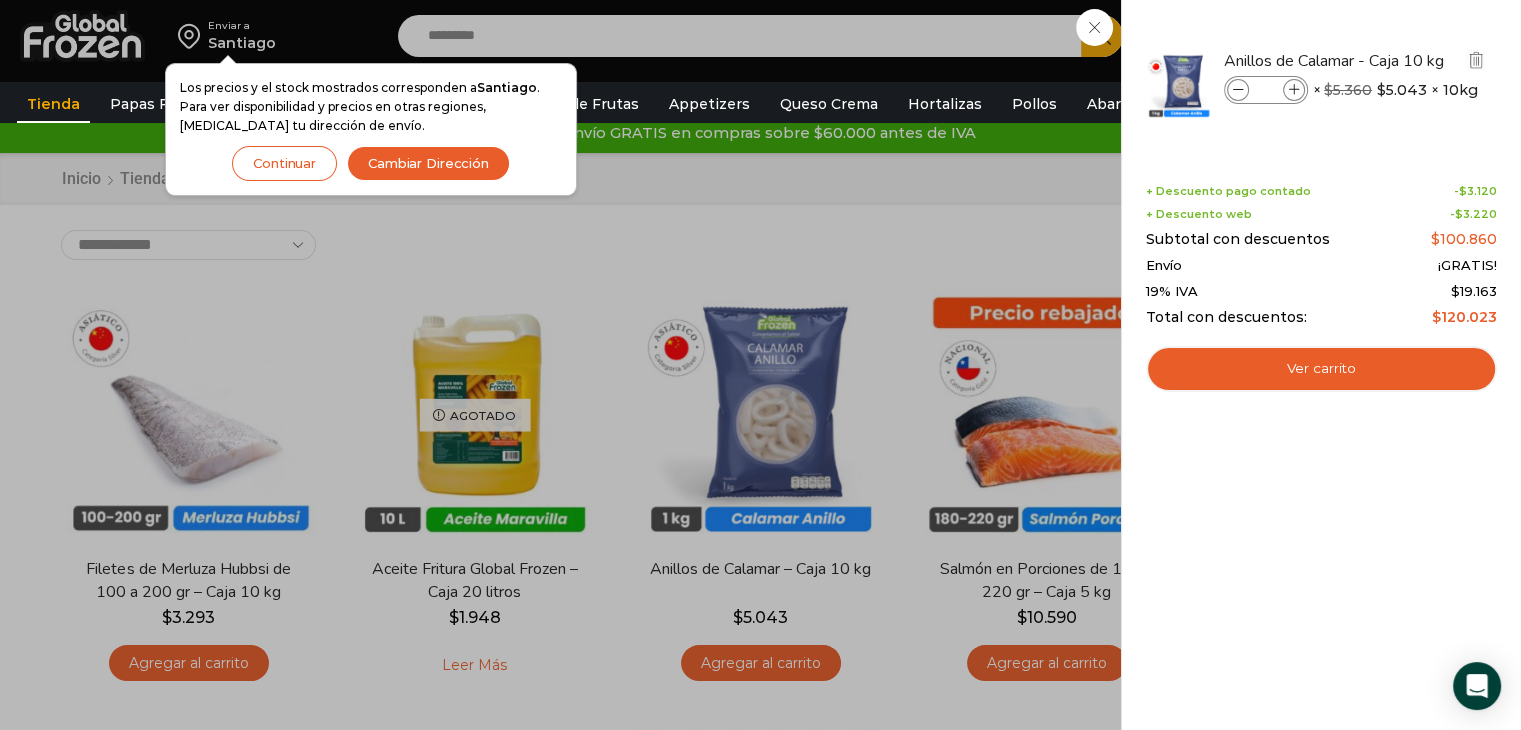 click at bounding box center (1294, 90) 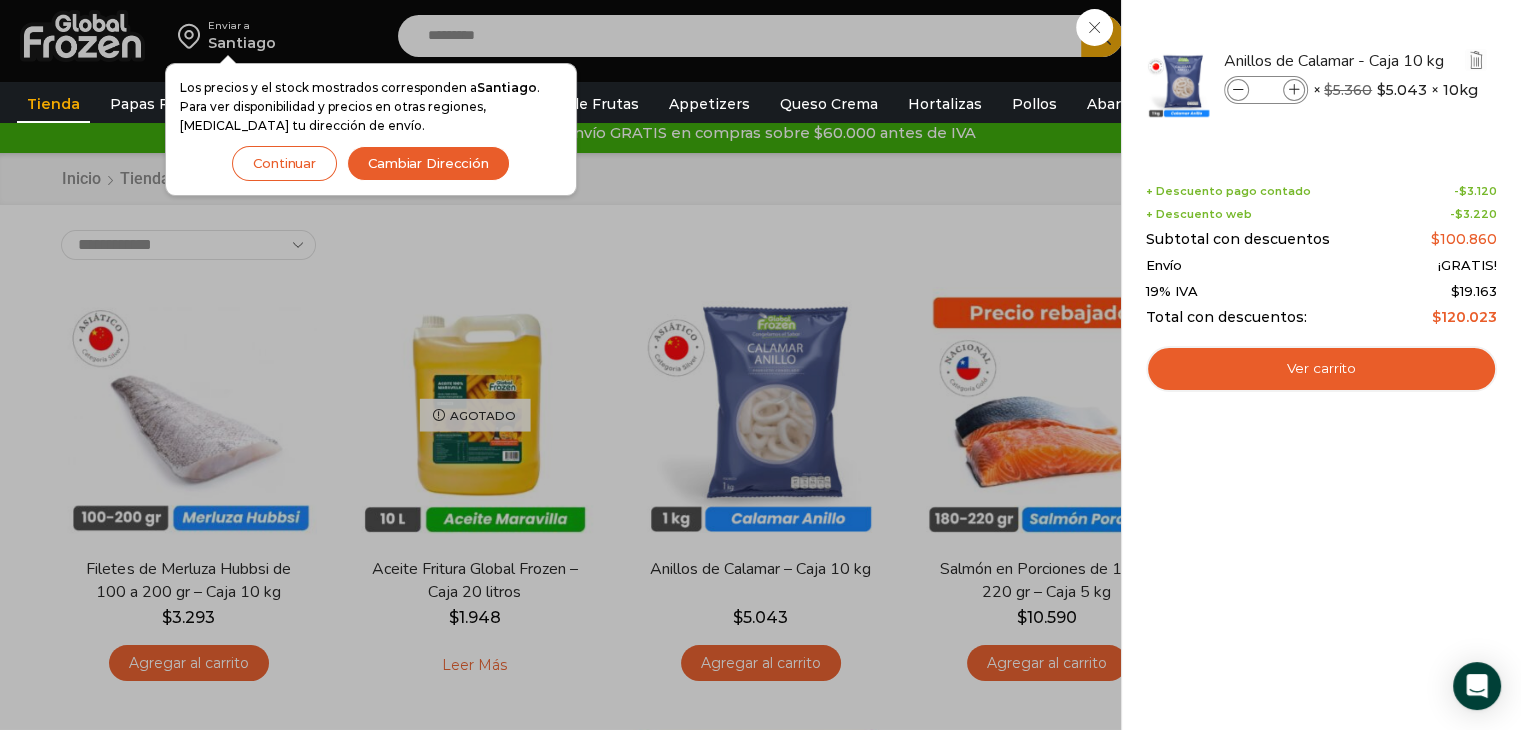 type on "*" 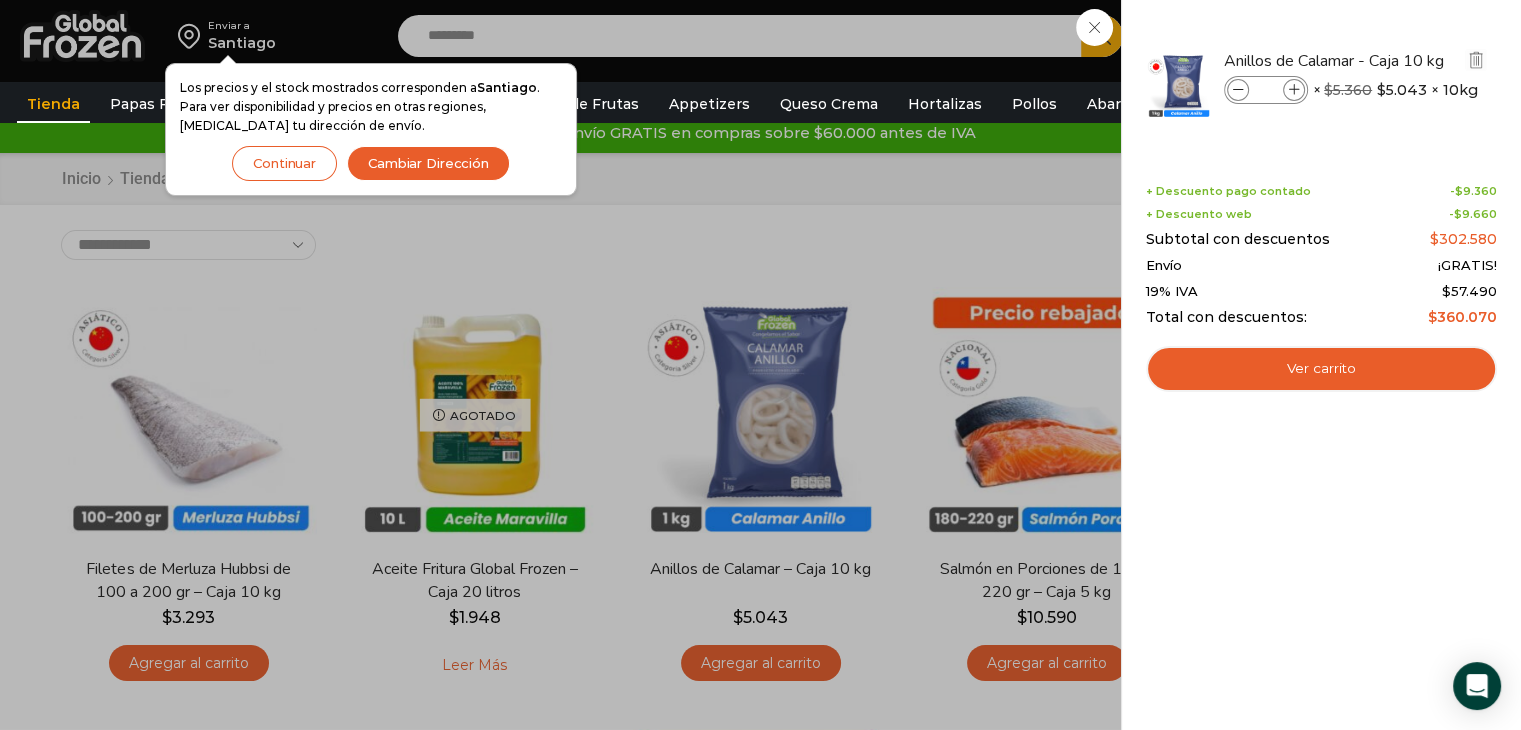 click at bounding box center (1238, 90) 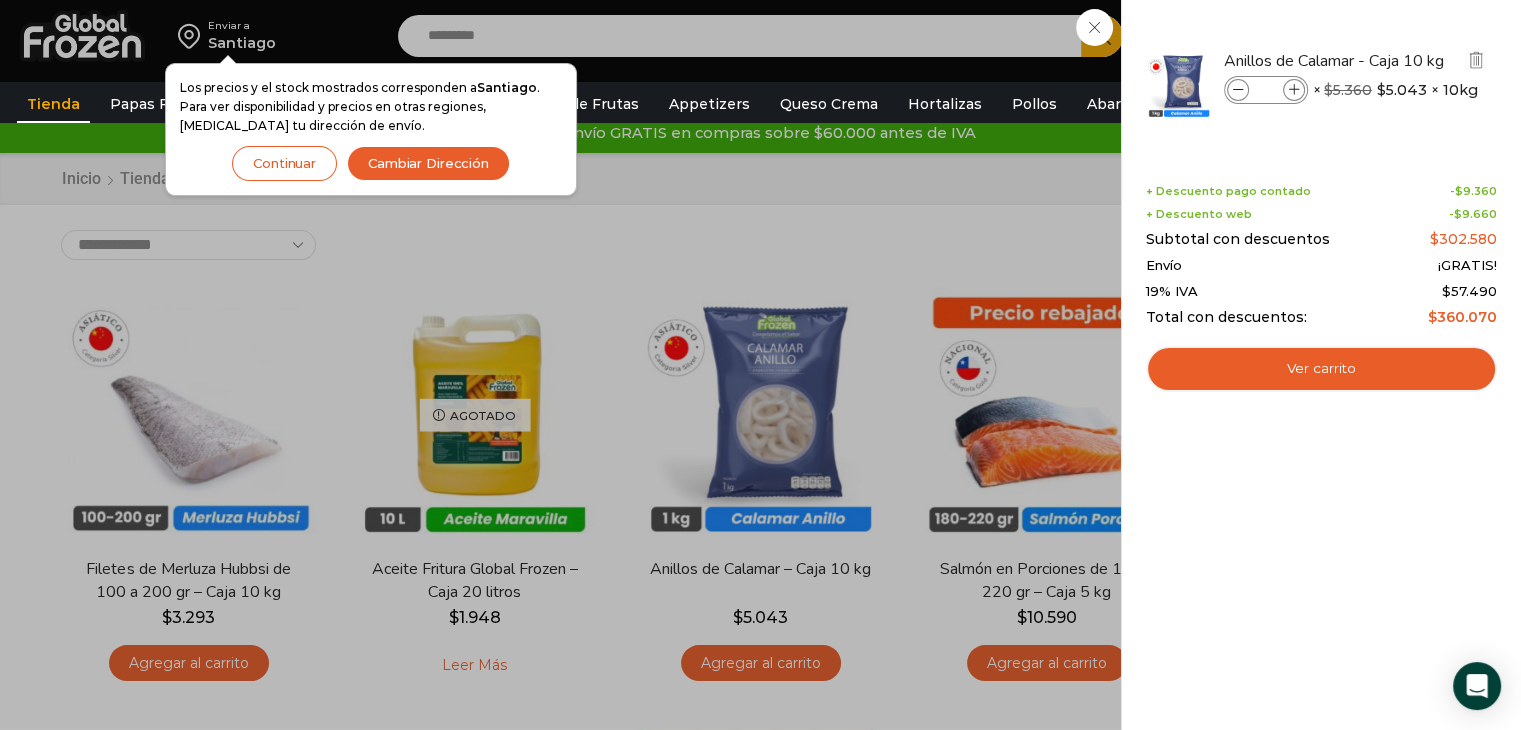 click at bounding box center [1238, 90] 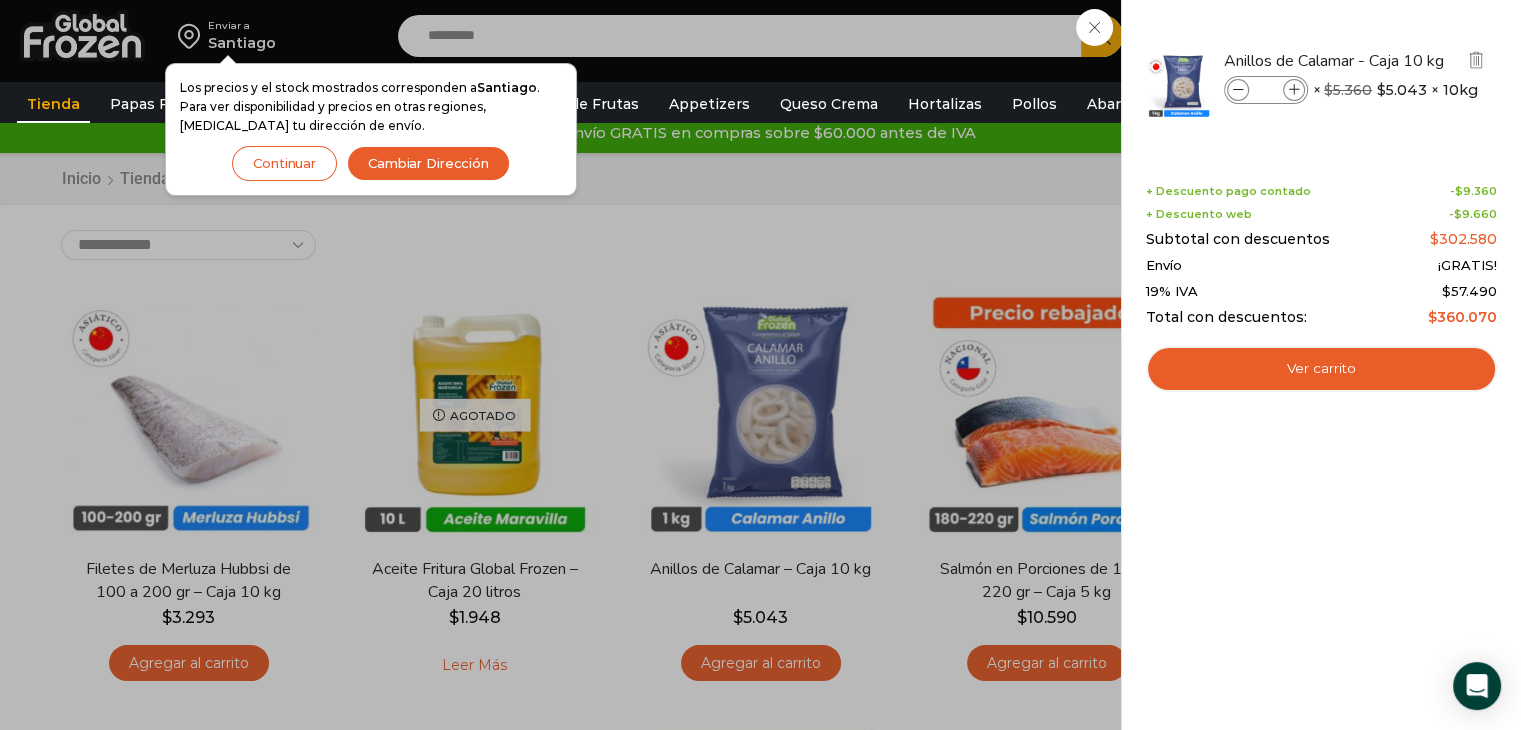 click at bounding box center [1238, 90] 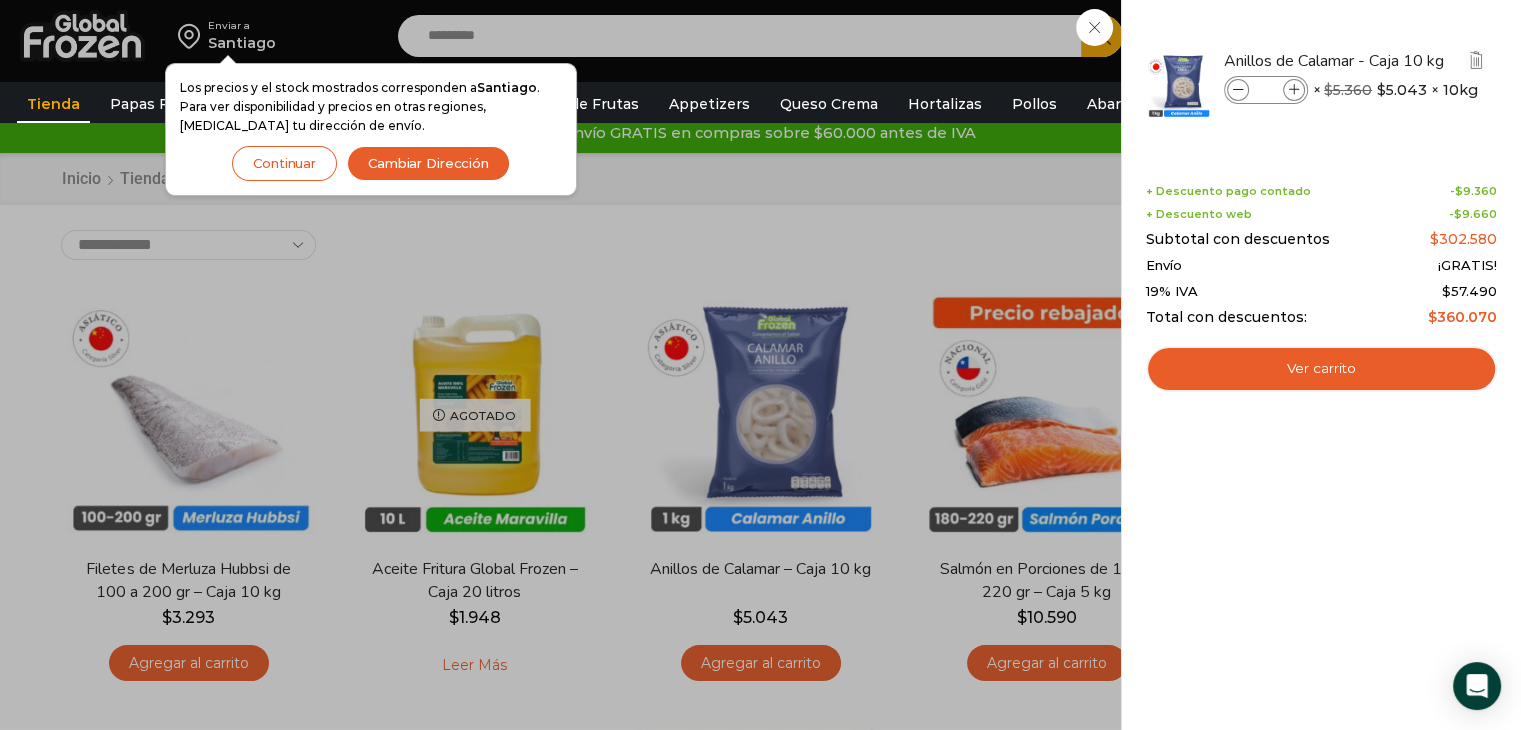click at bounding box center (1238, 90) 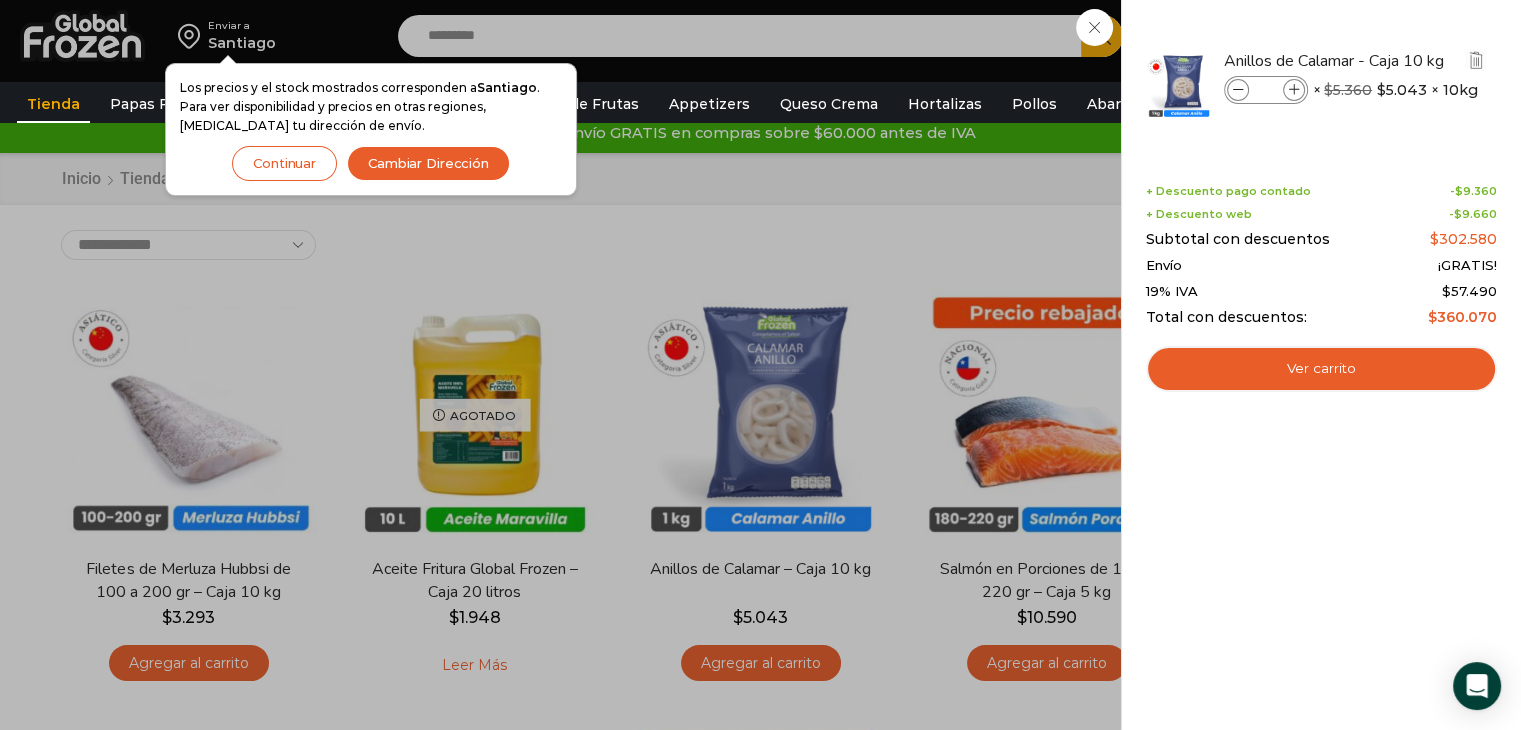 click at bounding box center (1238, 90) 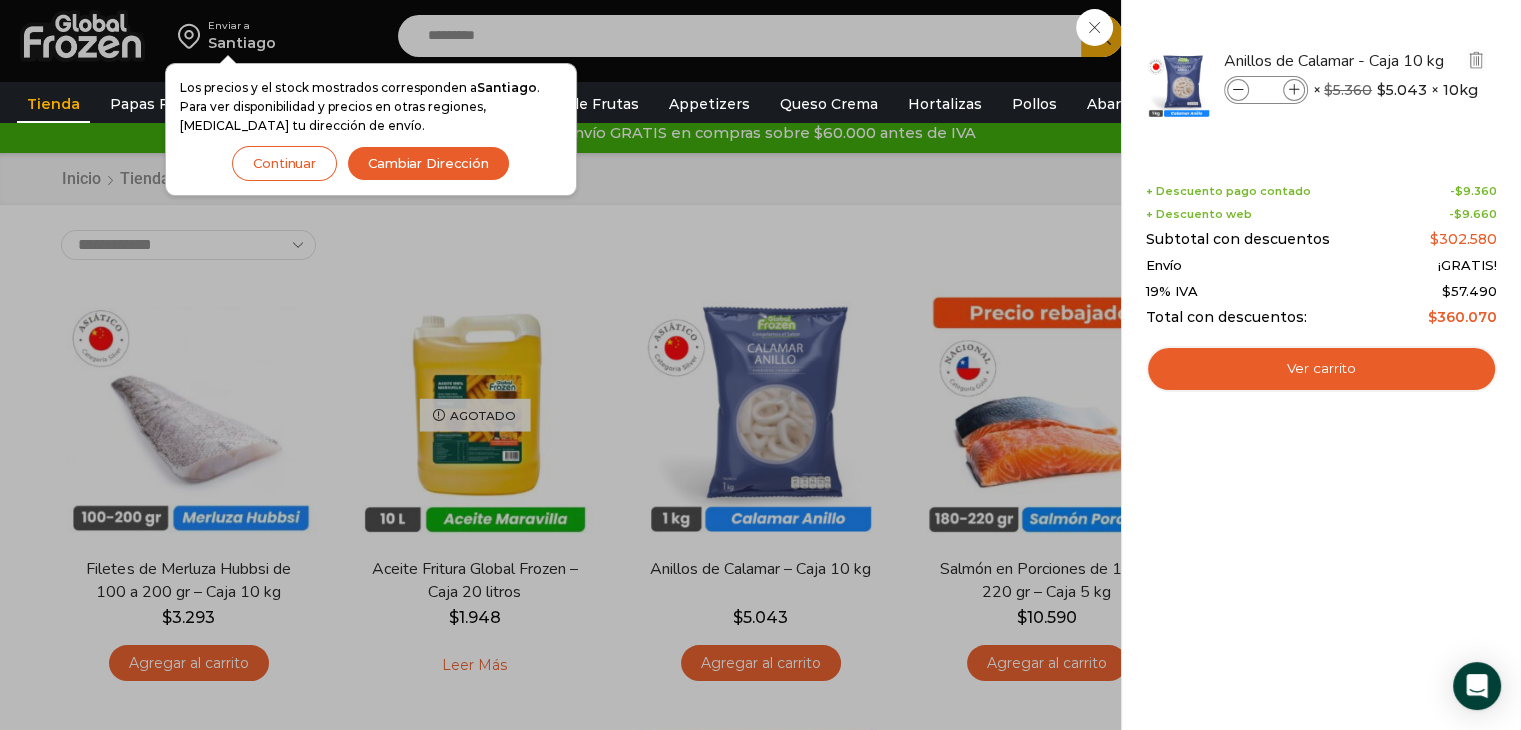 type on "*" 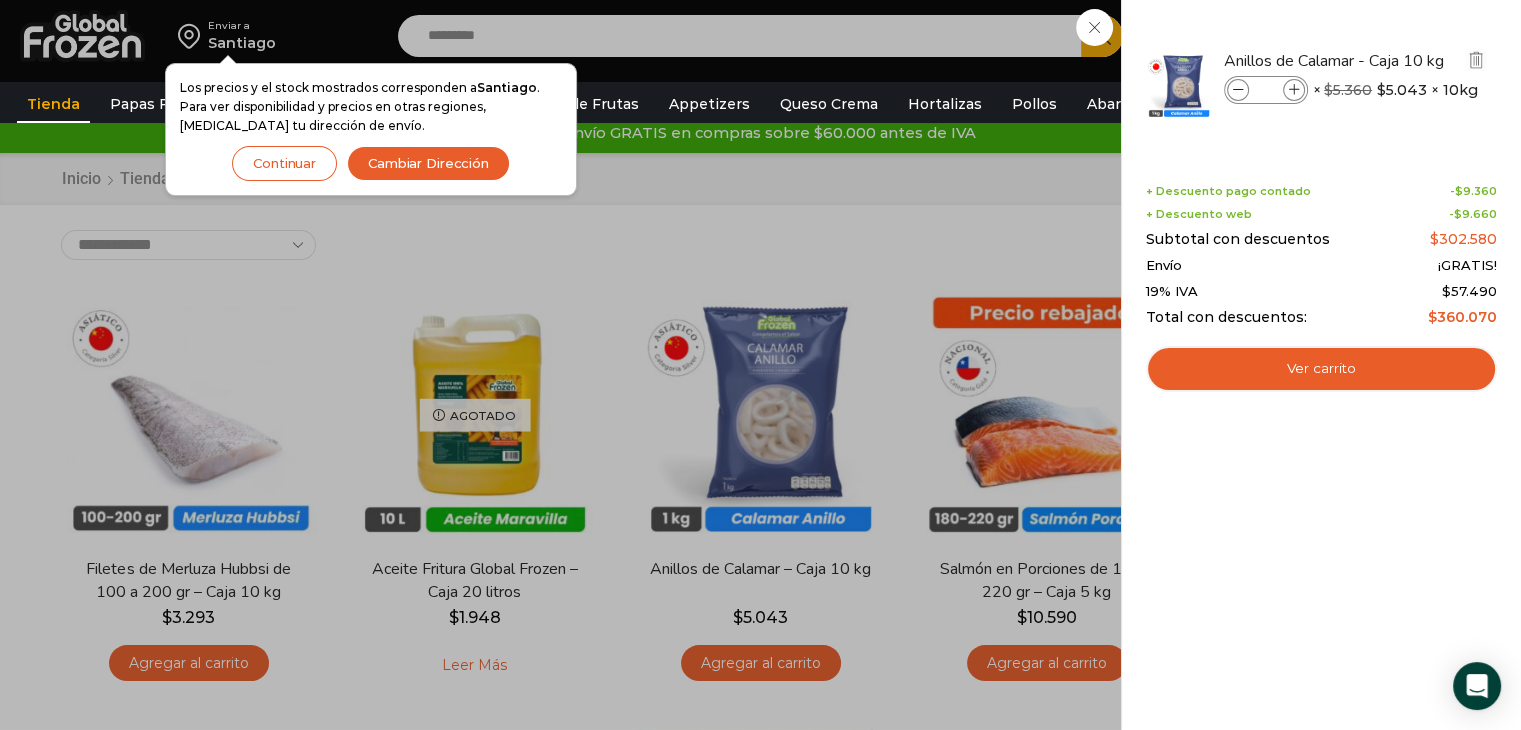 click at bounding box center [1238, 90] 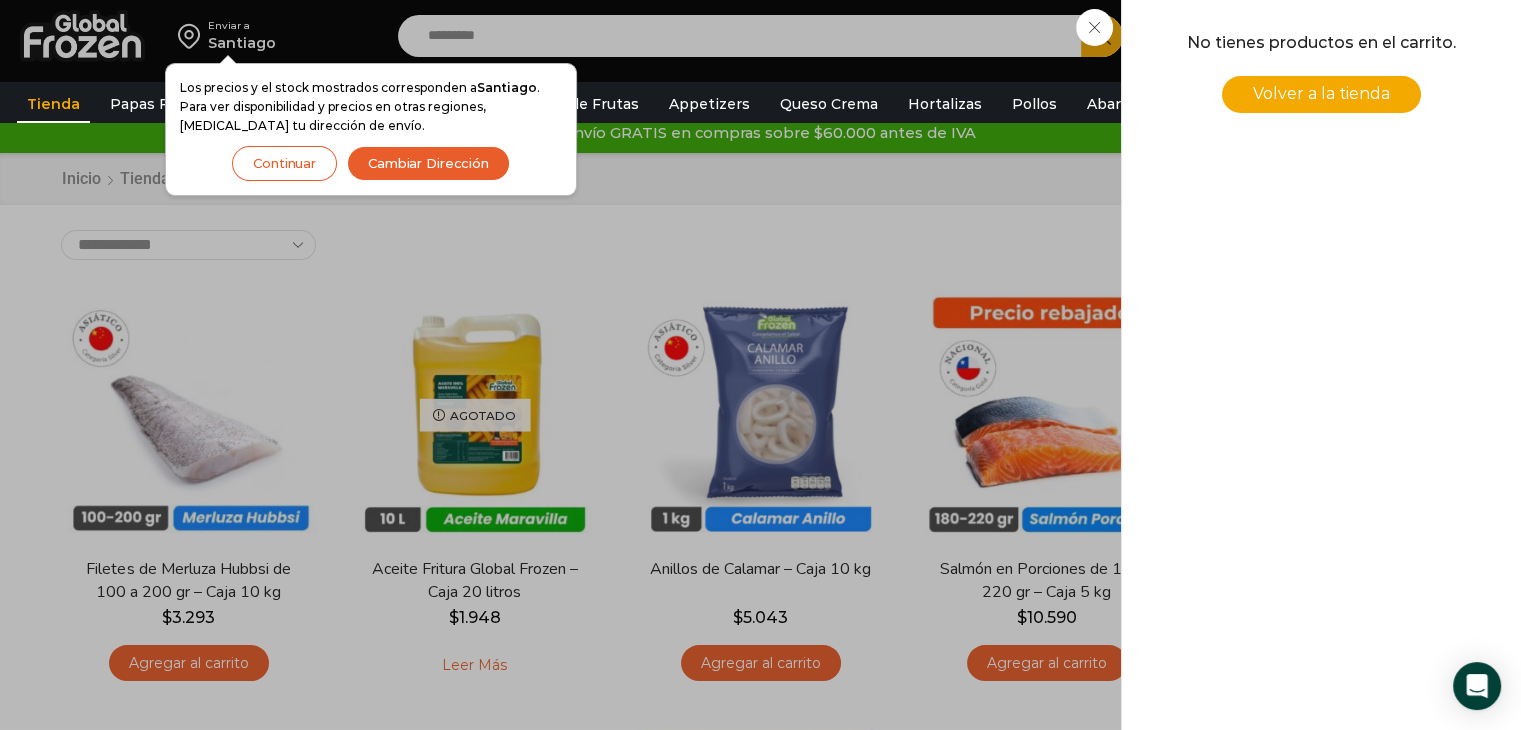 click on "0
Carrito
0
0
Shopping Cart
No tienes productos en el carrito.
Volver a la tienda
-" at bounding box center [1451, 36] 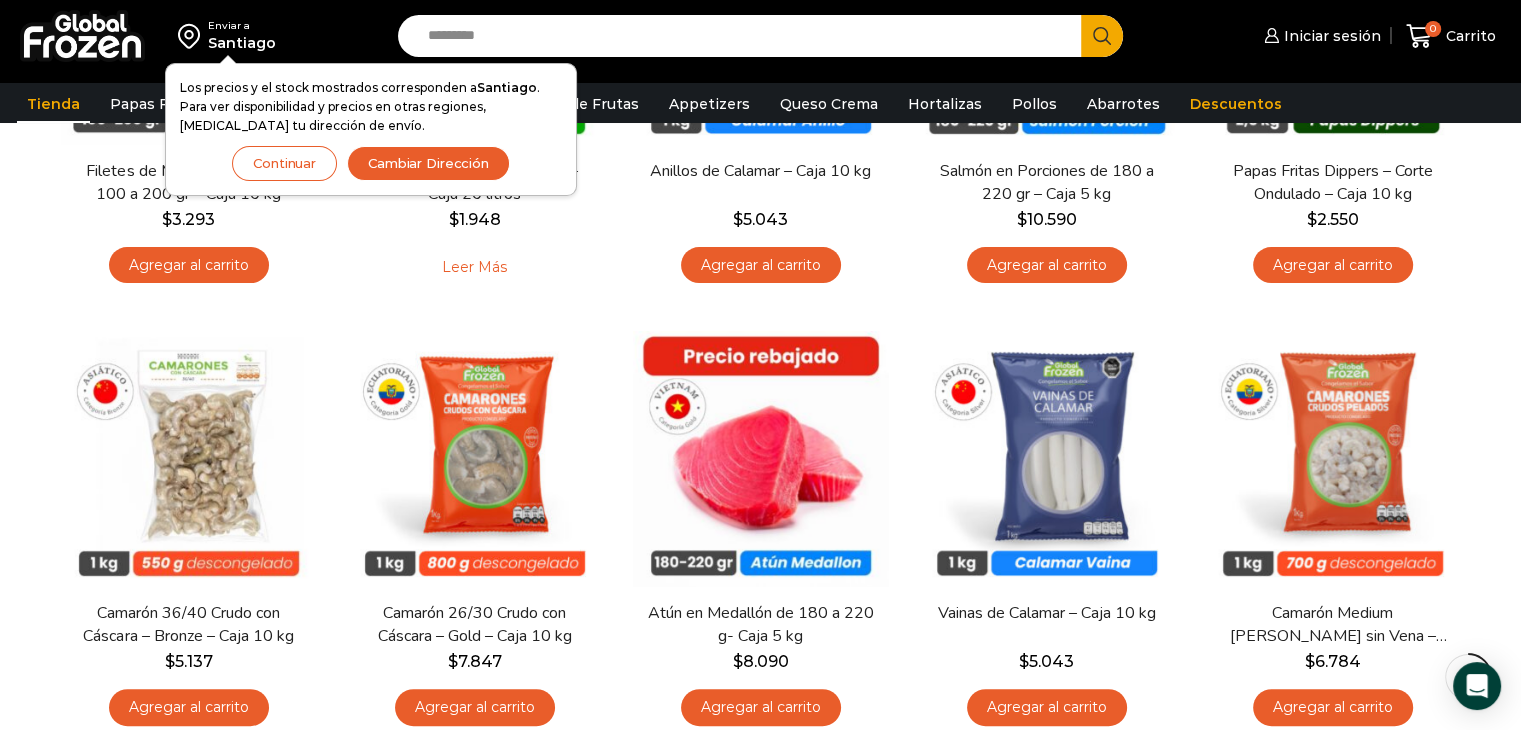 scroll, scrollTop: 400, scrollLeft: 0, axis: vertical 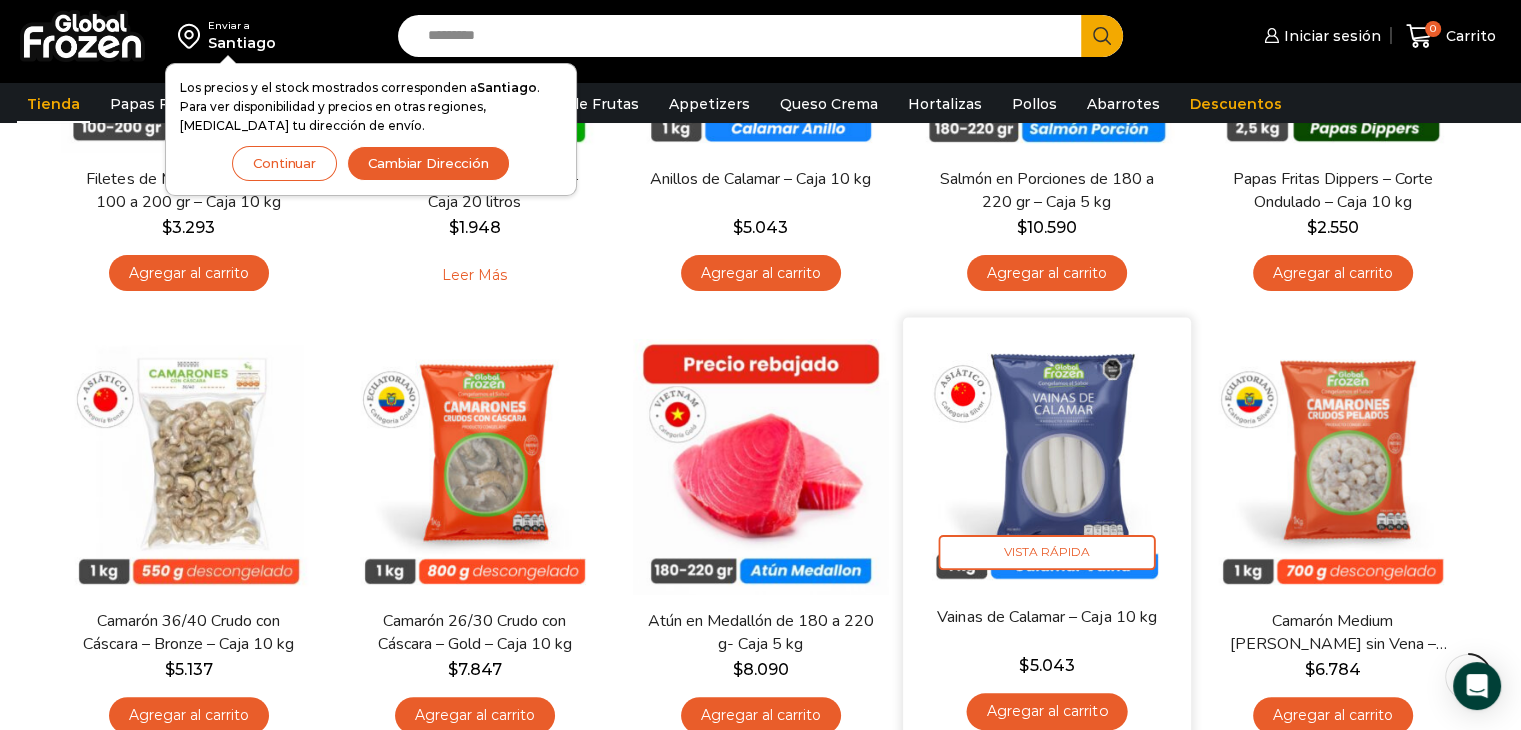 click at bounding box center (1047, 461) 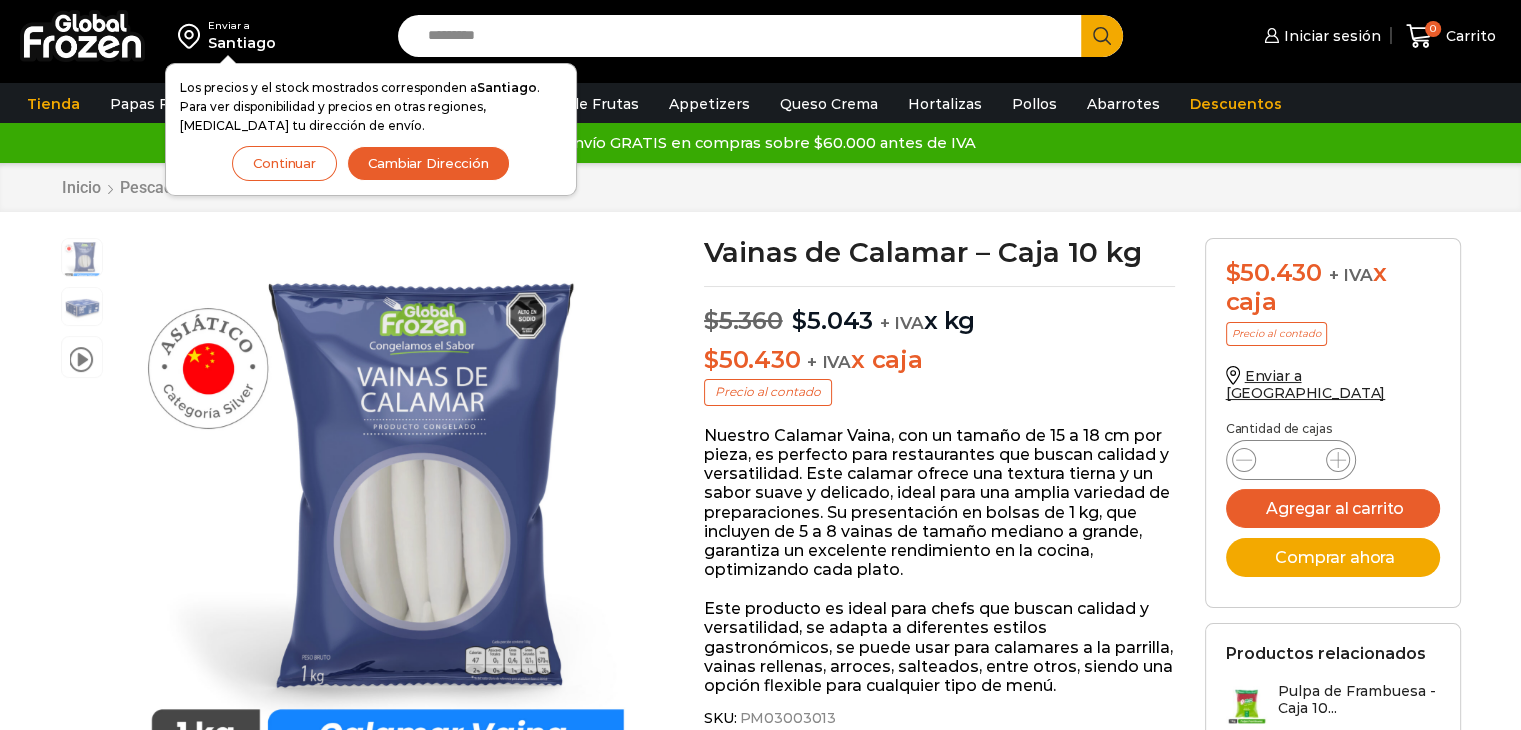 scroll, scrollTop: 0, scrollLeft: 0, axis: both 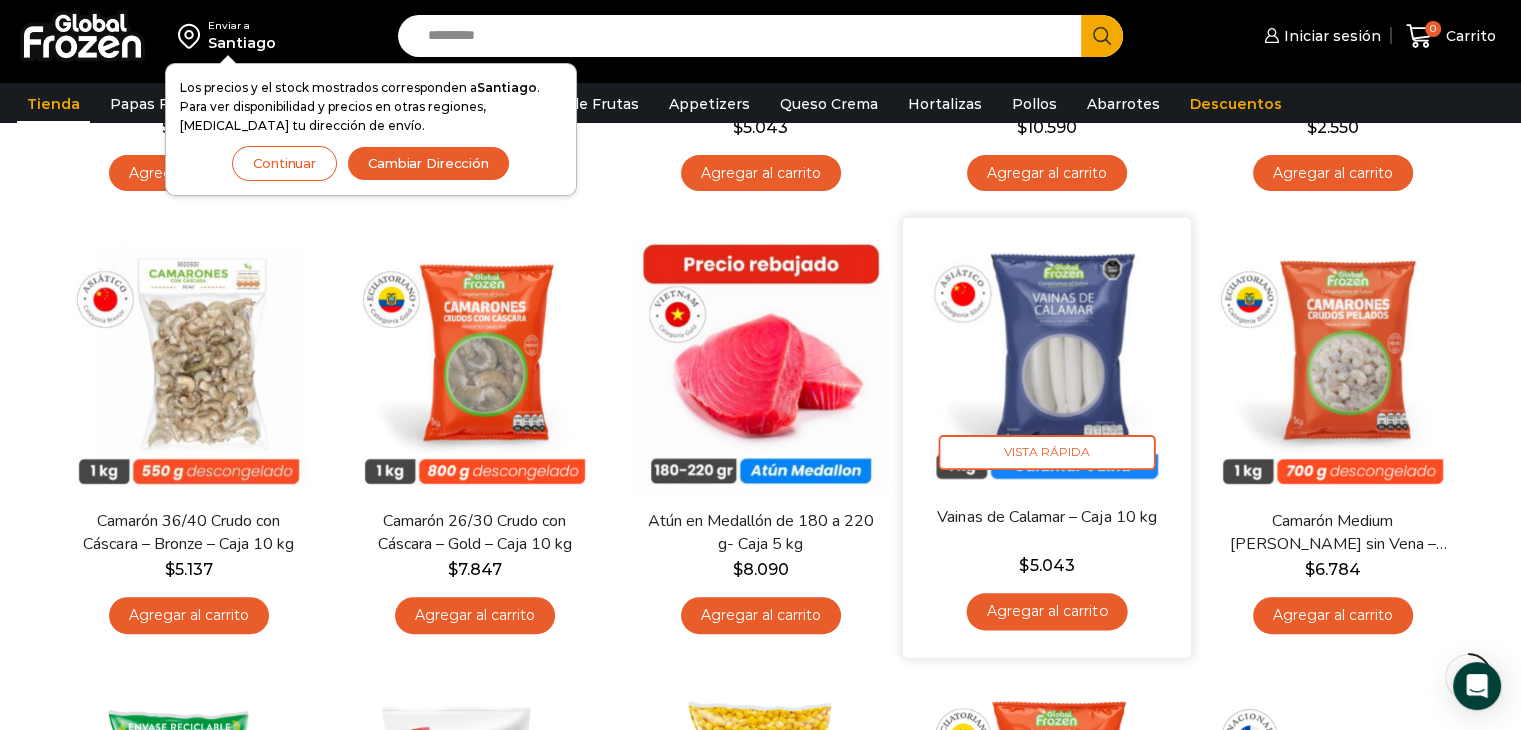 click on "Agregar al carrito" at bounding box center (1046, 611) 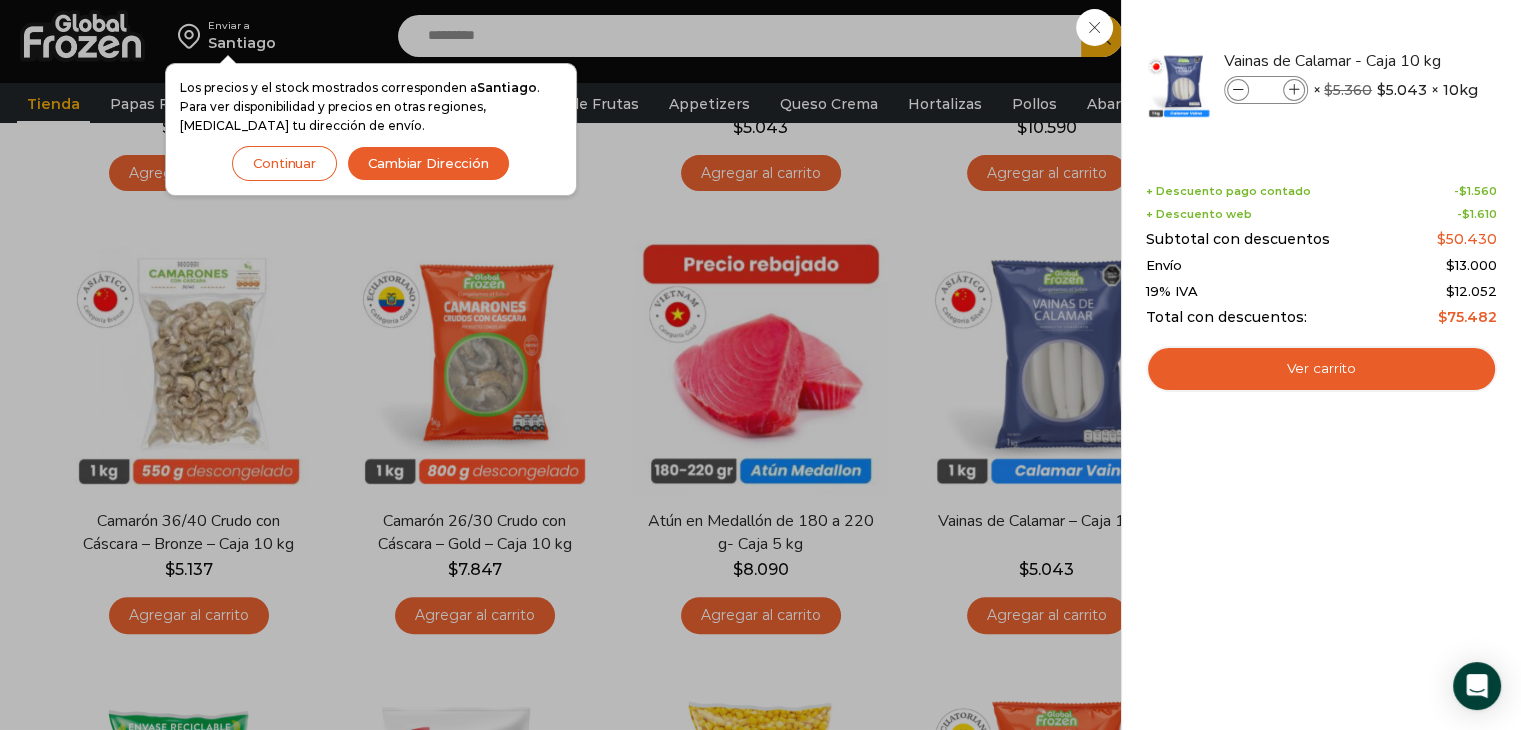 click on "1
Shopping Cart
Vainas de Calamar - Caja 10 kg
Vainas de Calamar - Caja 10 kg cantidad
*
×  $ 5.360   Original price was: $5.360. $ 5.043 Current price is: $5.043.  × 10kg 1 ×  $ 5.360   Original price was: $5.360. $ 5.043 Current price is: $5.043.
- $" at bounding box center (1321, 365) 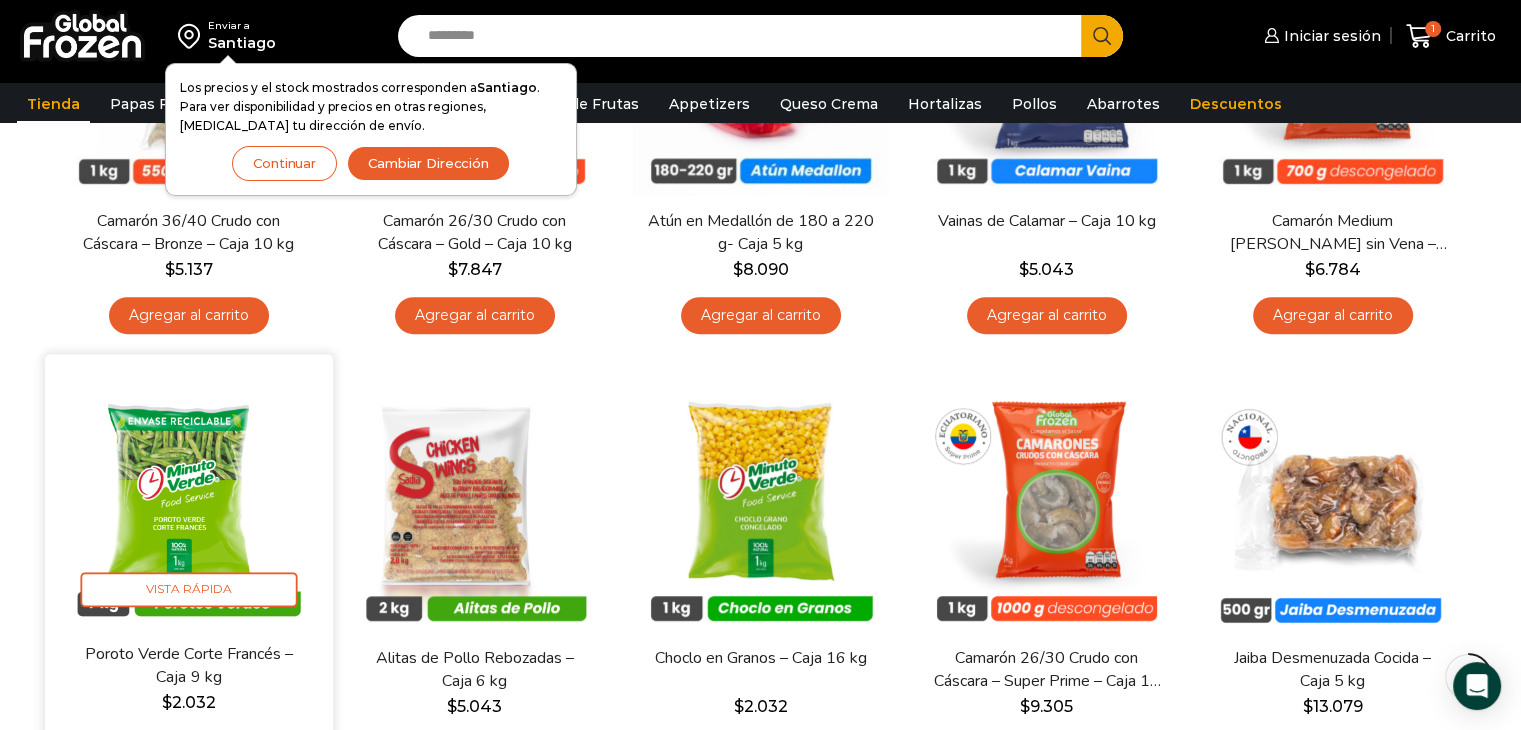 scroll, scrollTop: 900, scrollLeft: 0, axis: vertical 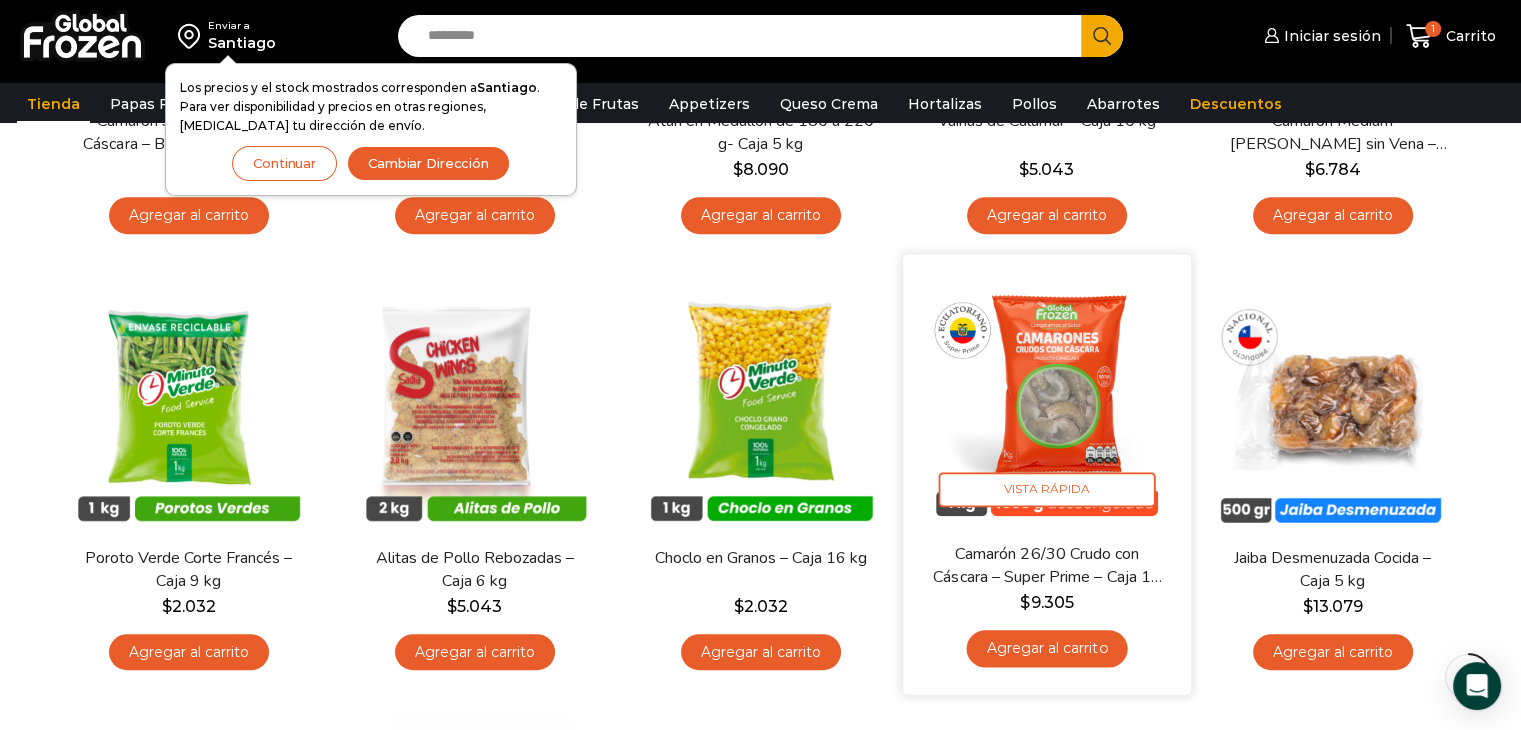 click on "Agregar al carrito" at bounding box center (1046, 648) 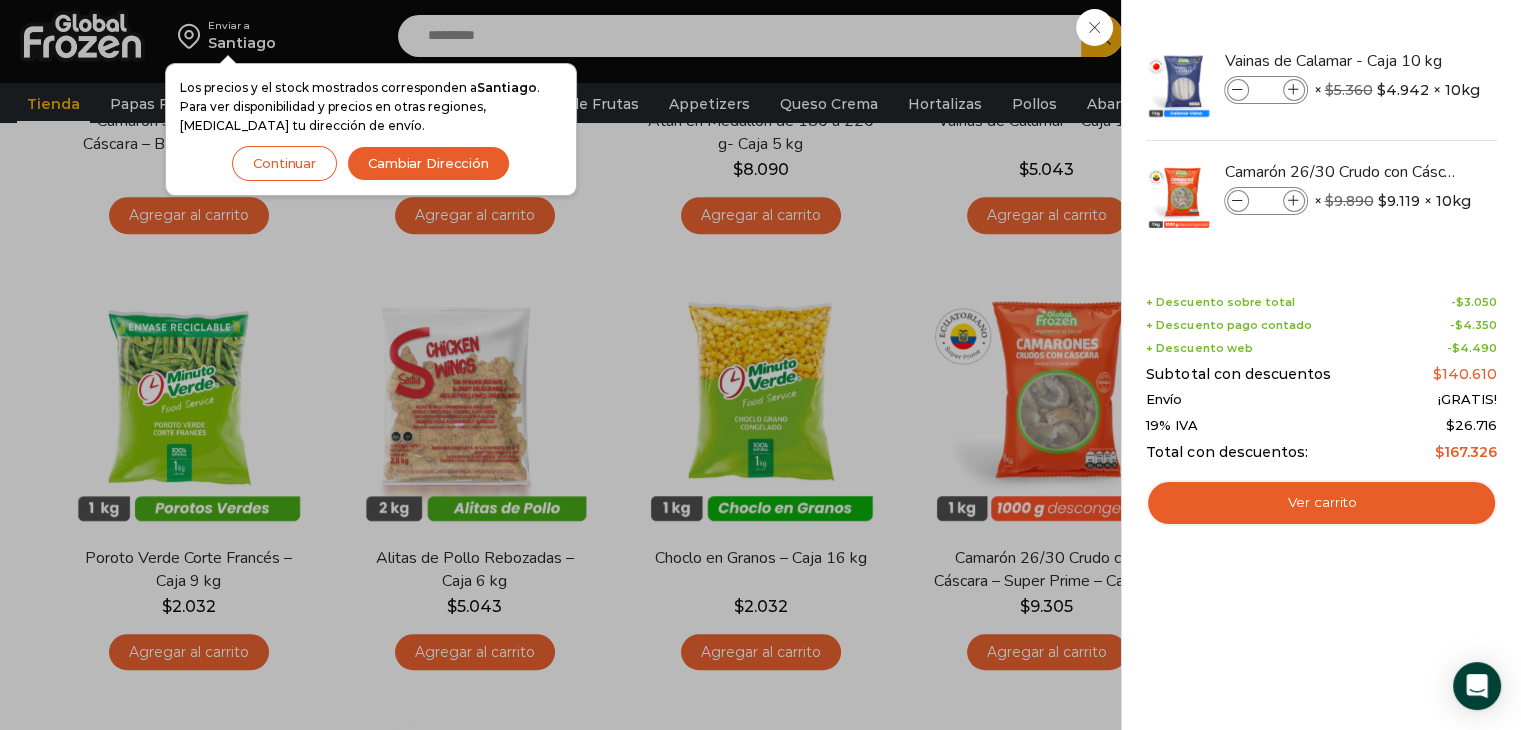 click on "2
Carrito
2
2
Shopping Cart
*" at bounding box center (1451, 36) 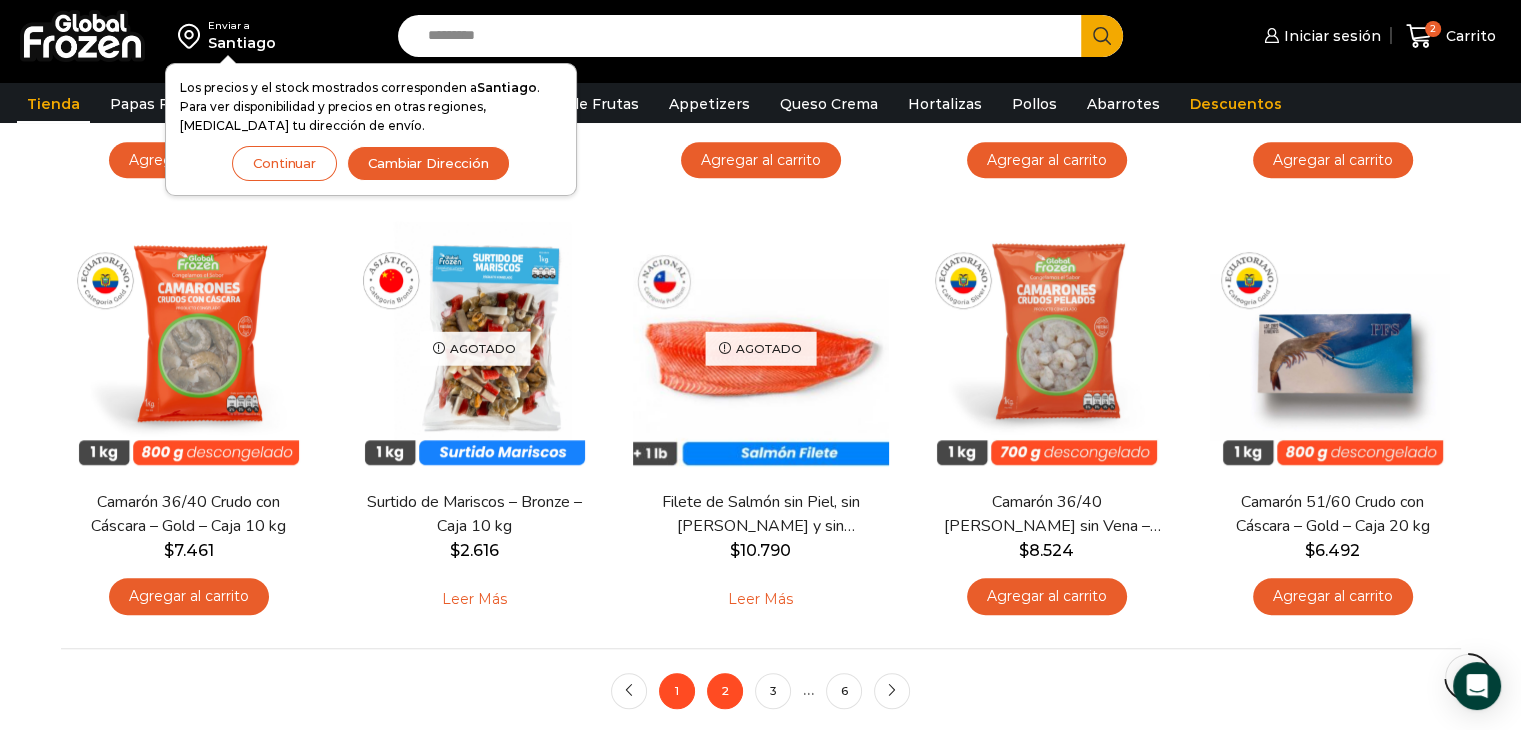 scroll, scrollTop: 1500, scrollLeft: 0, axis: vertical 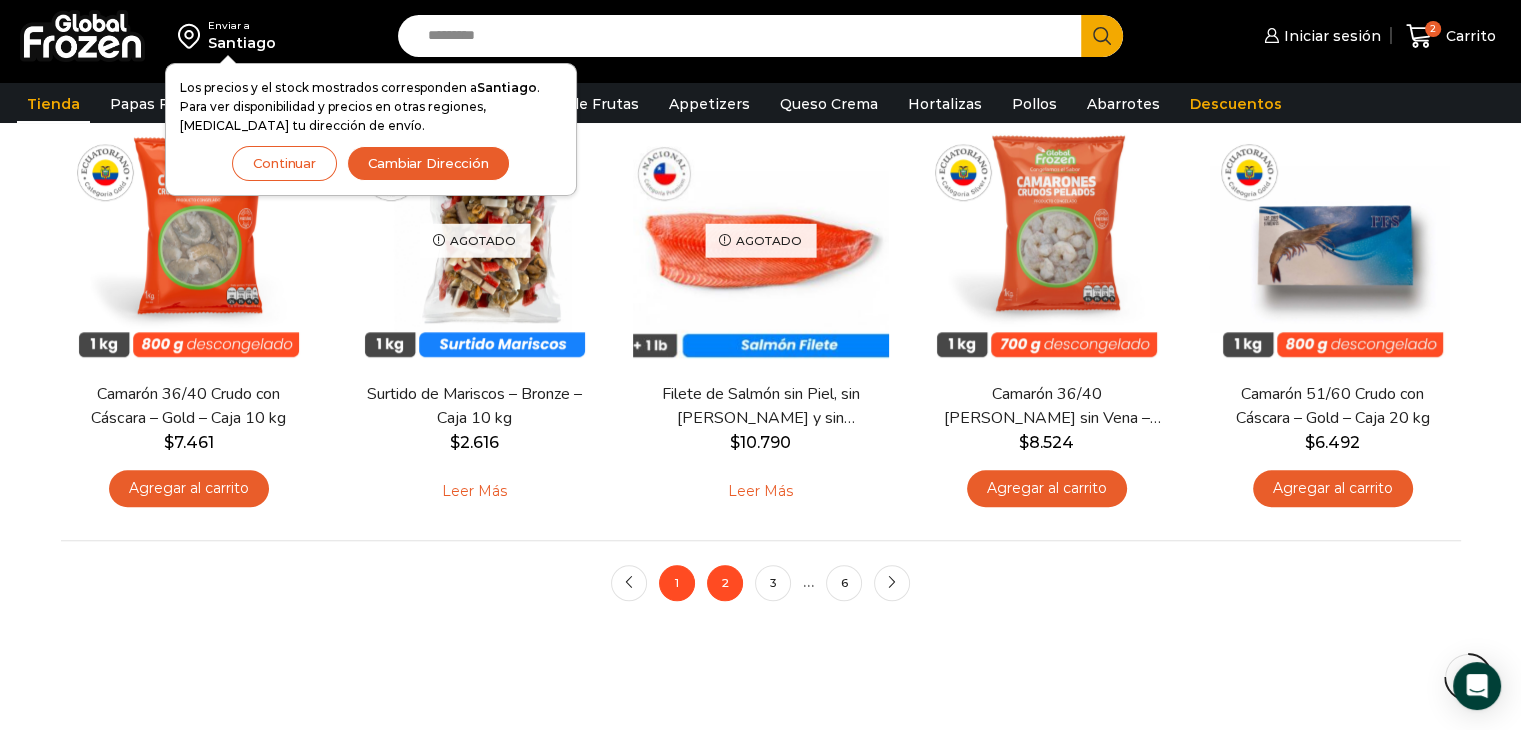 click on "1" at bounding box center [677, 583] 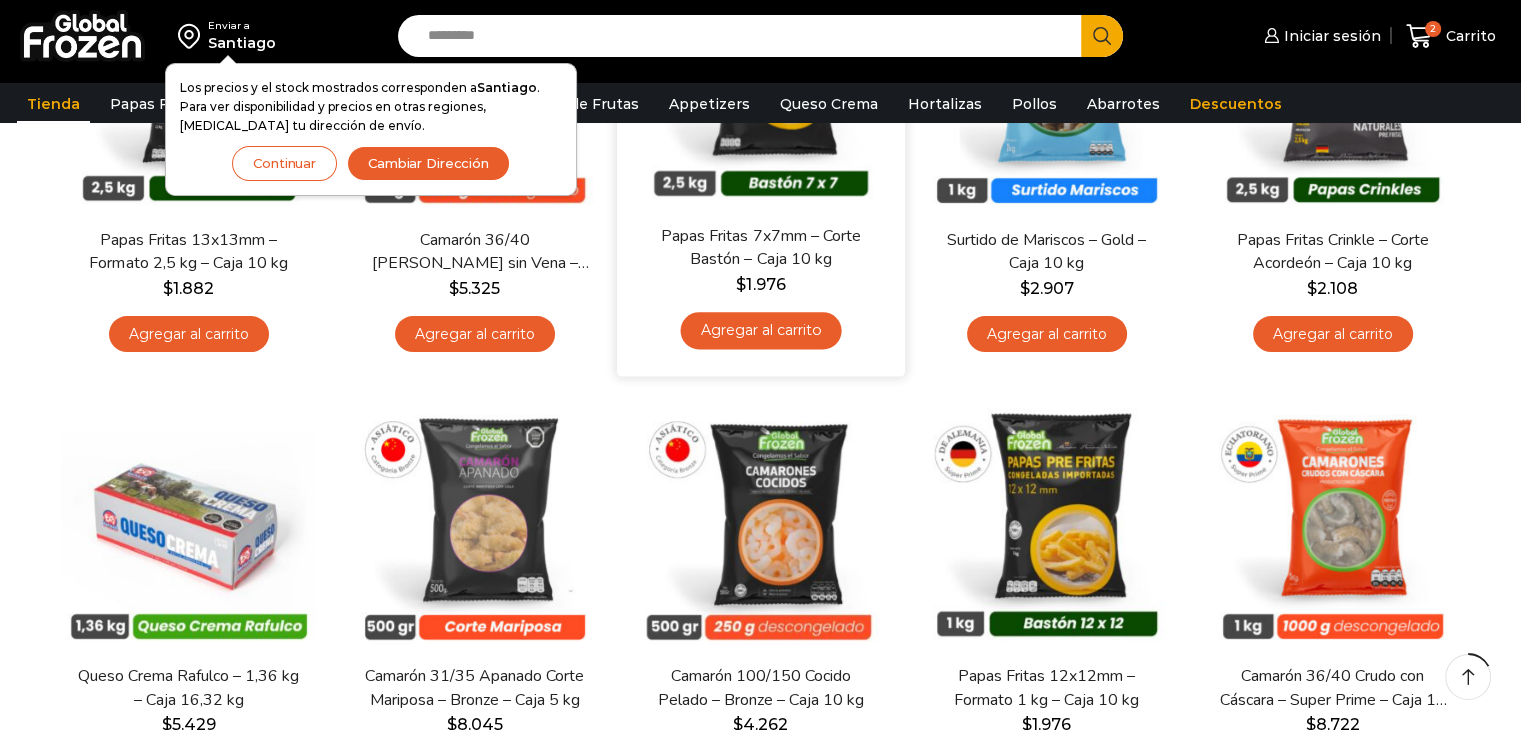 scroll, scrollTop: 400, scrollLeft: 0, axis: vertical 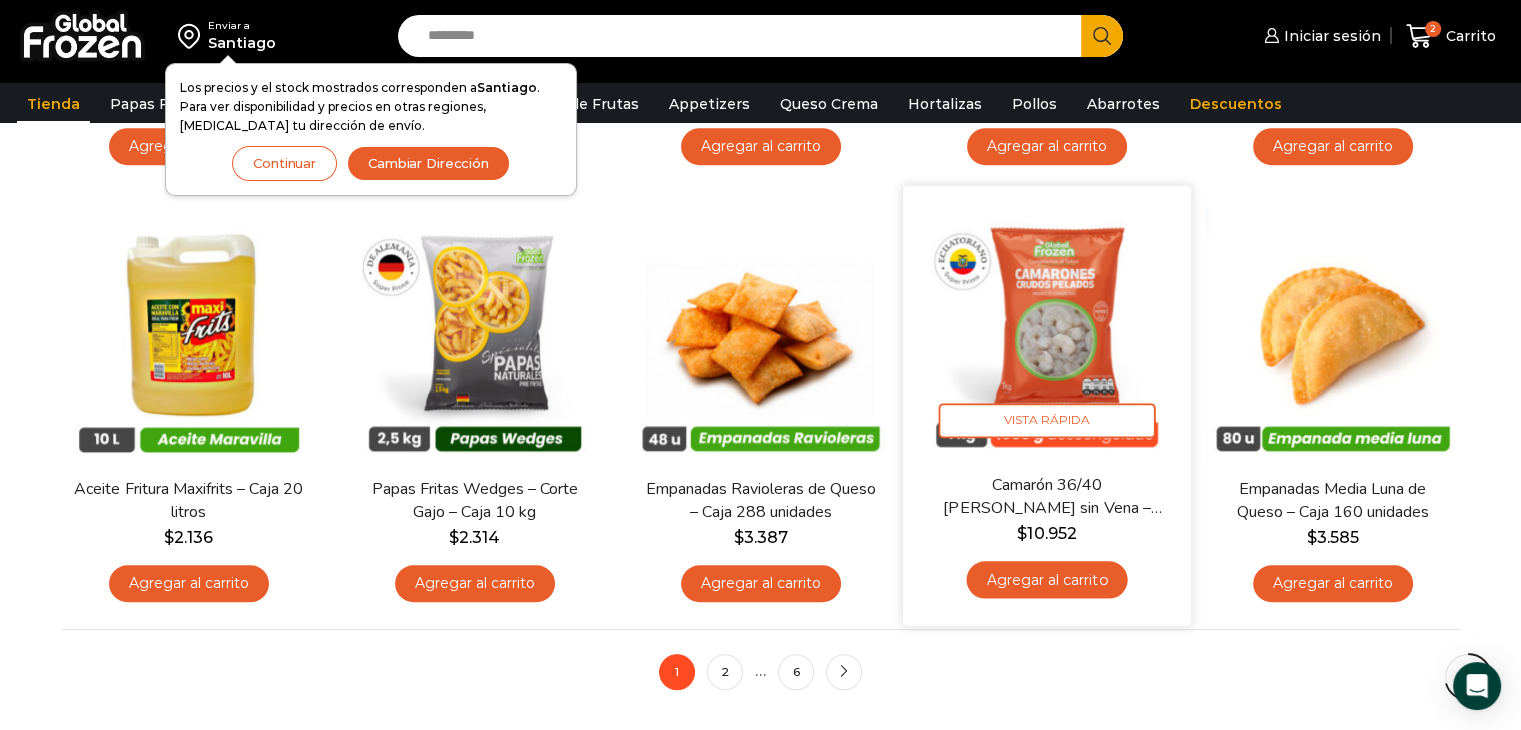 click on "Agregar al carrito" at bounding box center [1046, 579] 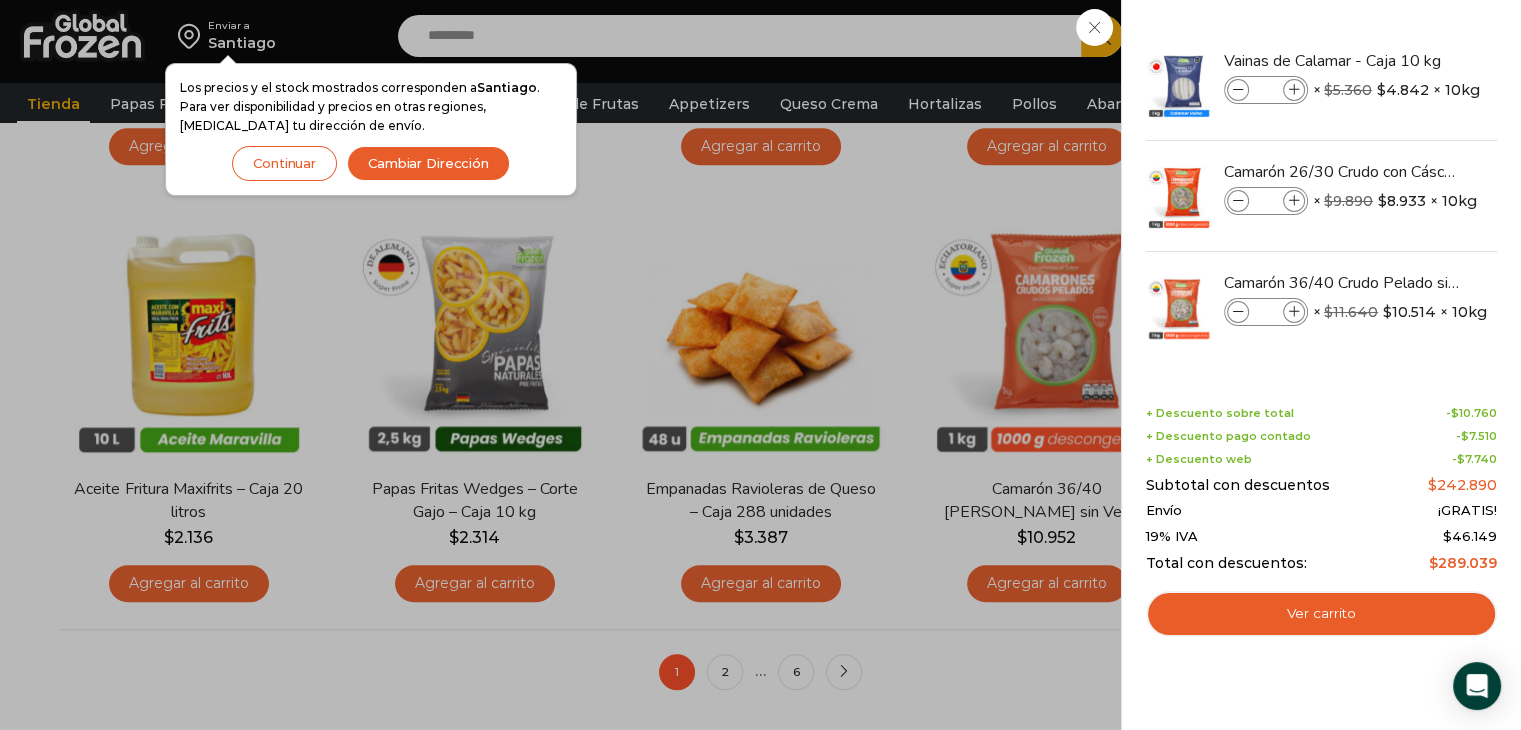click on "3
Carrito
3
3
Shopping Cart
*" at bounding box center (1451, 36) 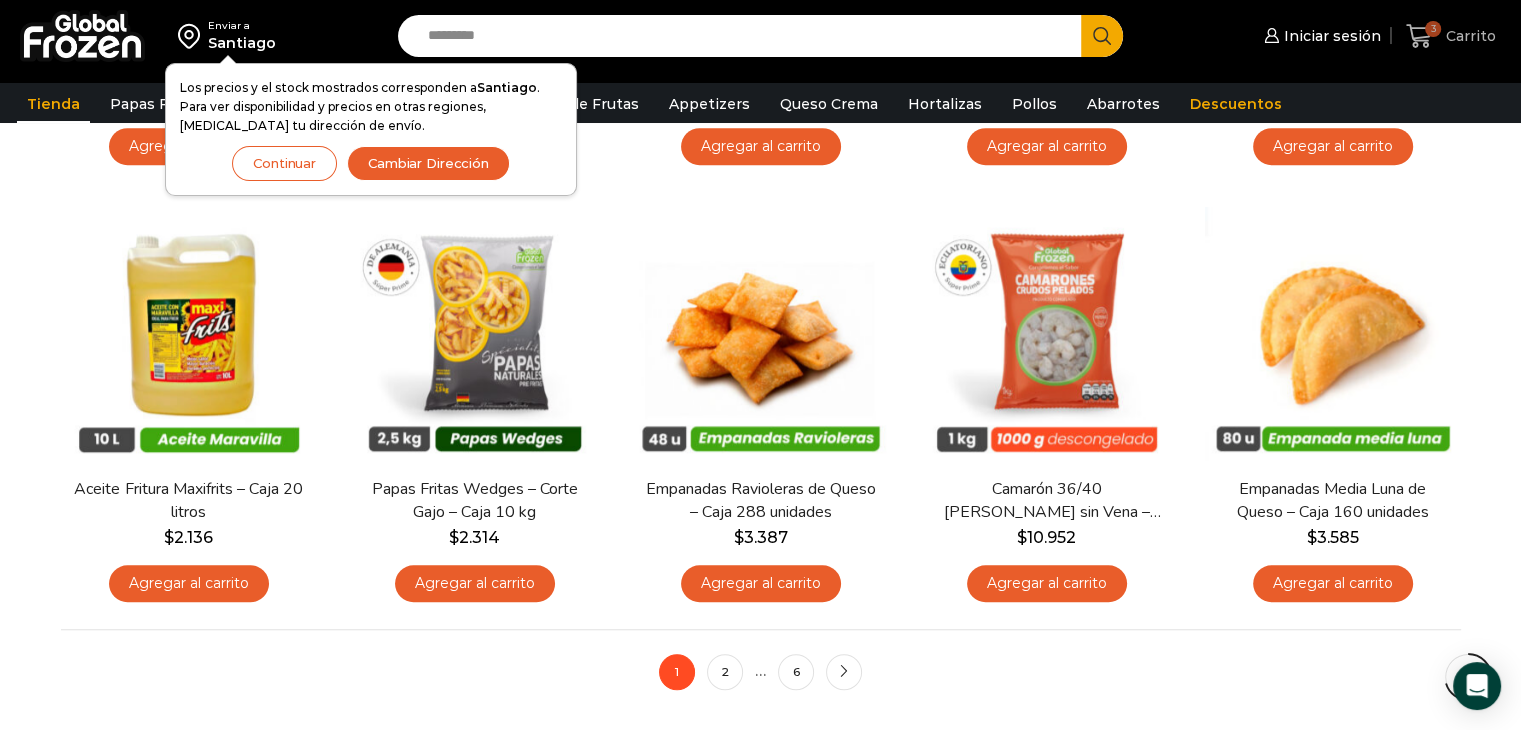 click on "3" at bounding box center [1433, 29] 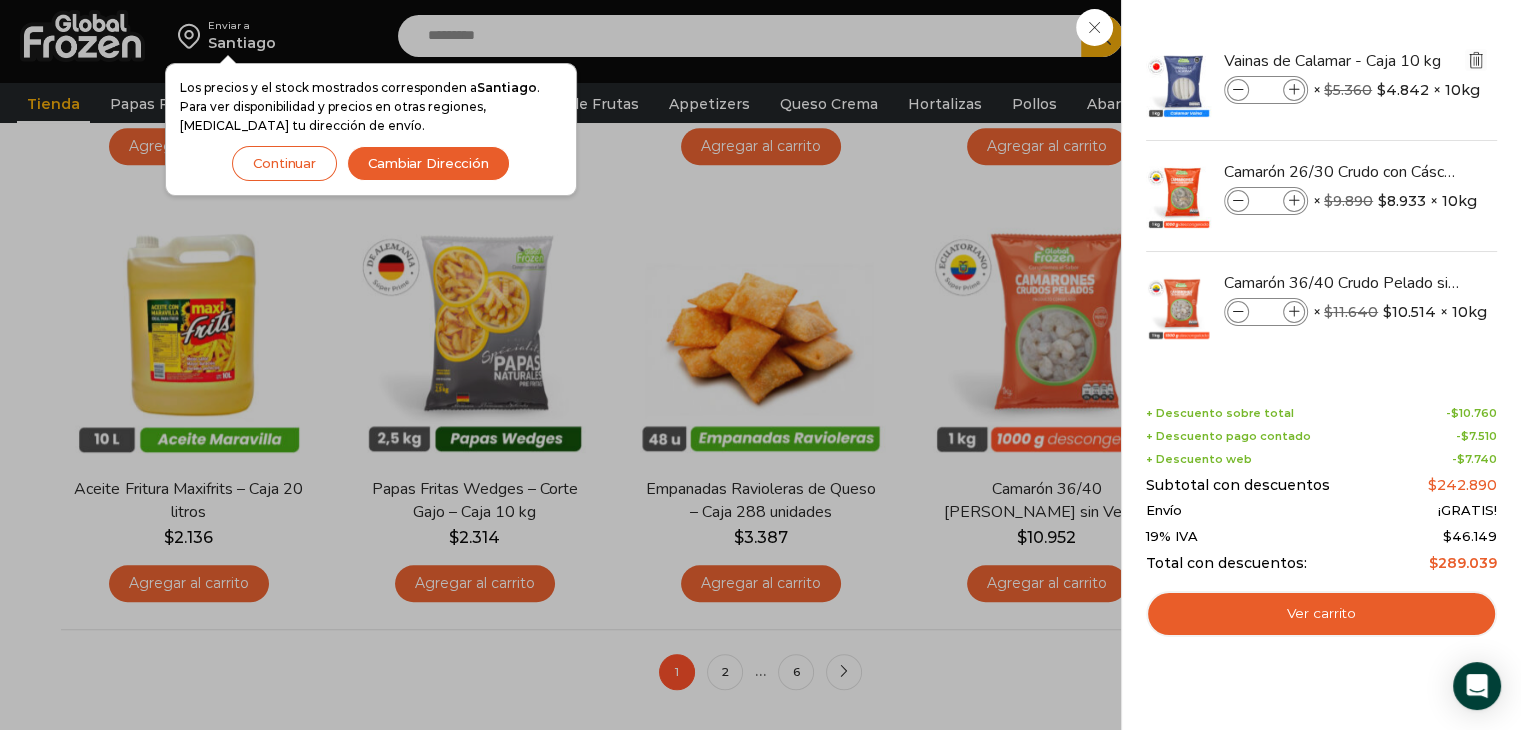click at bounding box center [1476, 60] 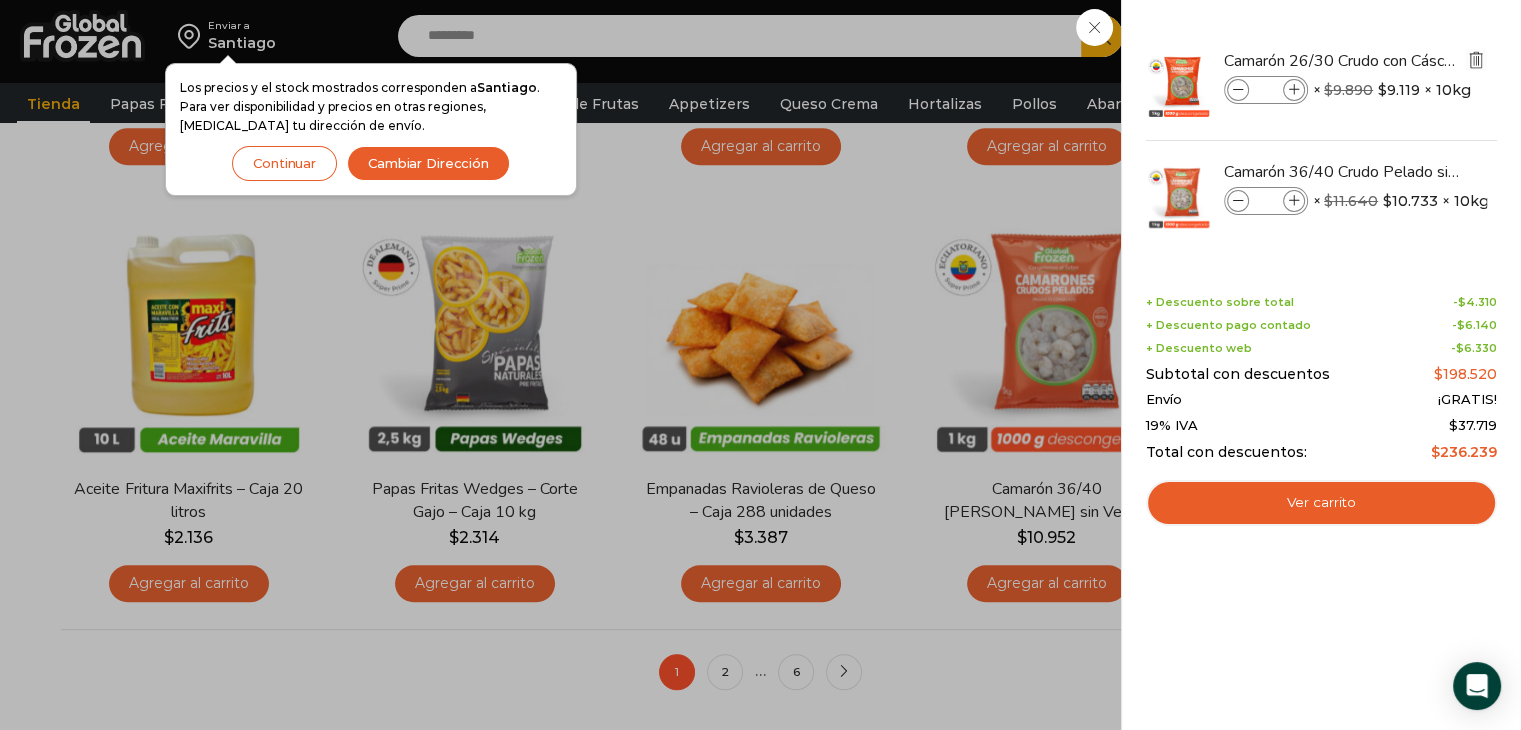 click at bounding box center [1476, 60] 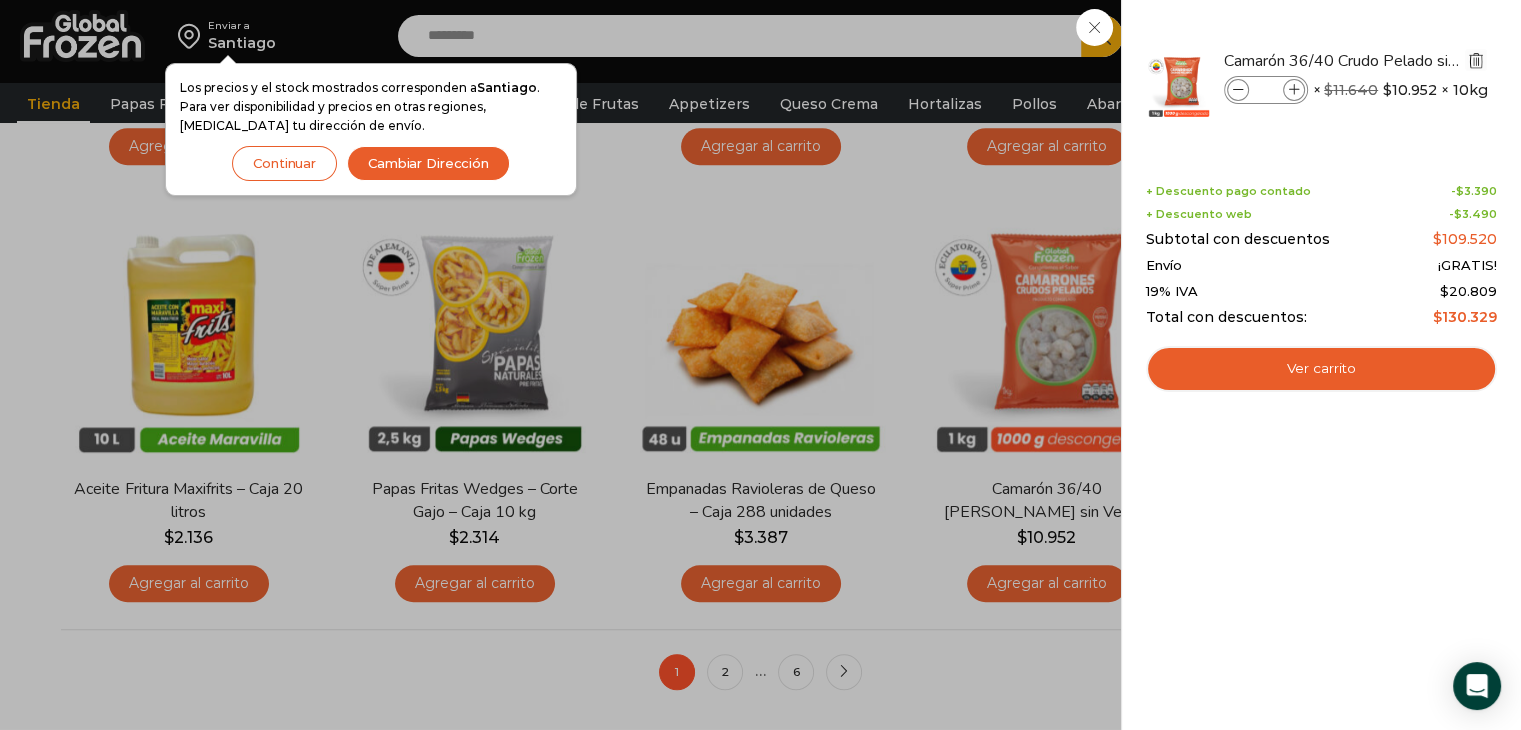 click at bounding box center [1476, 60] 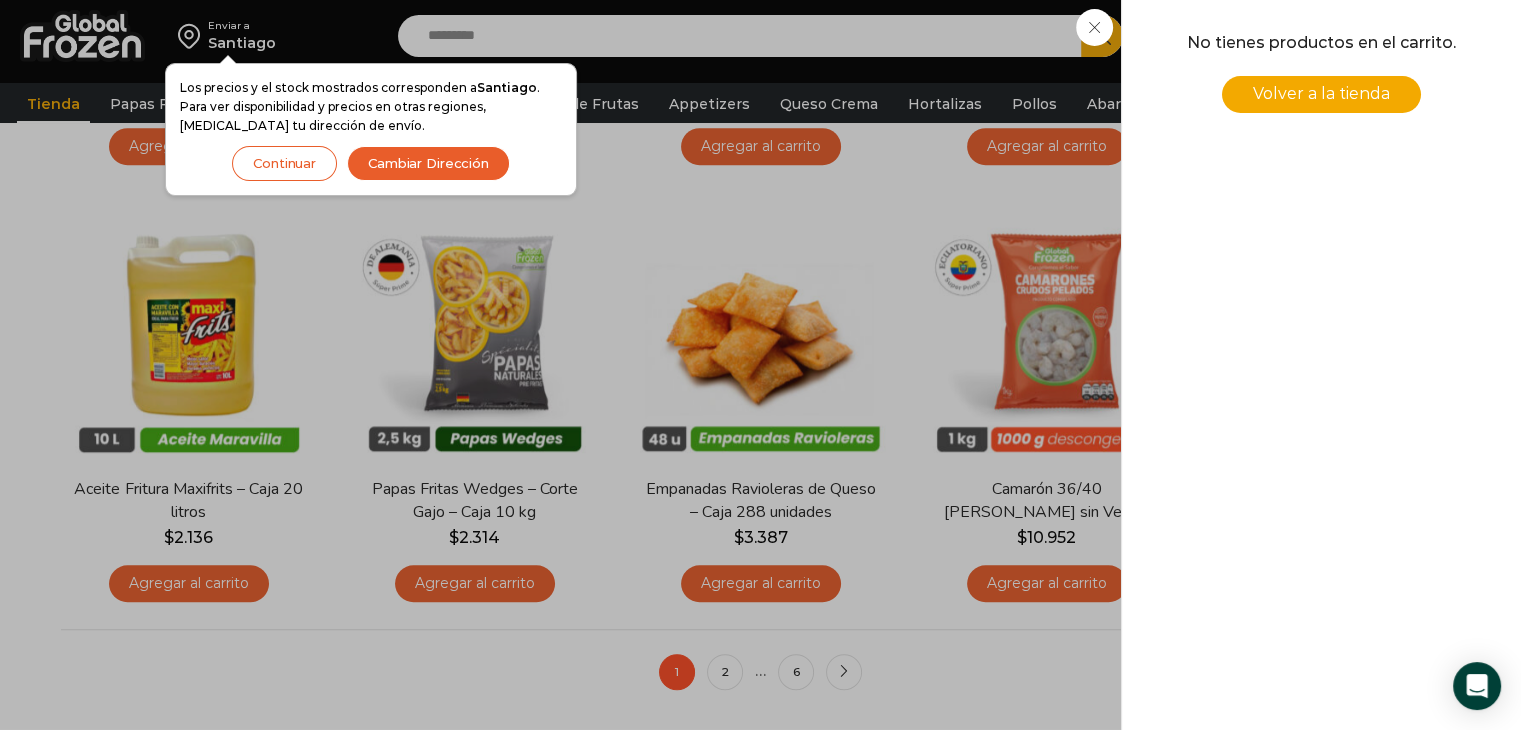 click on "0
Carrito
0
0
Shopping Cart
No tienes productos en el carrito.
Volver a la tienda
-" at bounding box center (1451, 36) 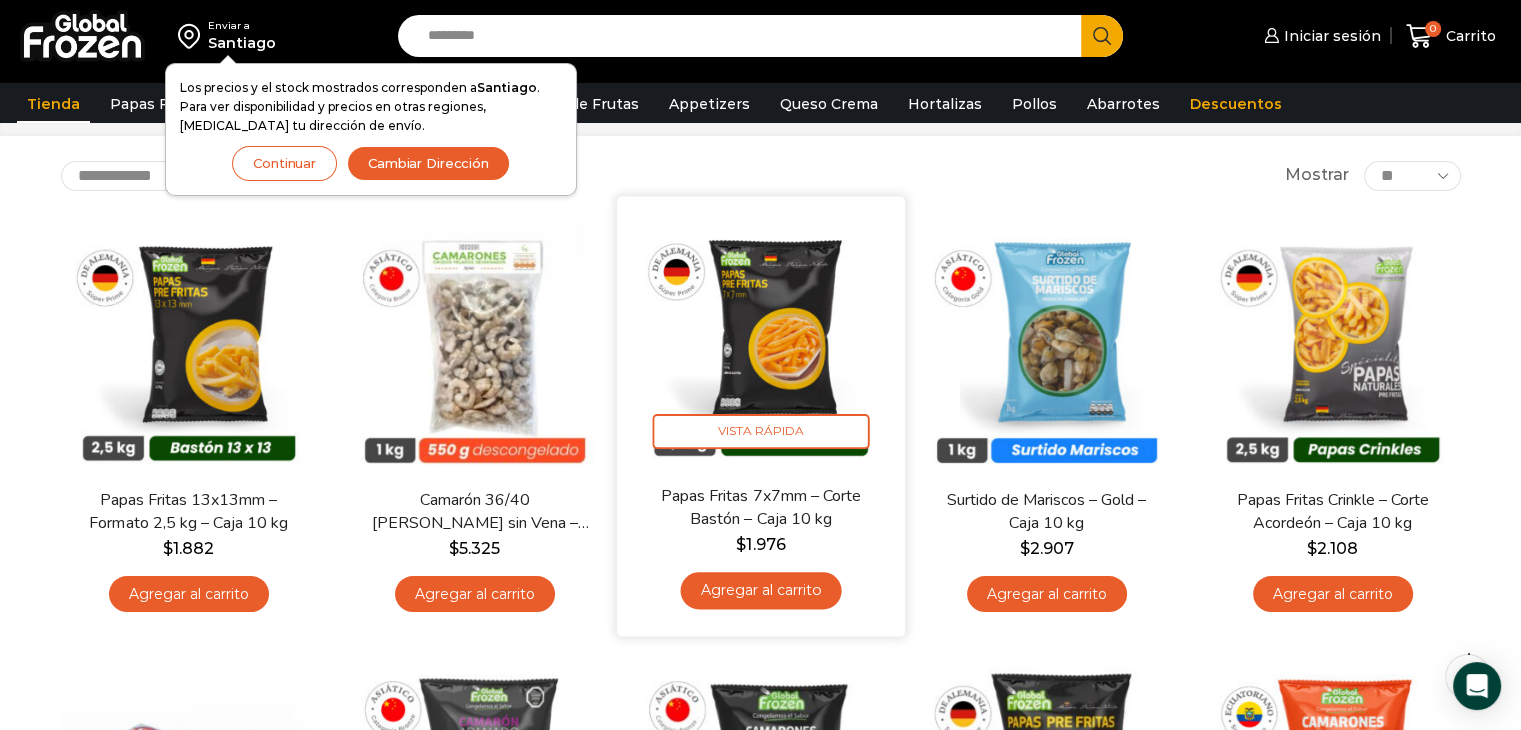 scroll, scrollTop: 0, scrollLeft: 0, axis: both 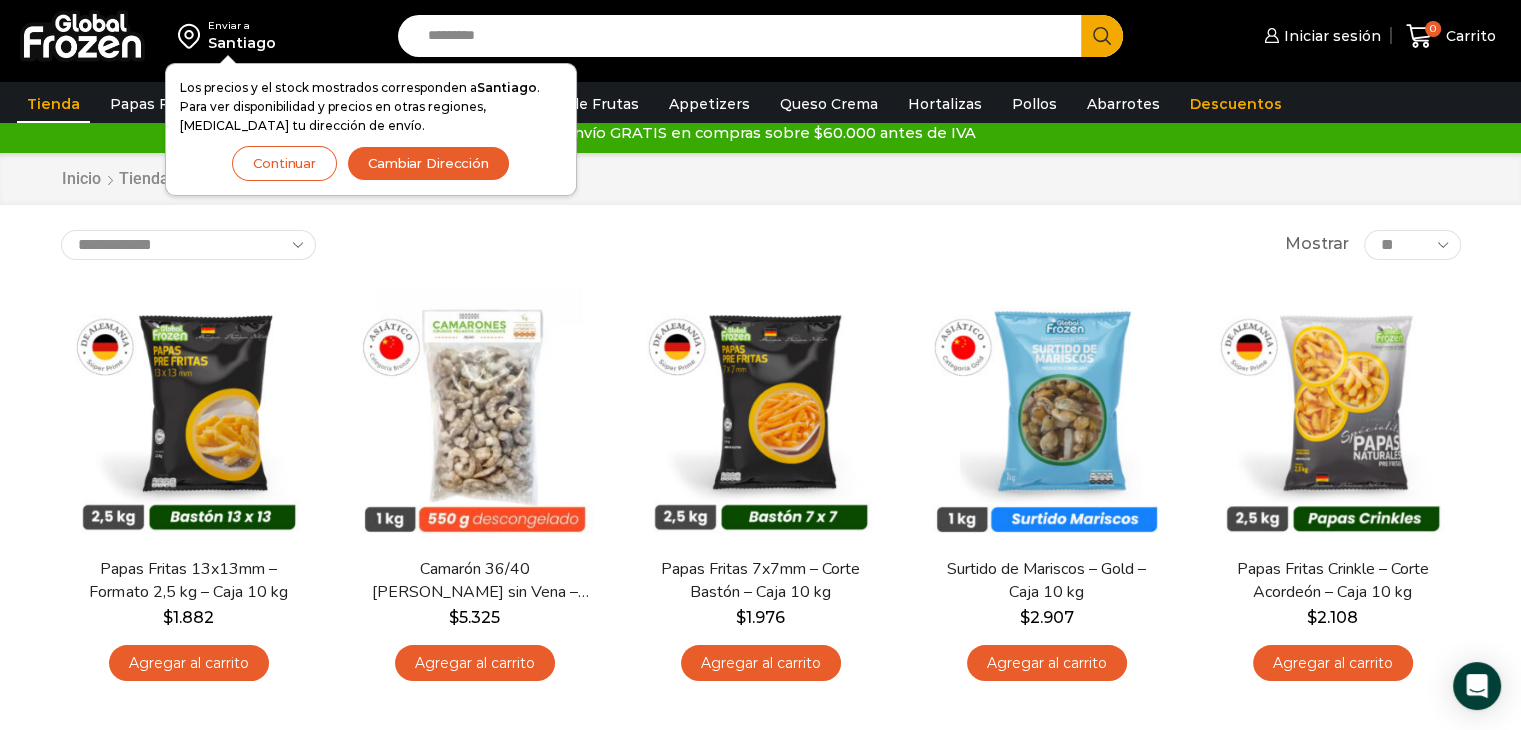 click on "Search input" at bounding box center [745, 36] 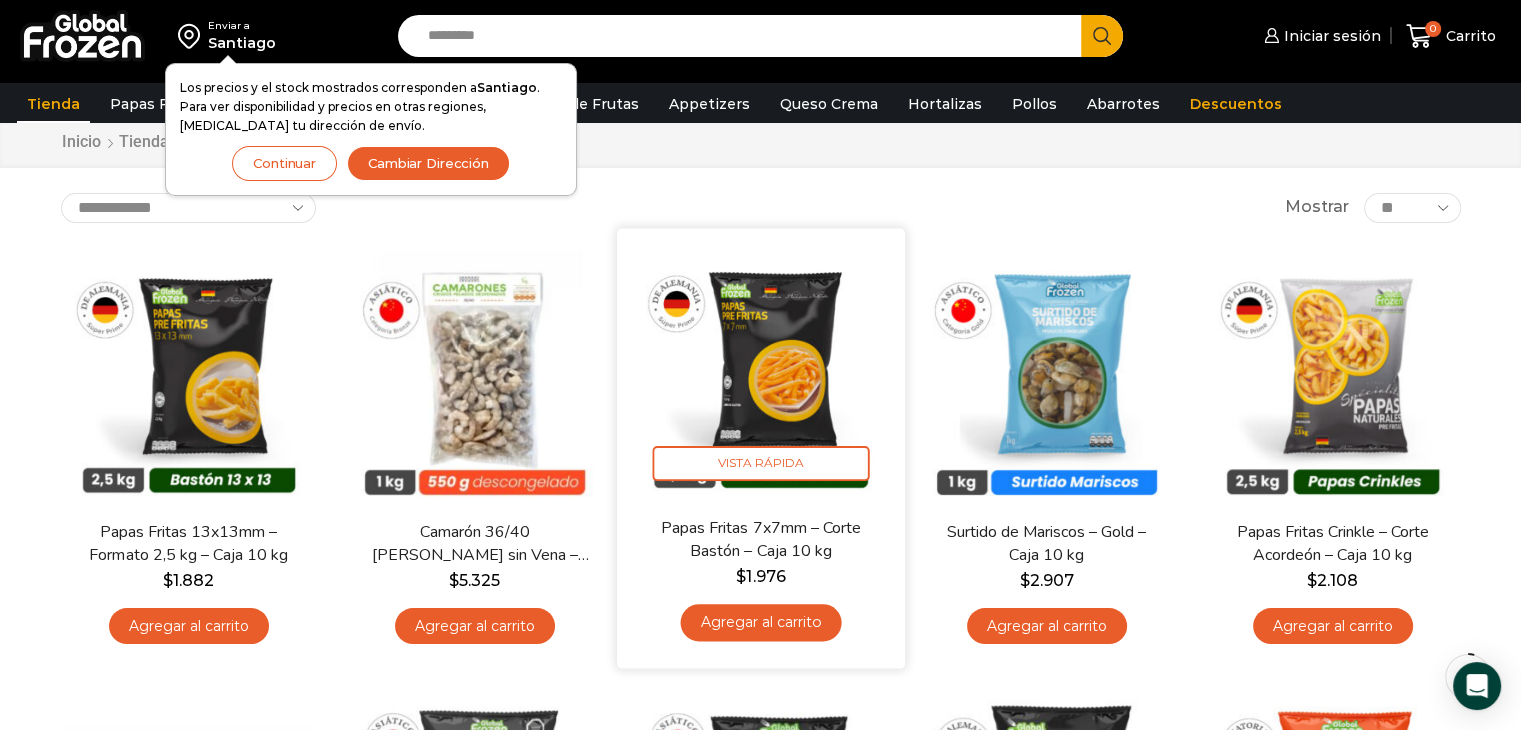 scroll, scrollTop: 0, scrollLeft: 0, axis: both 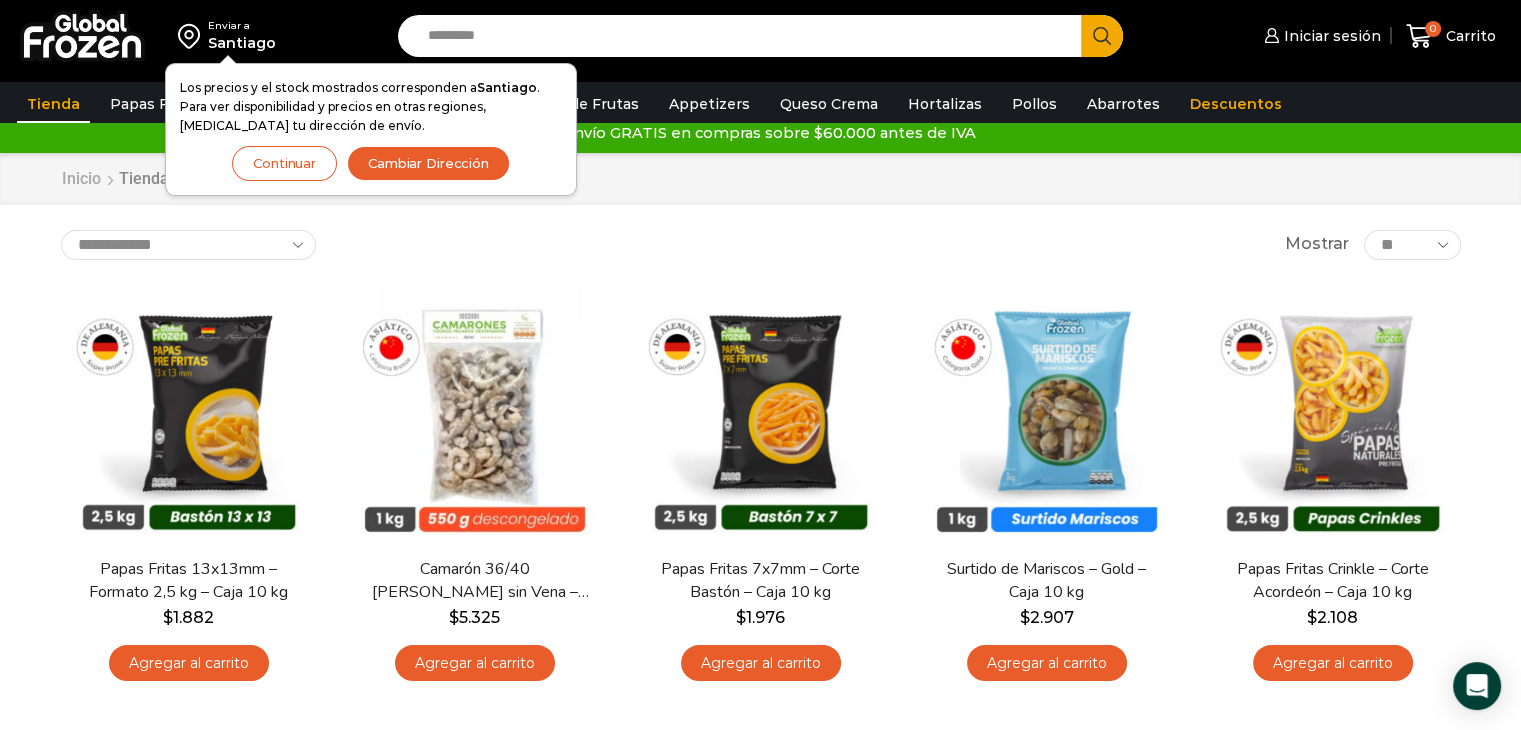 click on "Inicio" at bounding box center (81, 179) 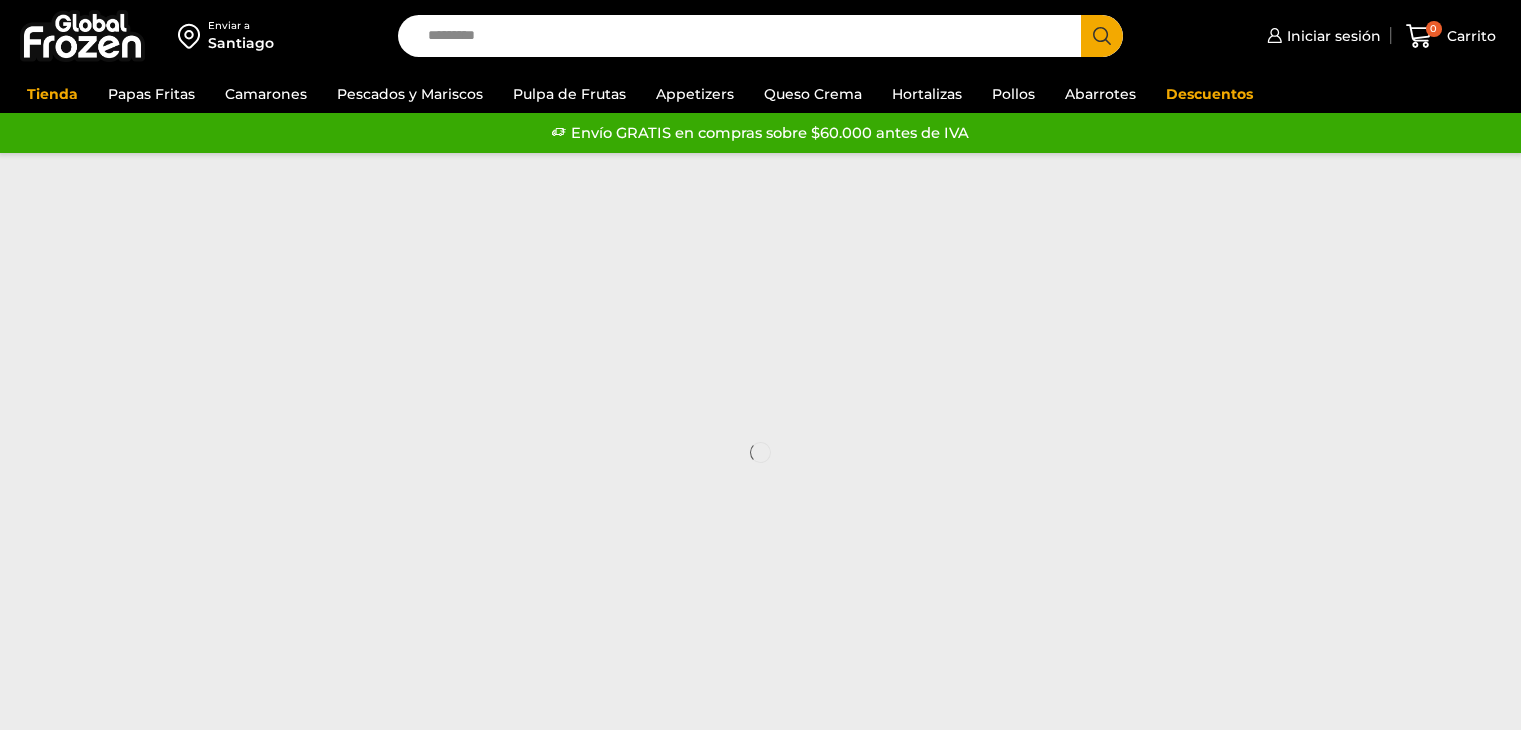 scroll, scrollTop: 0, scrollLeft: 0, axis: both 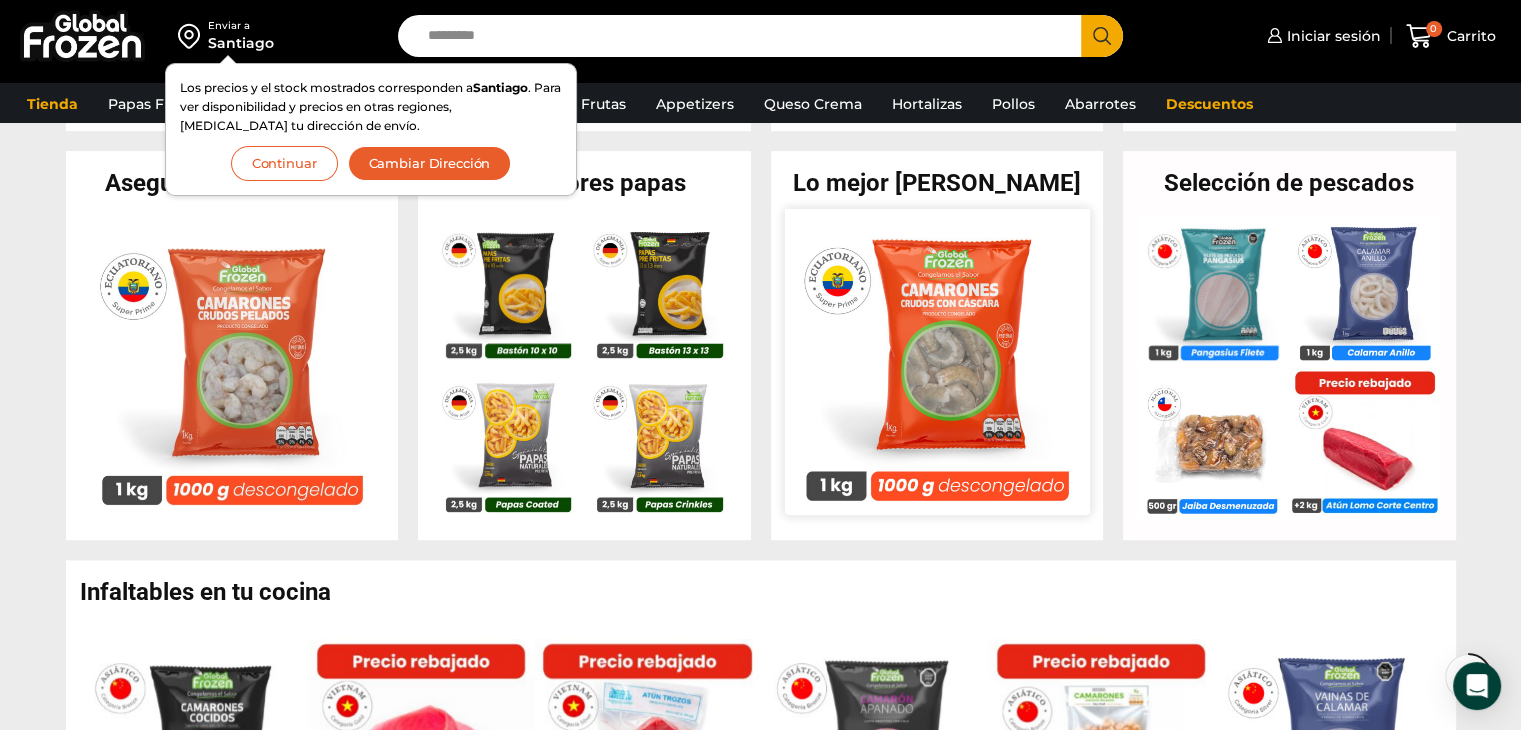 click at bounding box center [936, 361] 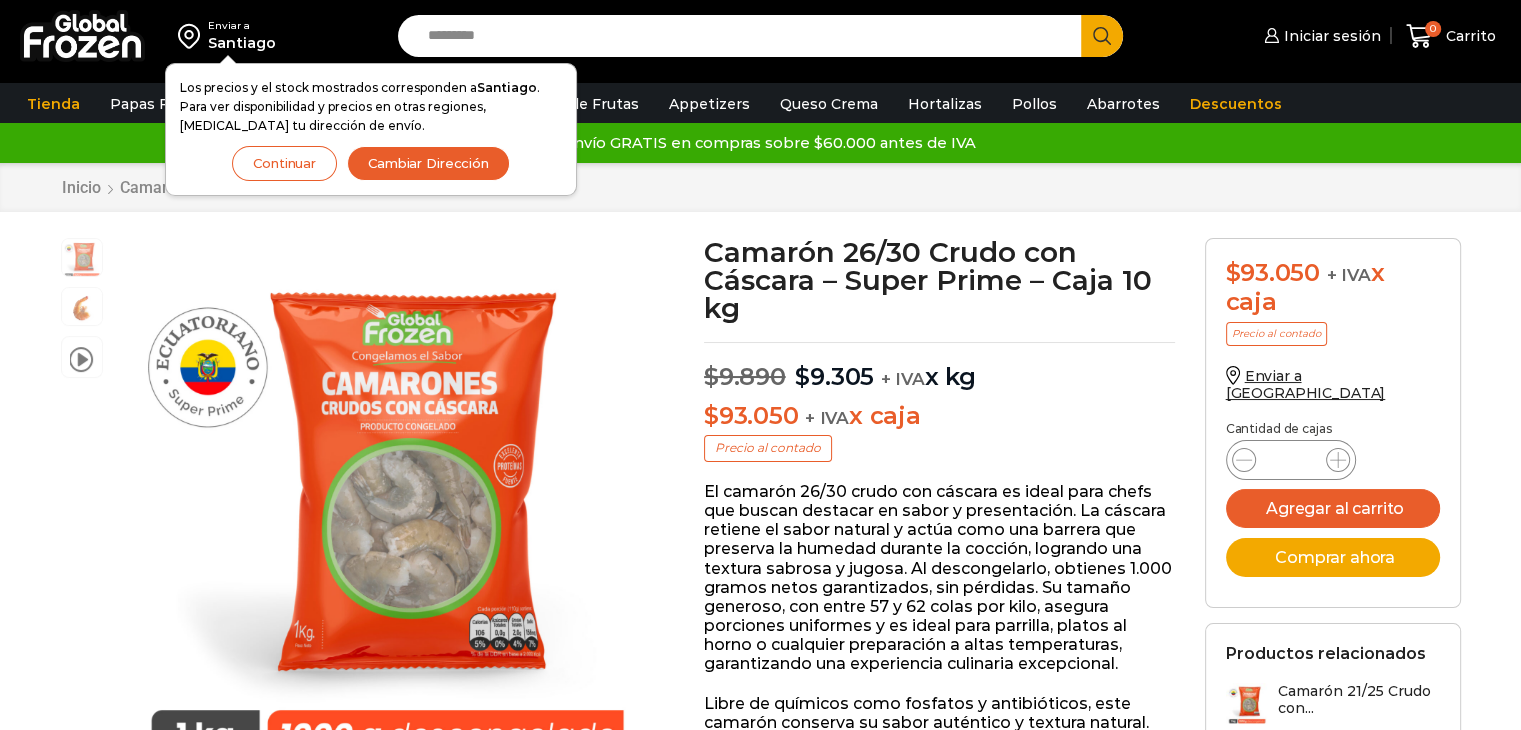 scroll, scrollTop: 0, scrollLeft: 0, axis: both 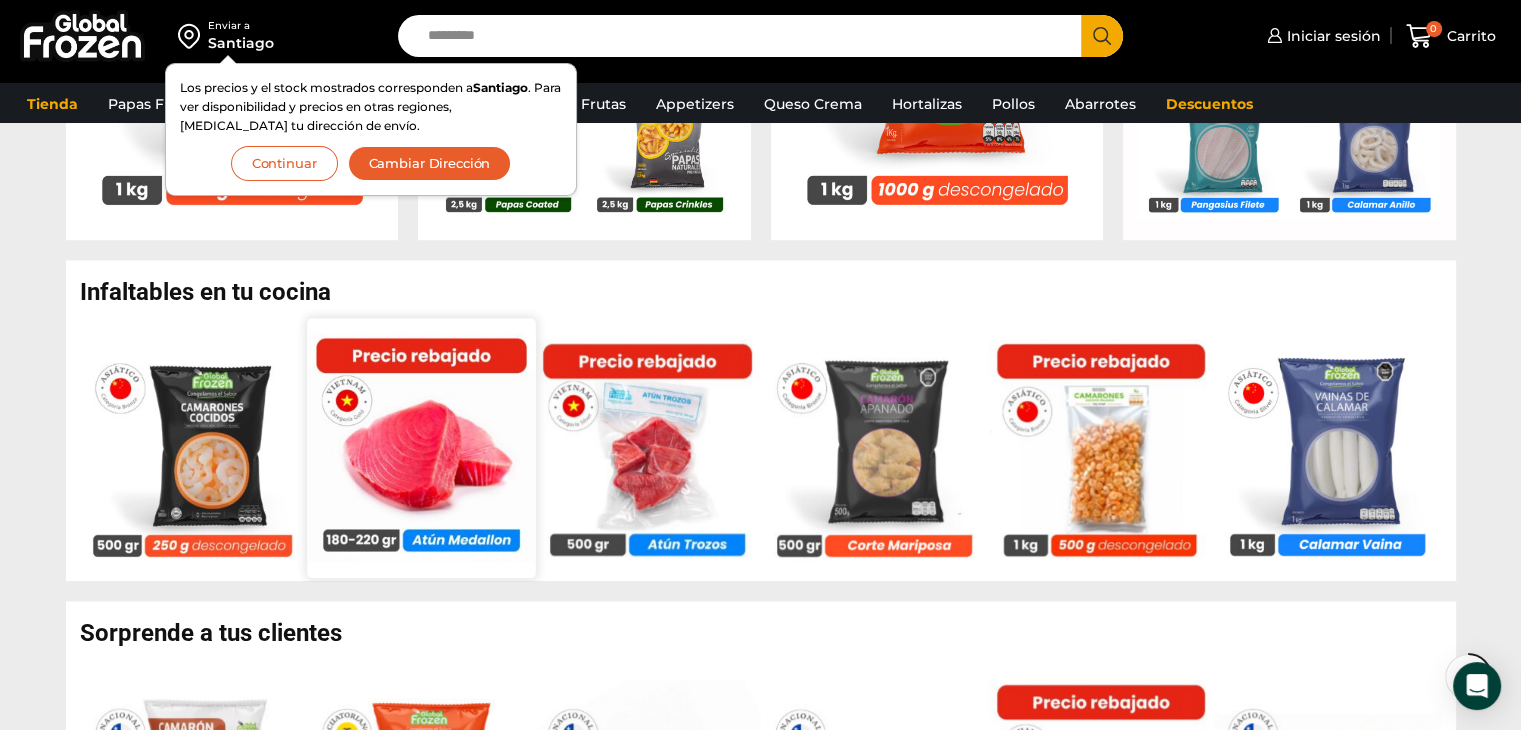 click at bounding box center (420, 447) 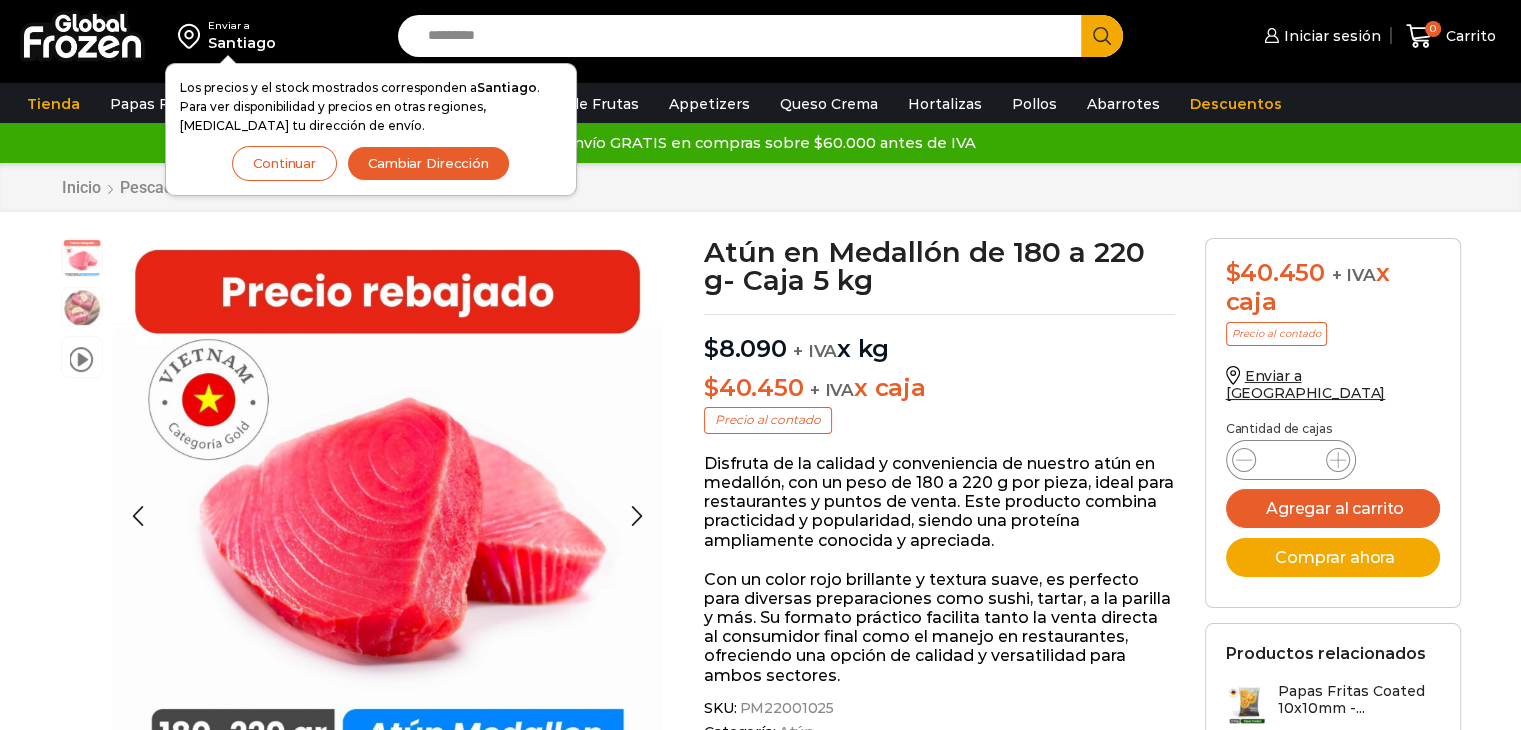scroll, scrollTop: 0, scrollLeft: 0, axis: both 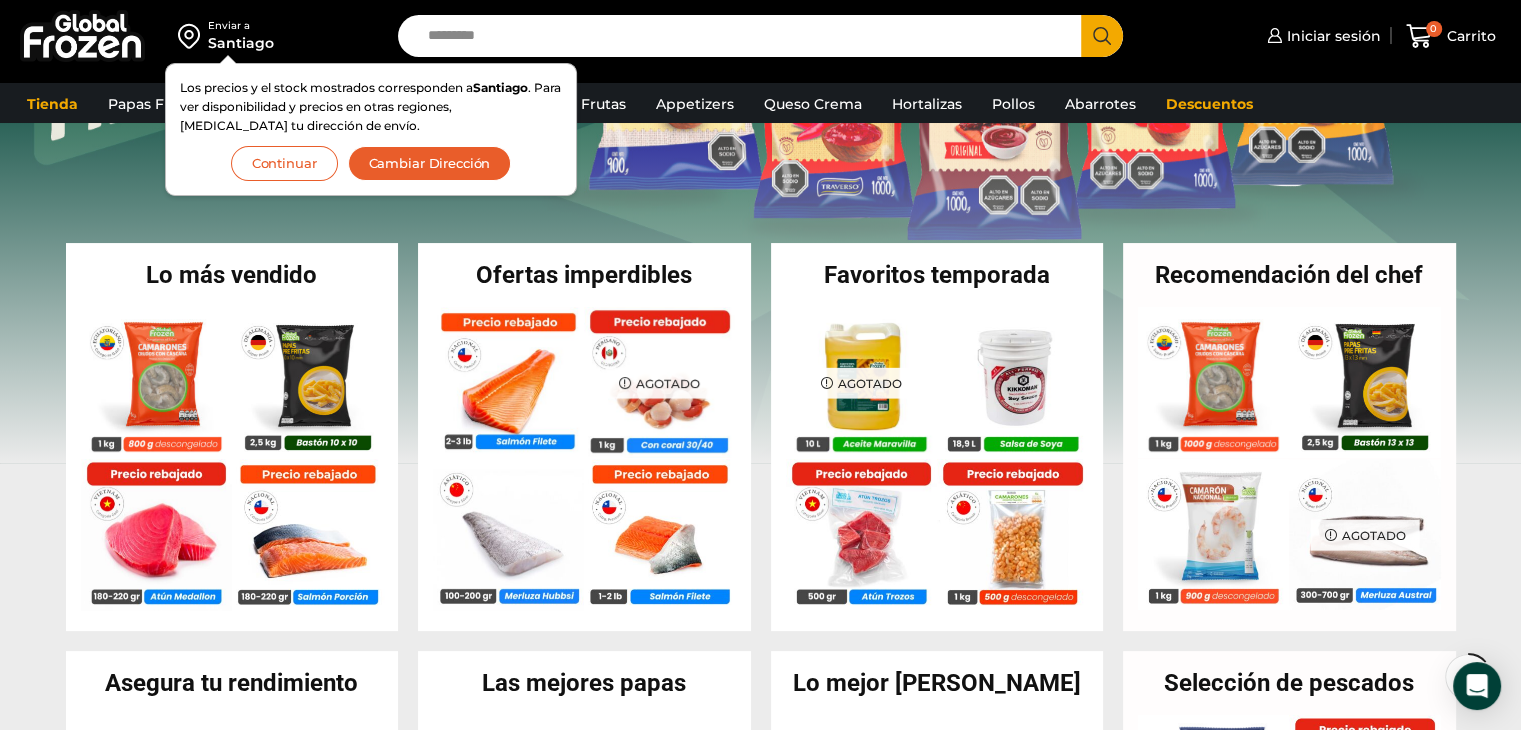 click on "Search input" at bounding box center (745, 36) 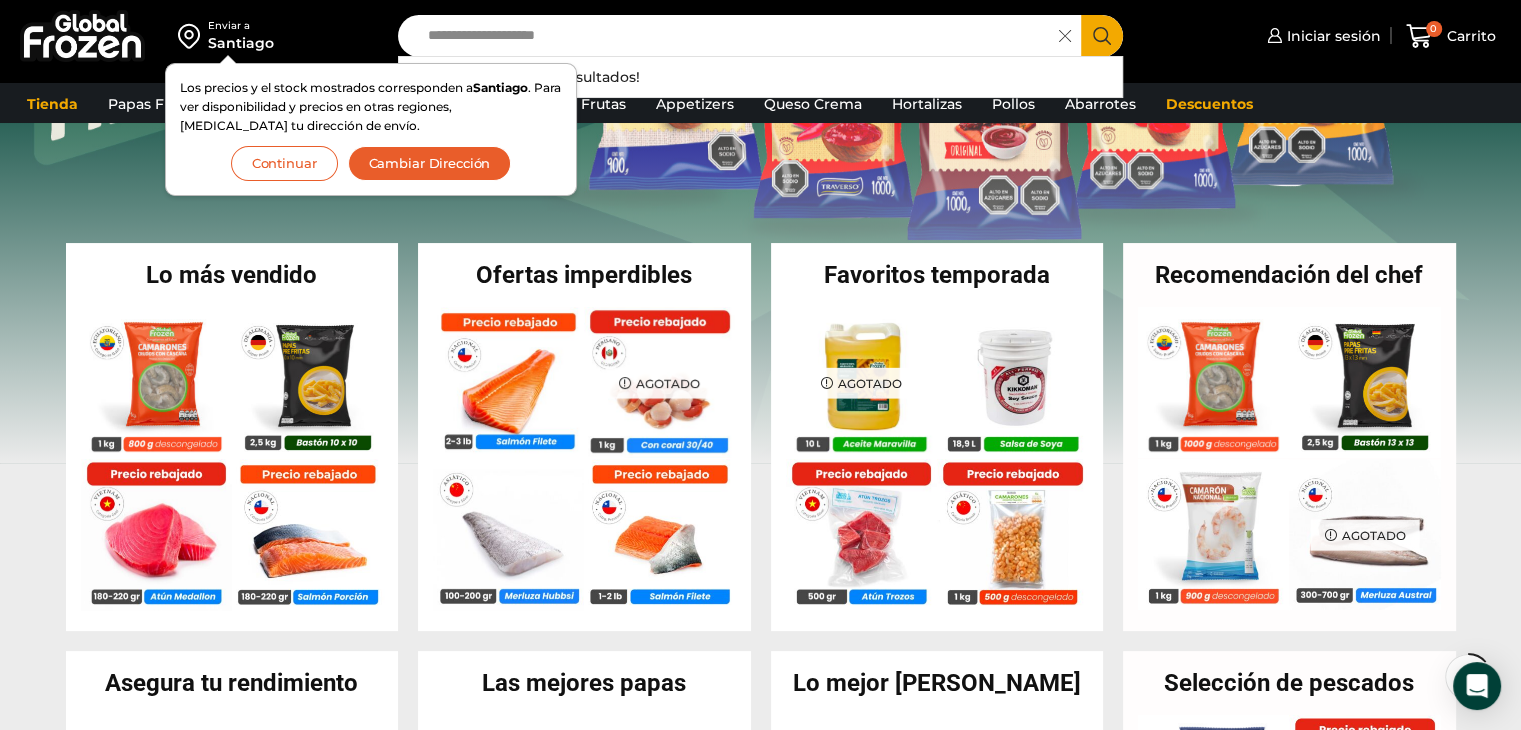type on "**********" 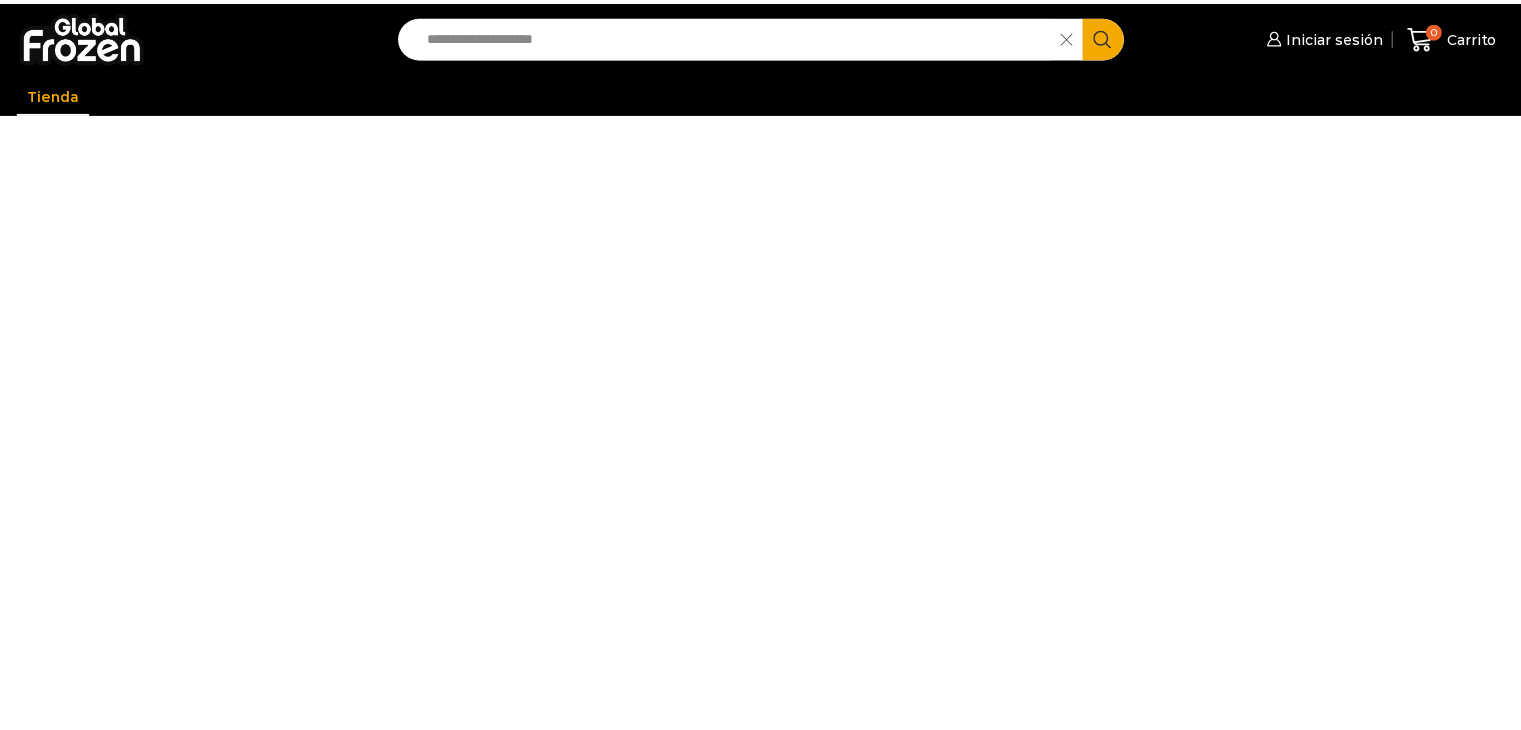 scroll, scrollTop: 0, scrollLeft: 0, axis: both 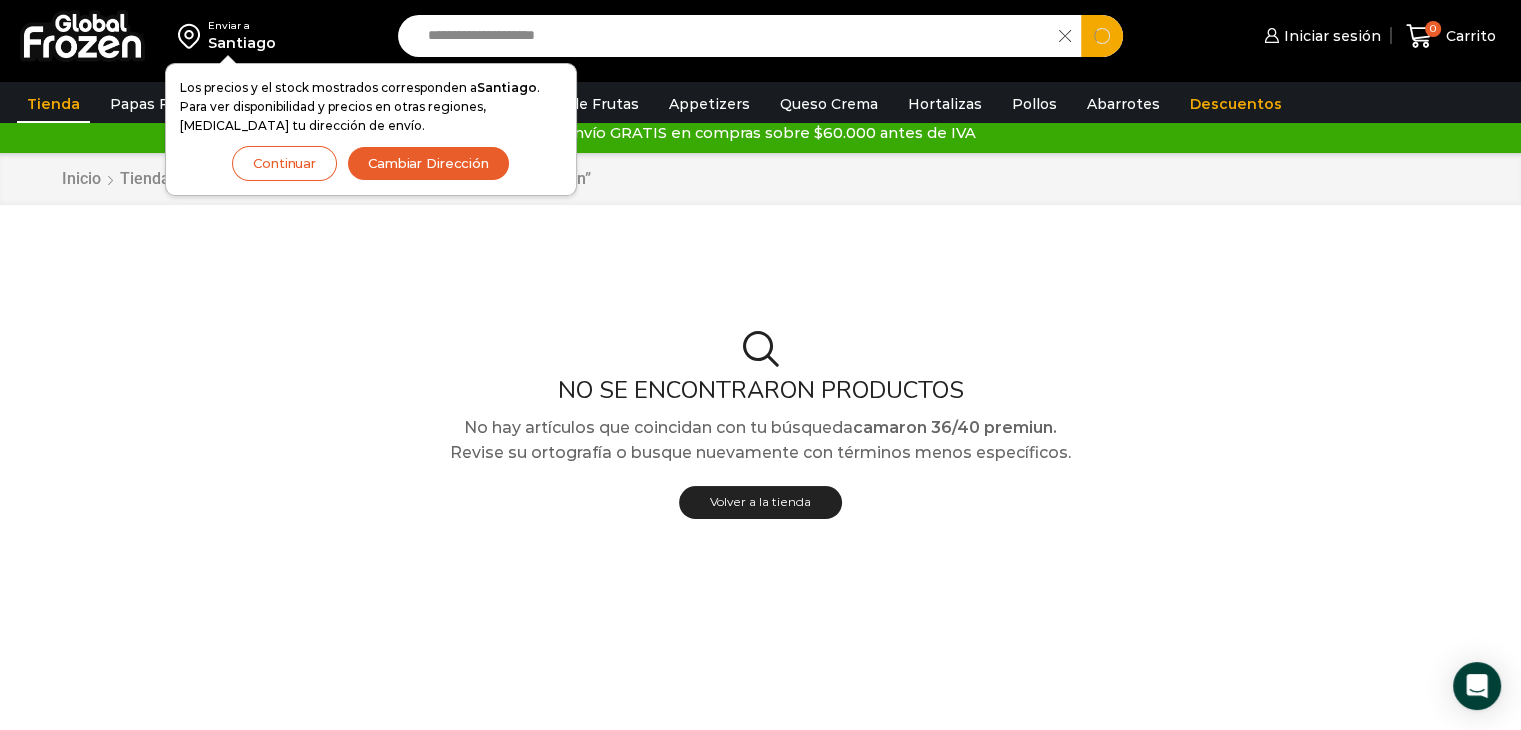 click on "**********" at bounding box center [734, 36] 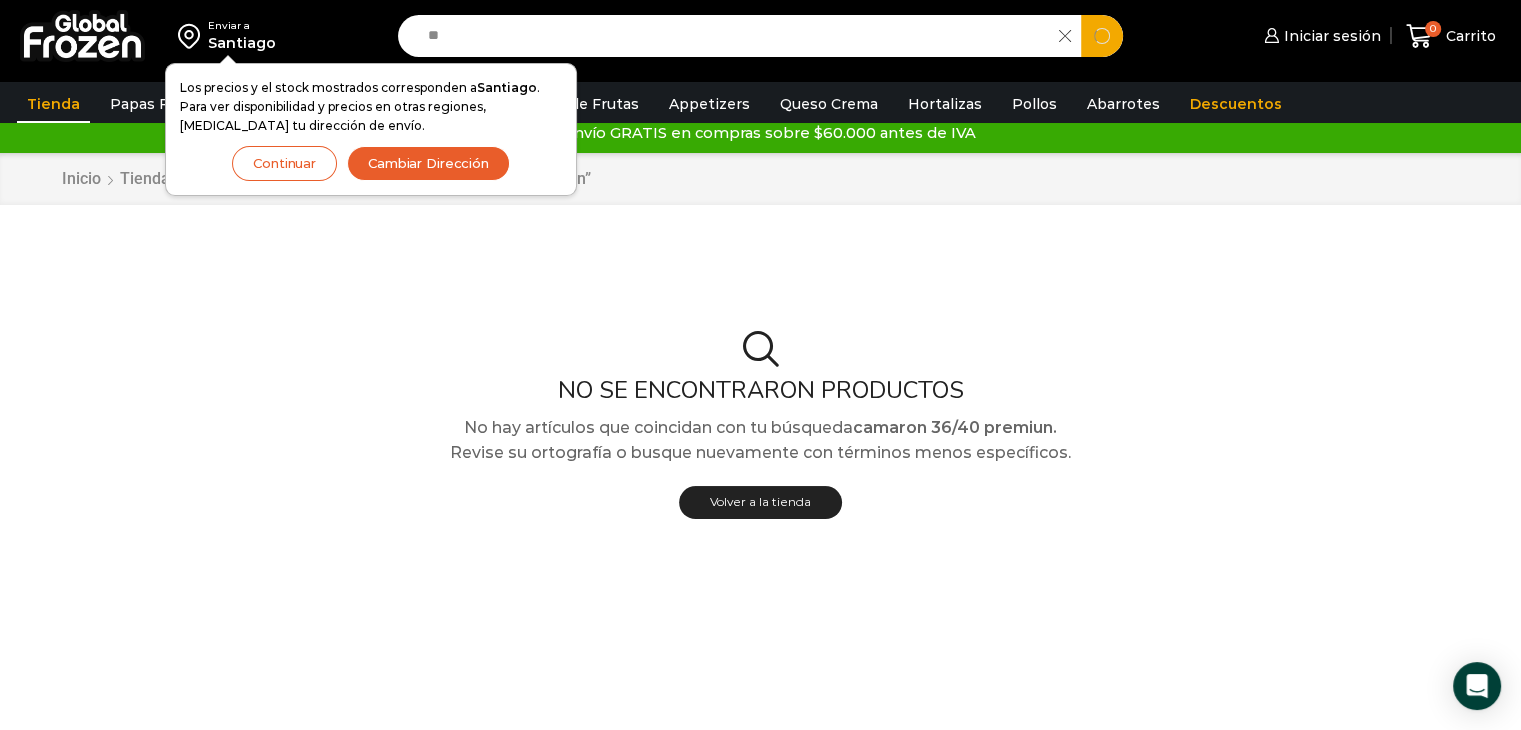 type on "*" 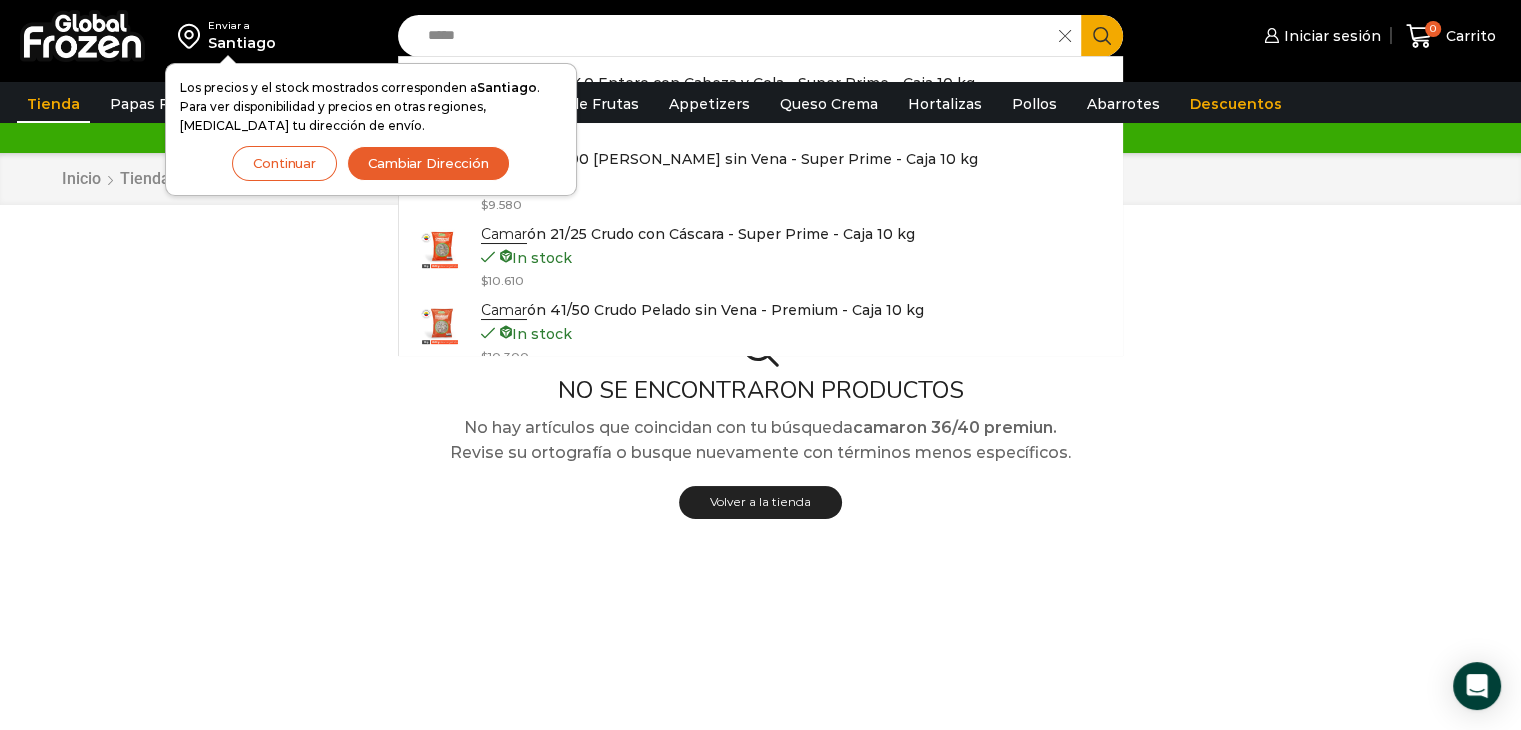 click on "No se encontraron productos
No hay artículos que coincidan con tu búsqueda  camaron 36/40 premiun.
Revise su ortografía o busque nuevamente con términos menos específicos.
Volver a la tienda" at bounding box center [761, 430] 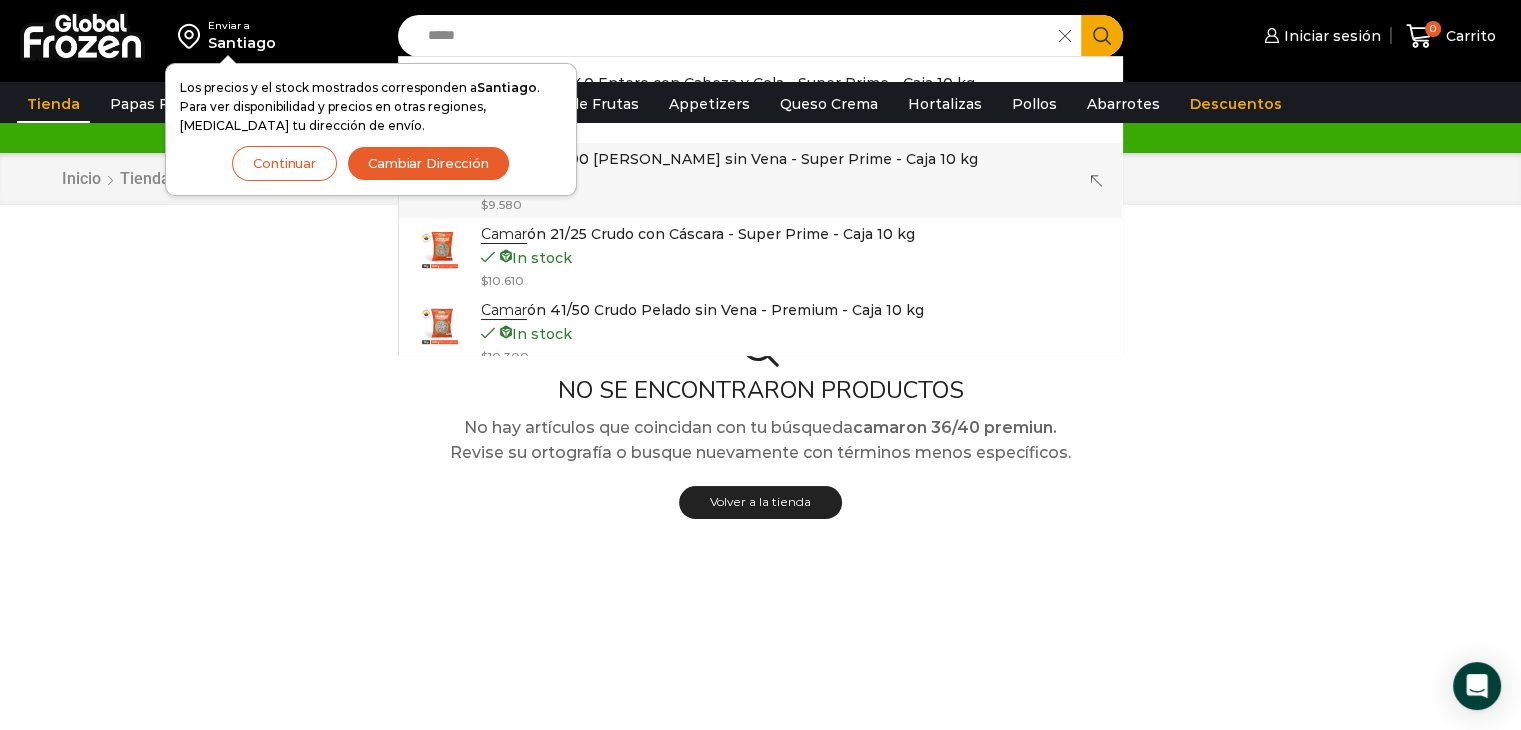 click on "Camar ón 71/90 Crudo Pelado sin Vena - Super Prime - Caja 10 kg" at bounding box center (729, 159) 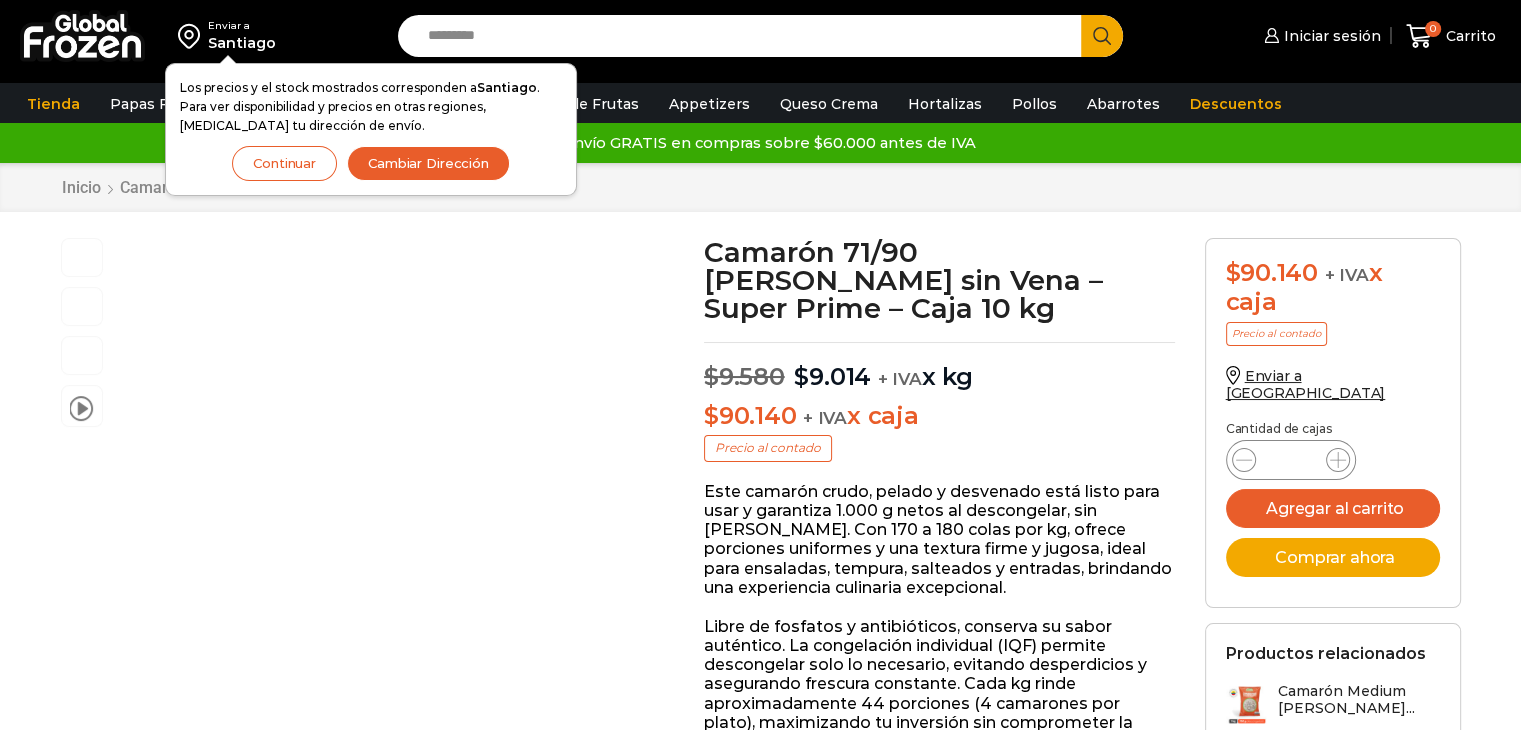 scroll, scrollTop: 0, scrollLeft: 0, axis: both 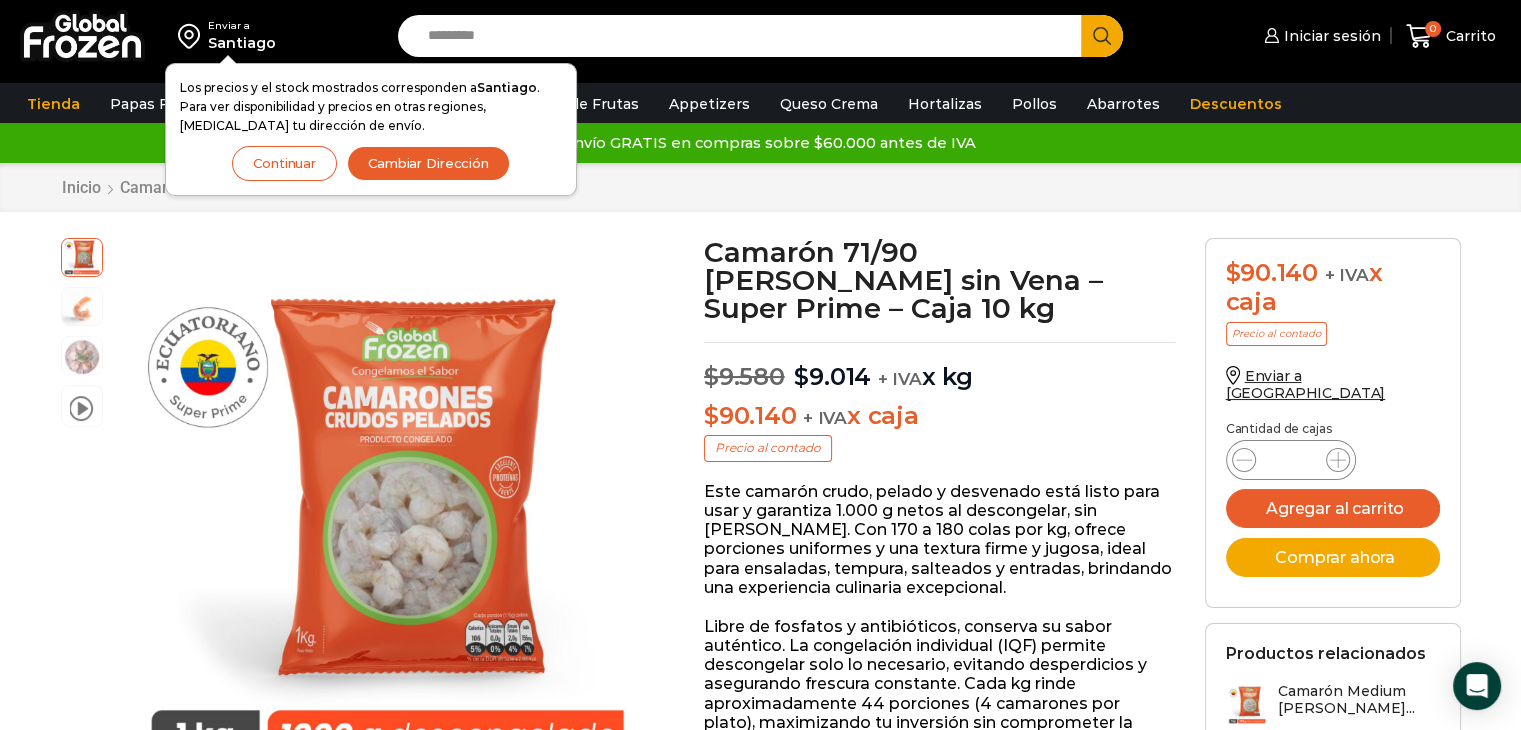 click on "Search input" at bounding box center (745, 36) 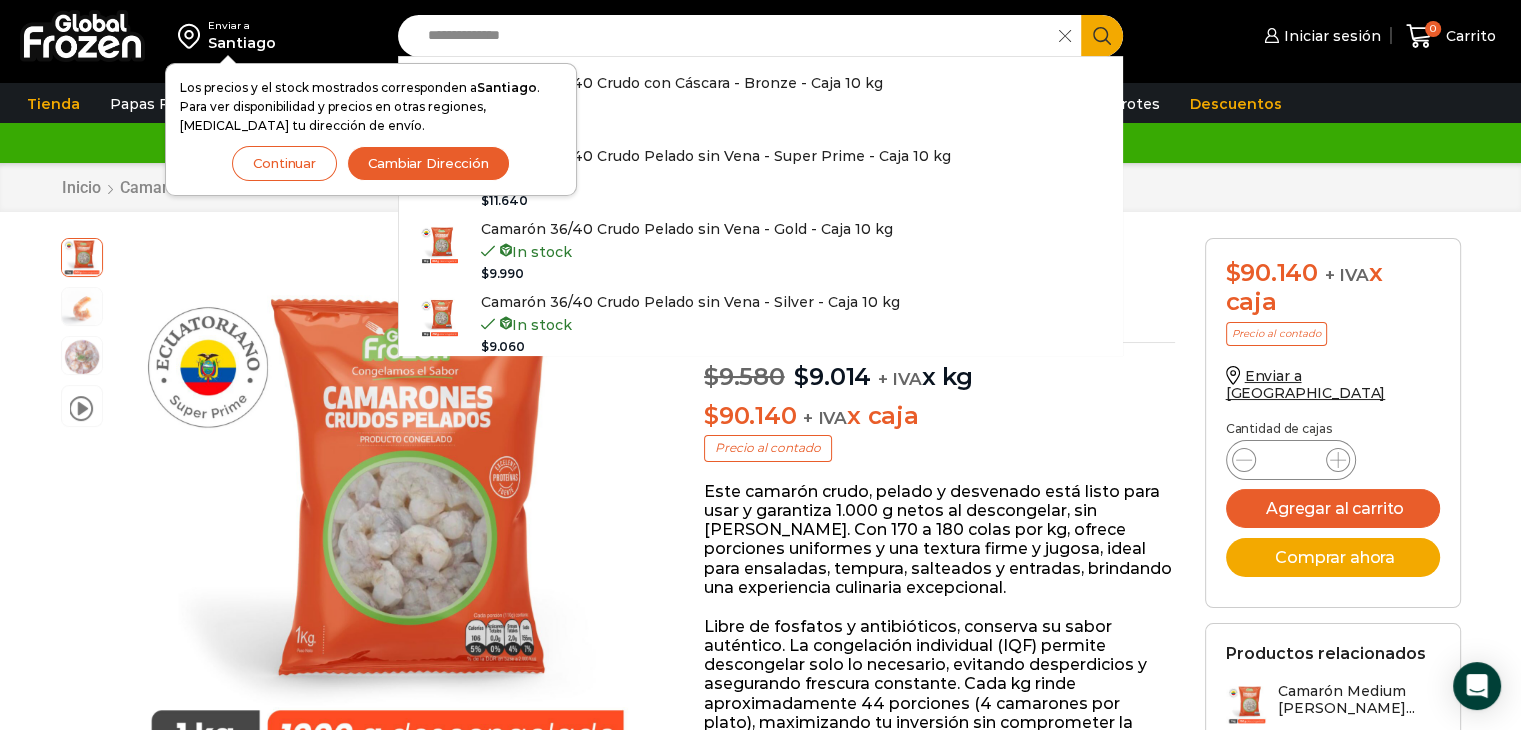 click on "Continuar" at bounding box center [284, 163] 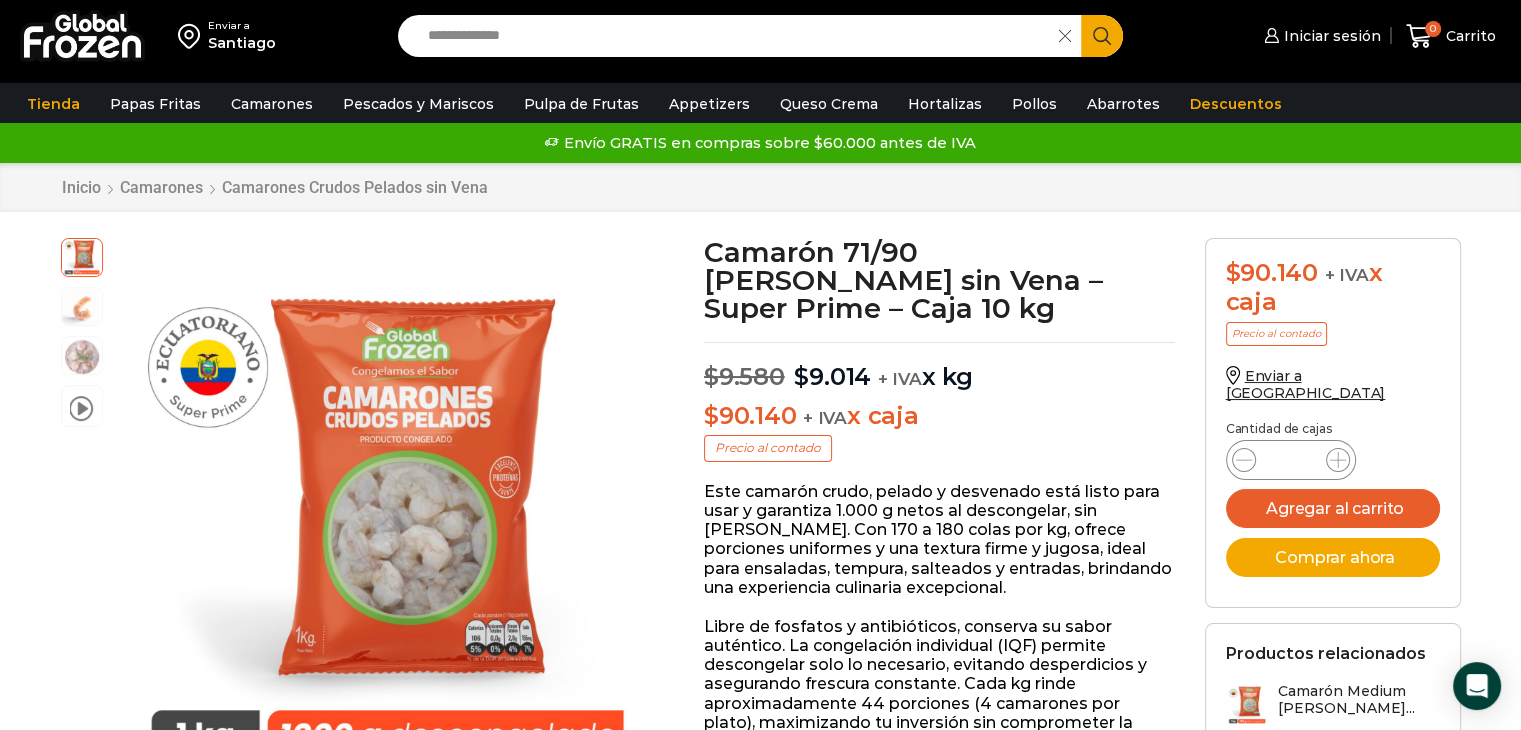 click on "**********" at bounding box center [734, 36] 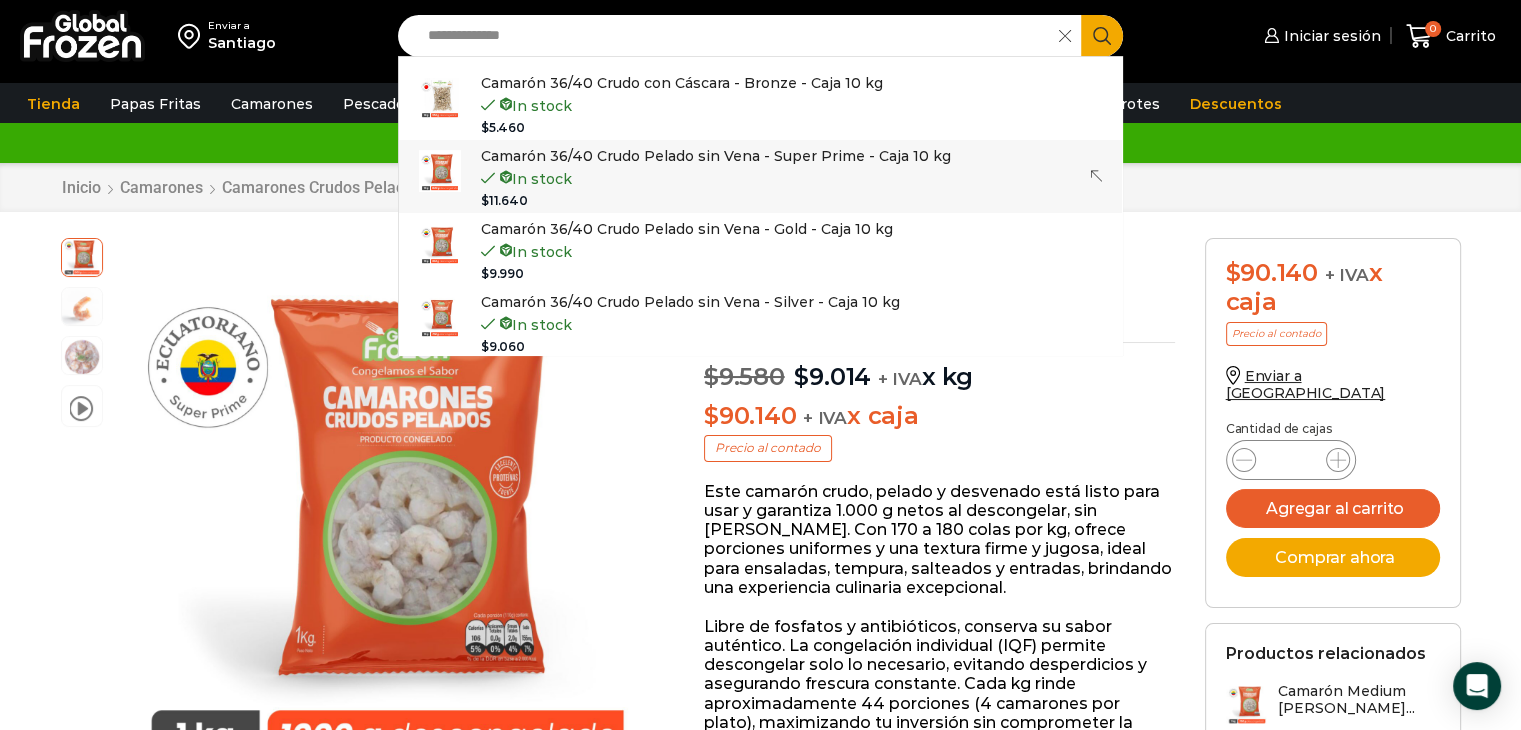 click at bounding box center (440, 171) 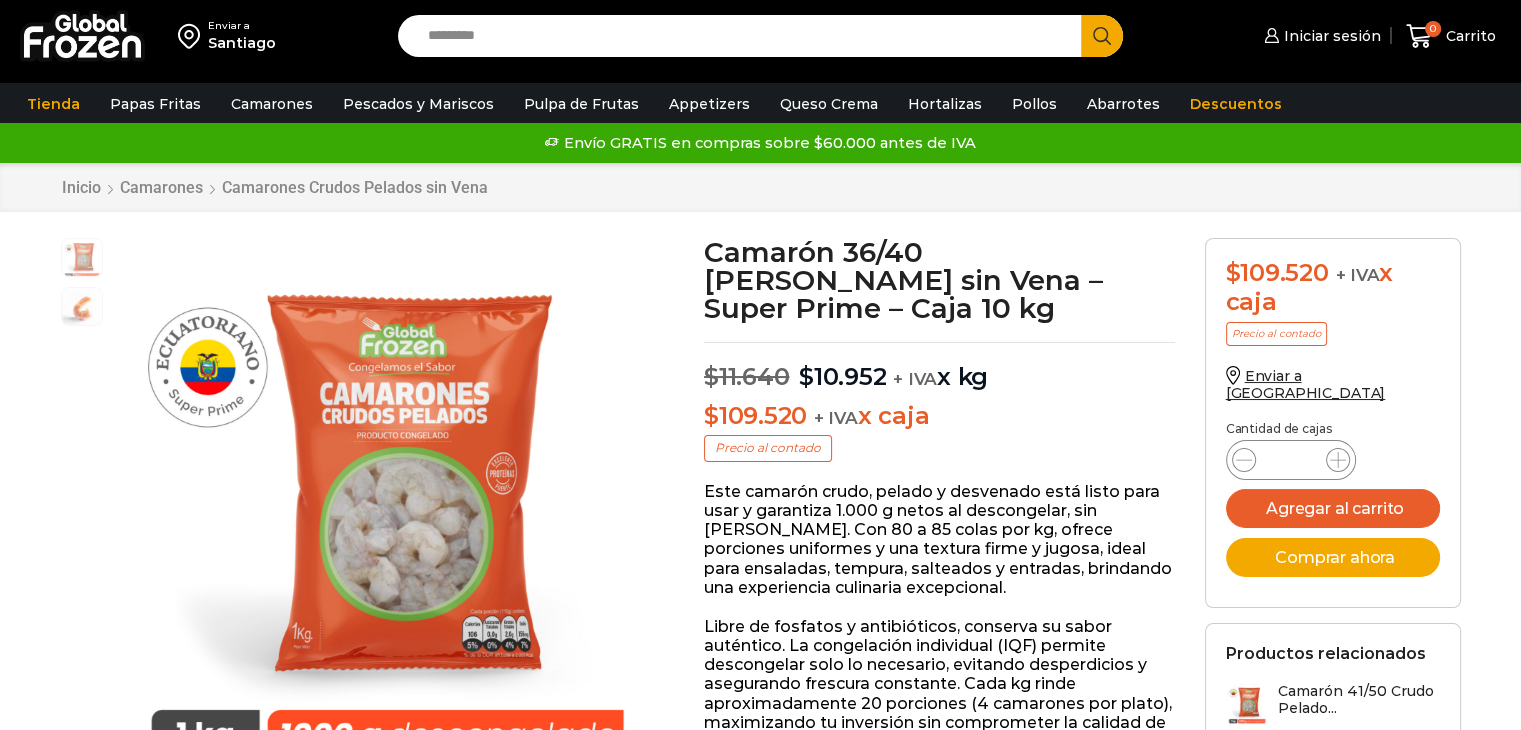 scroll, scrollTop: 0, scrollLeft: 0, axis: both 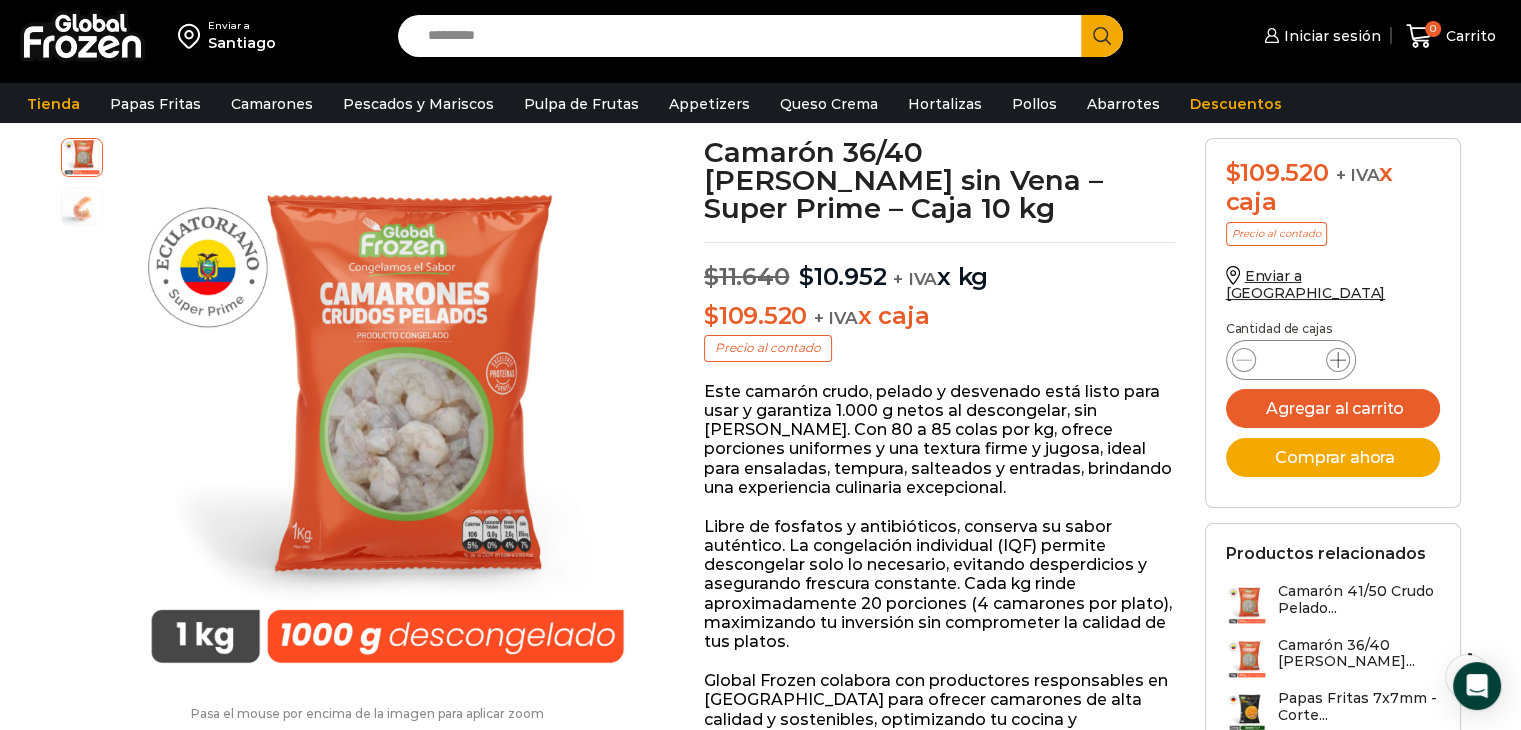 click 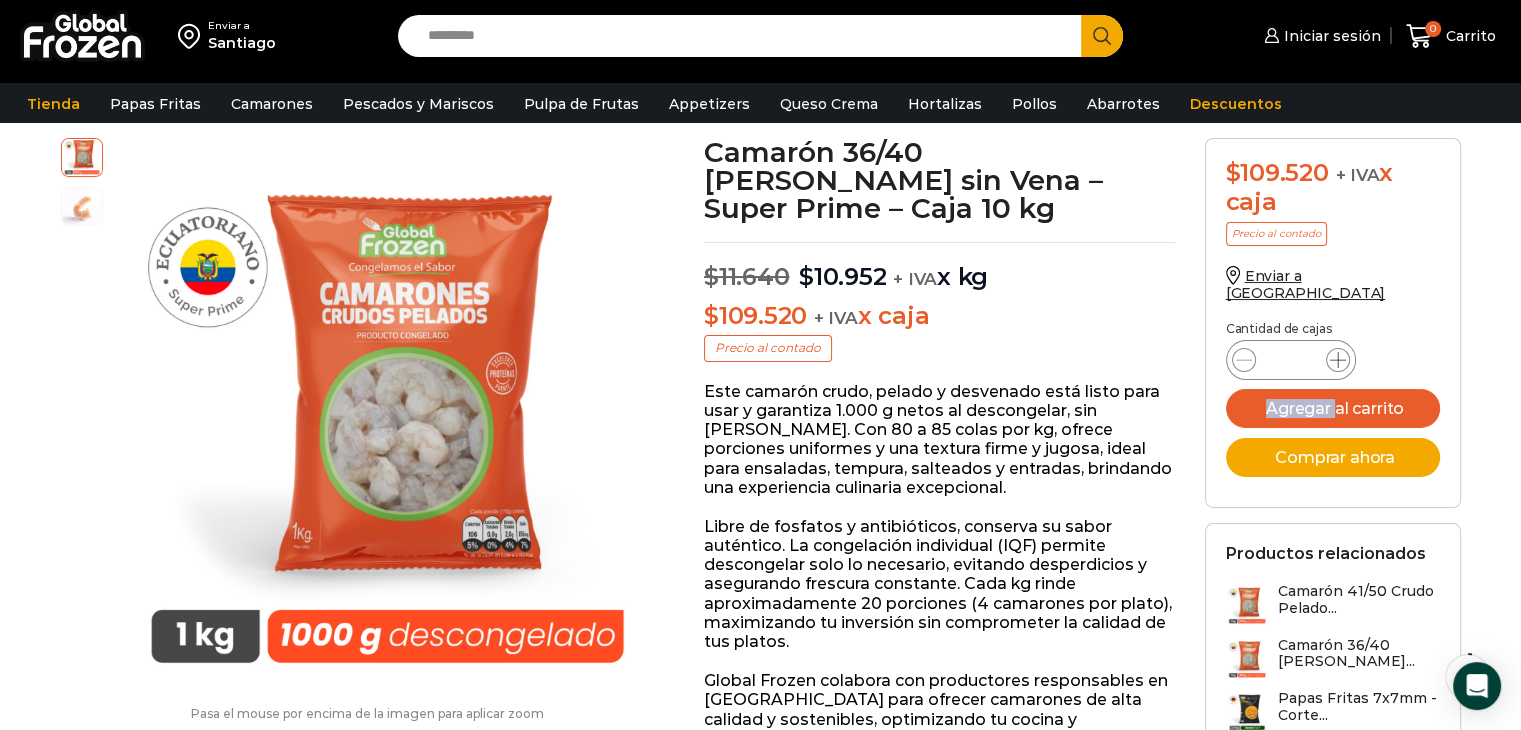 click 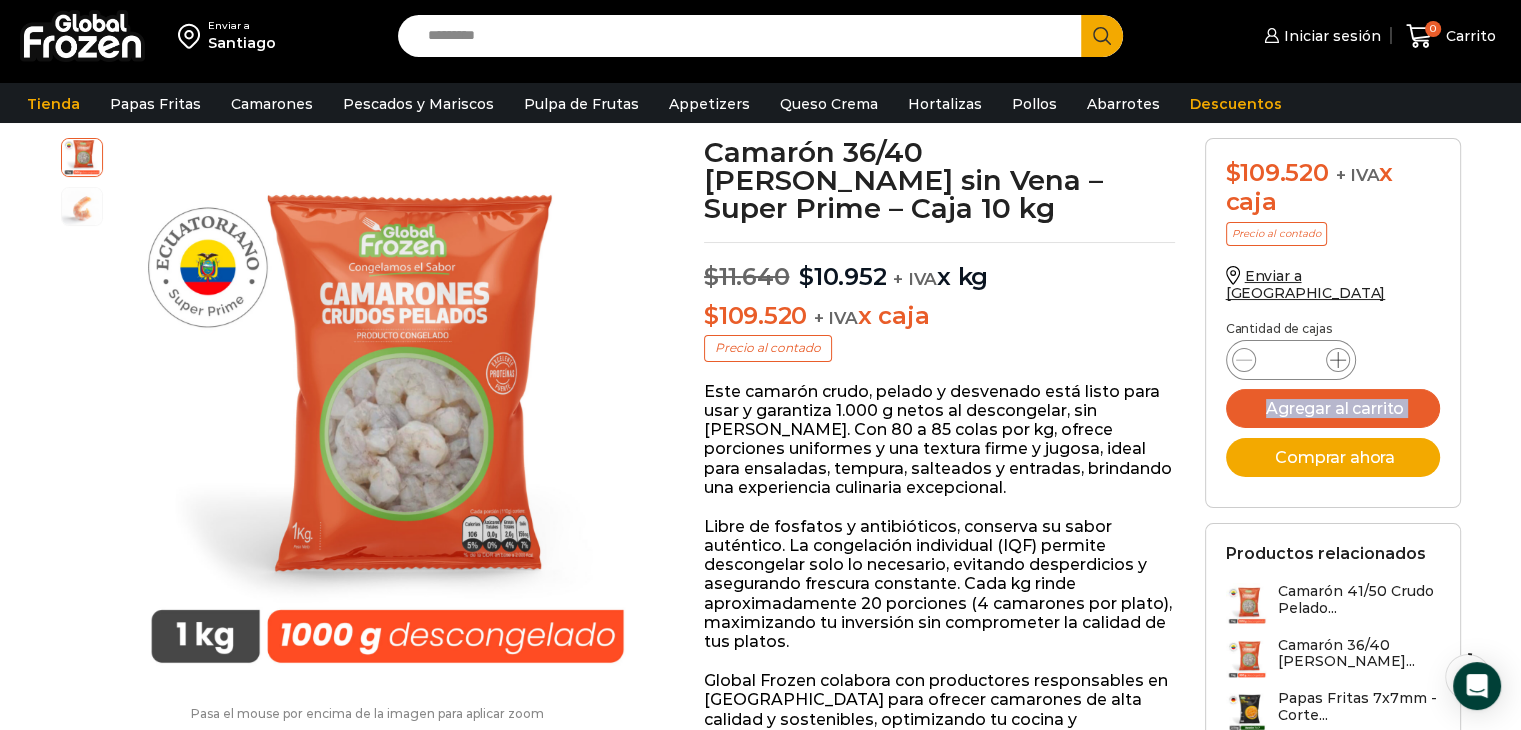 click 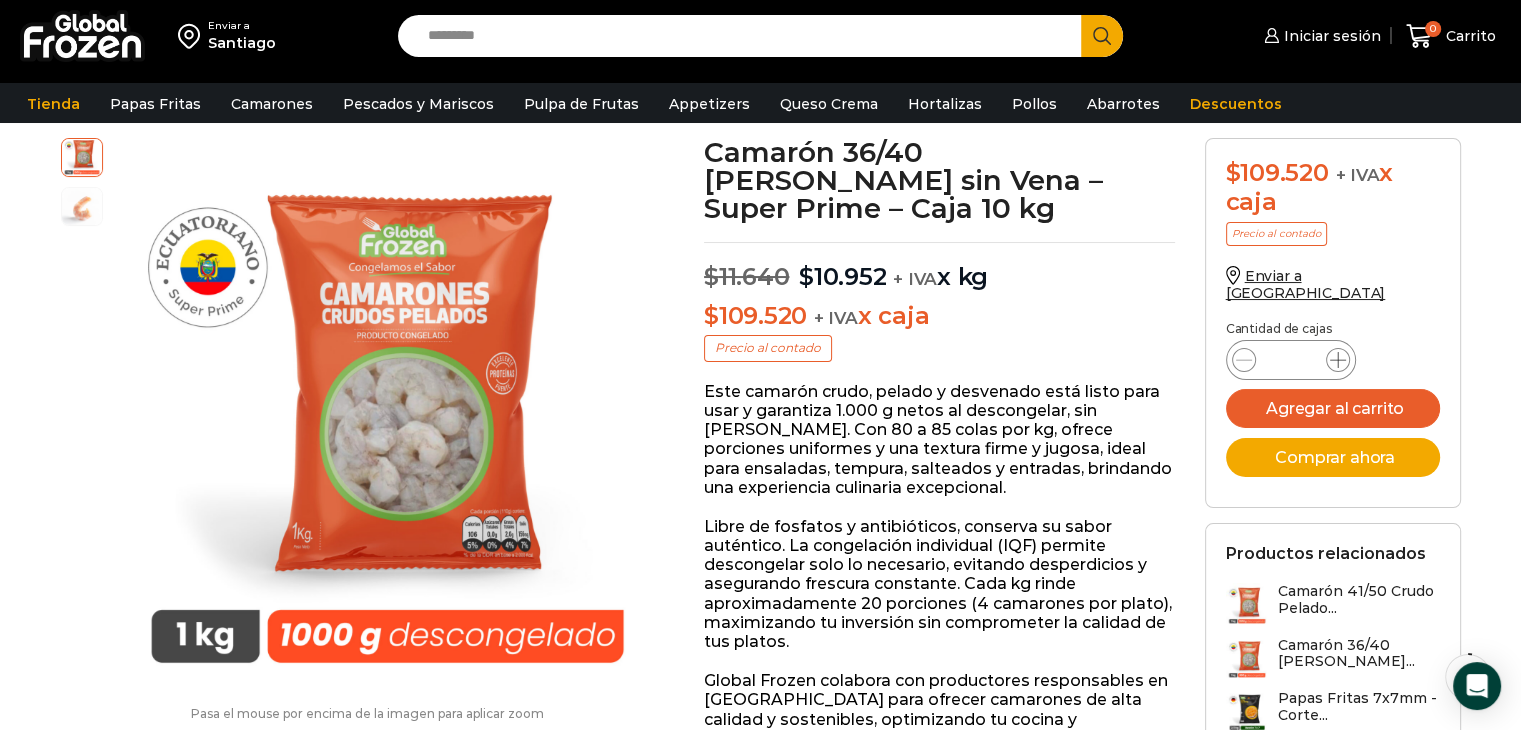click 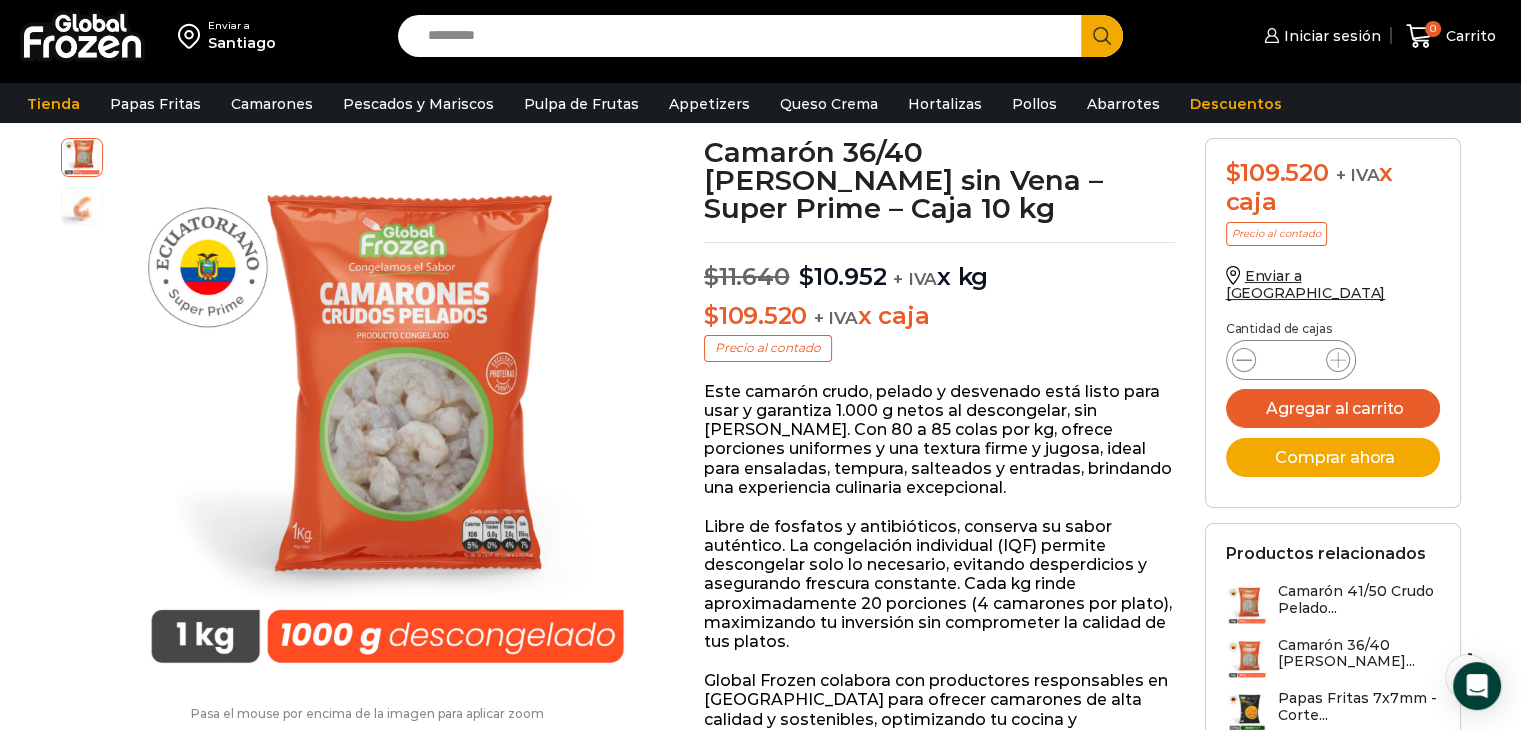 click 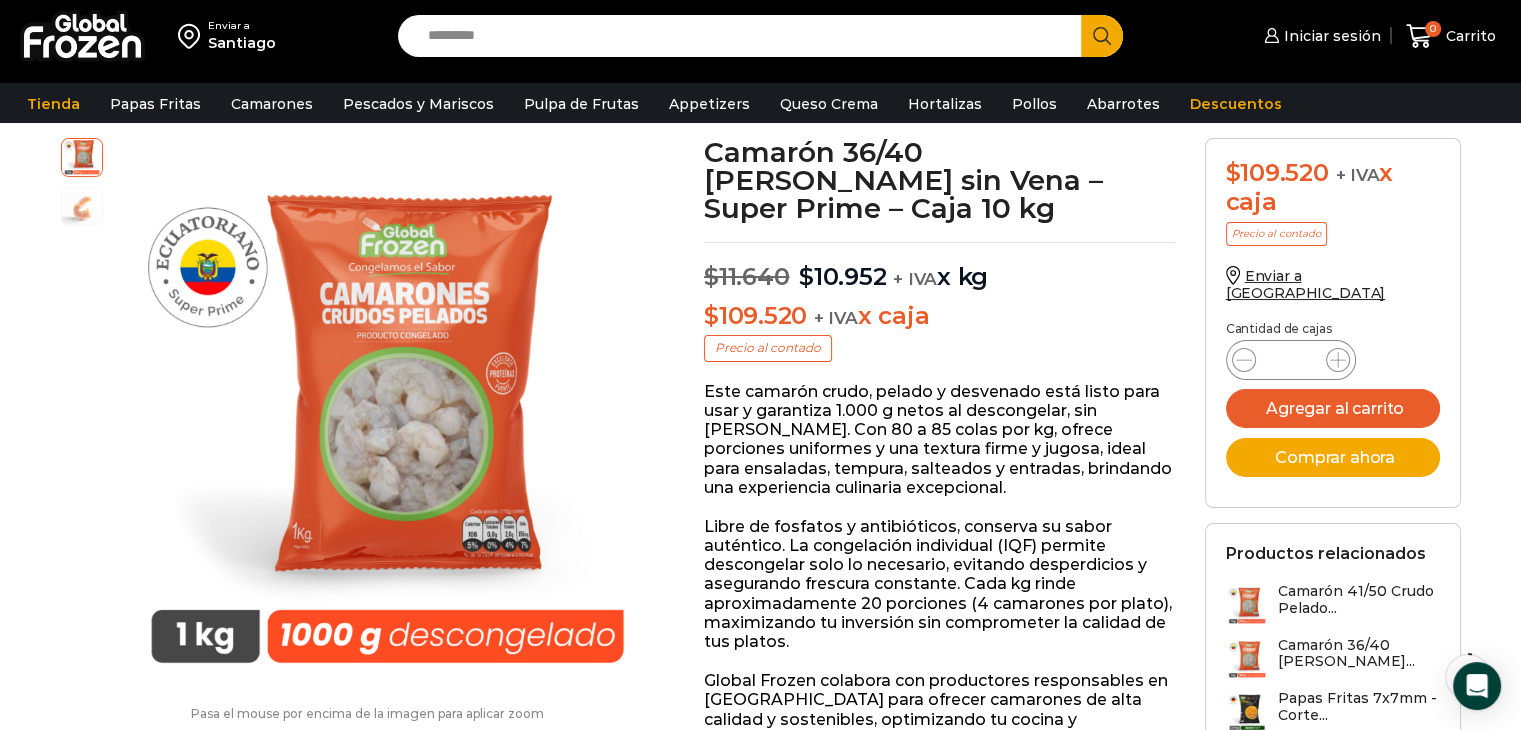 click on "Search input" at bounding box center [745, 36] 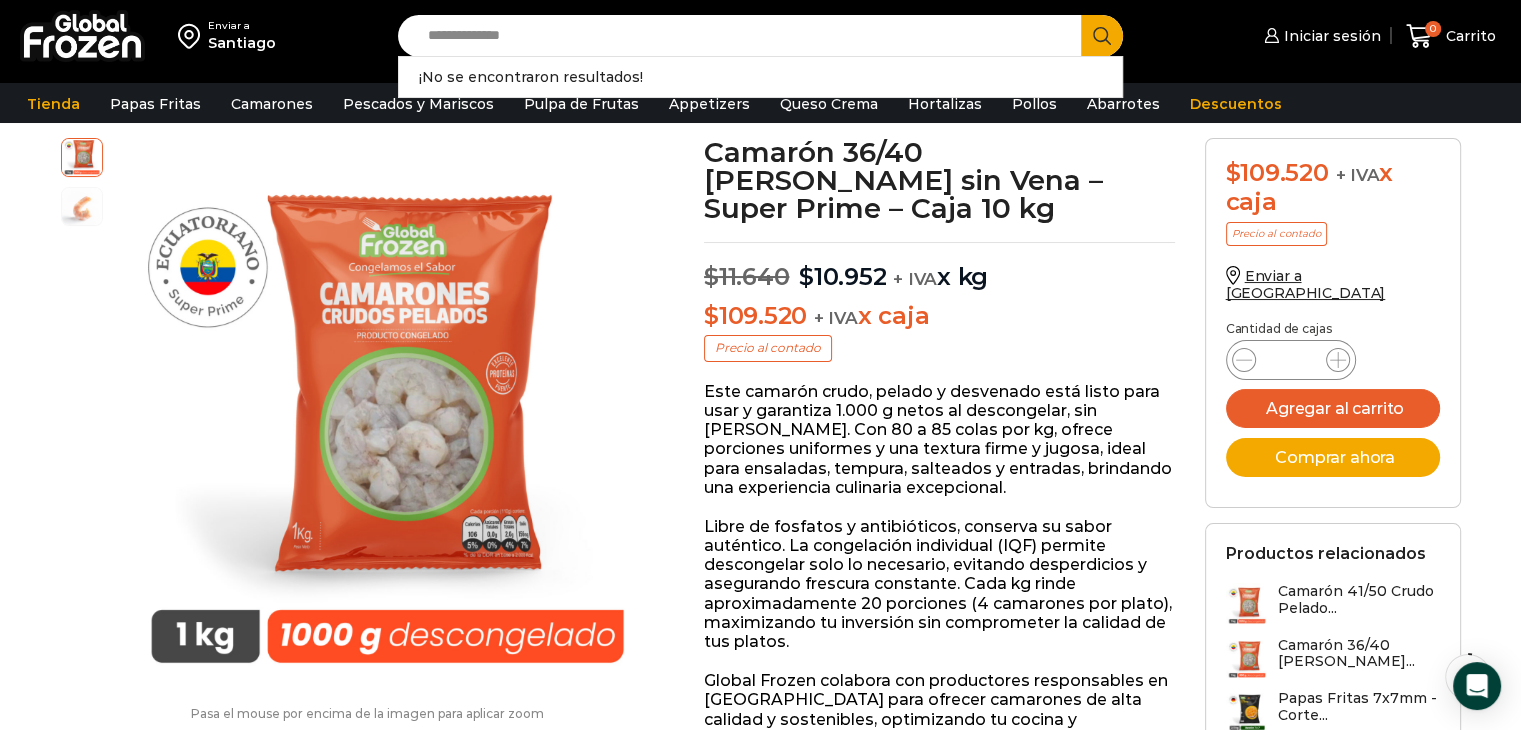 click on "**********" at bounding box center [745, 36] 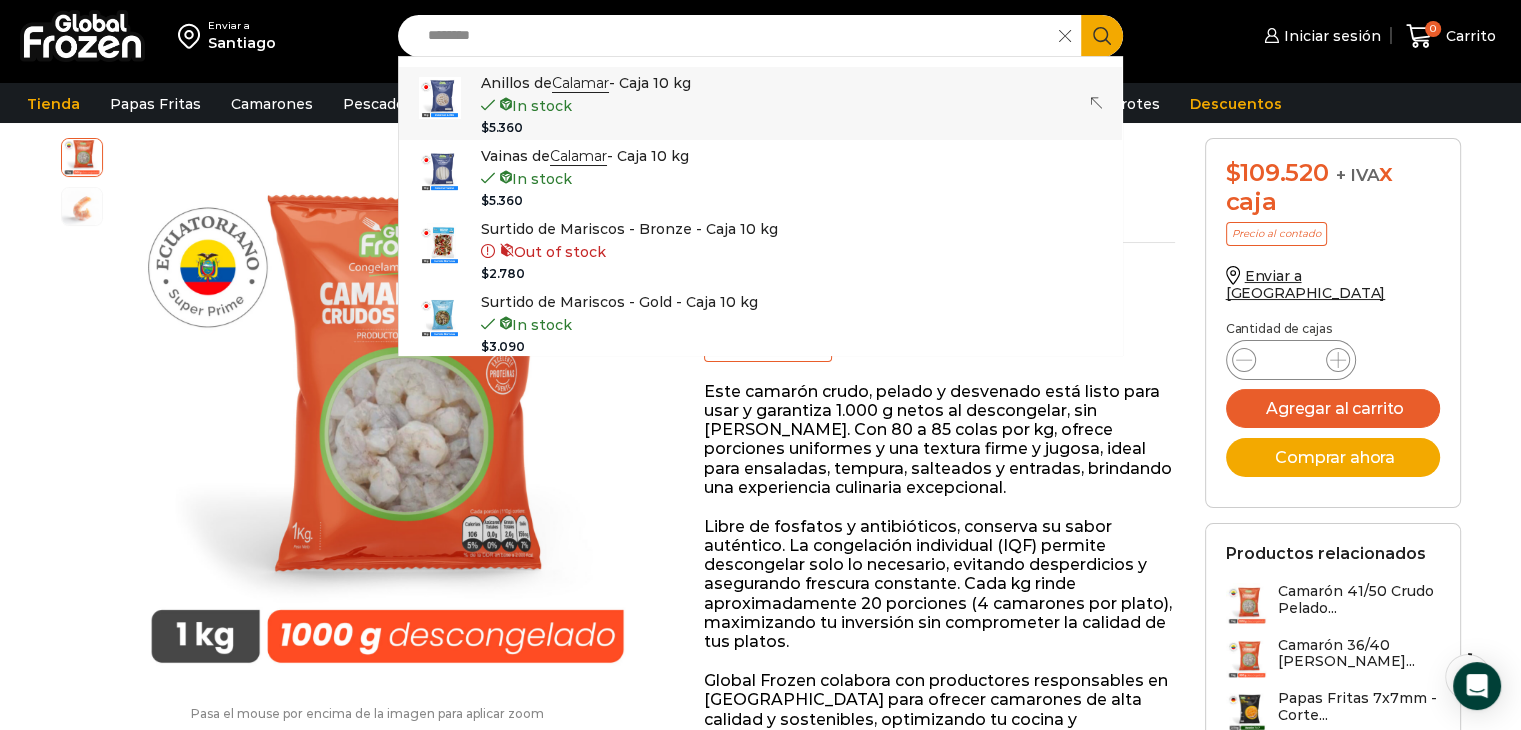 click on "Calamar" at bounding box center [580, 83] 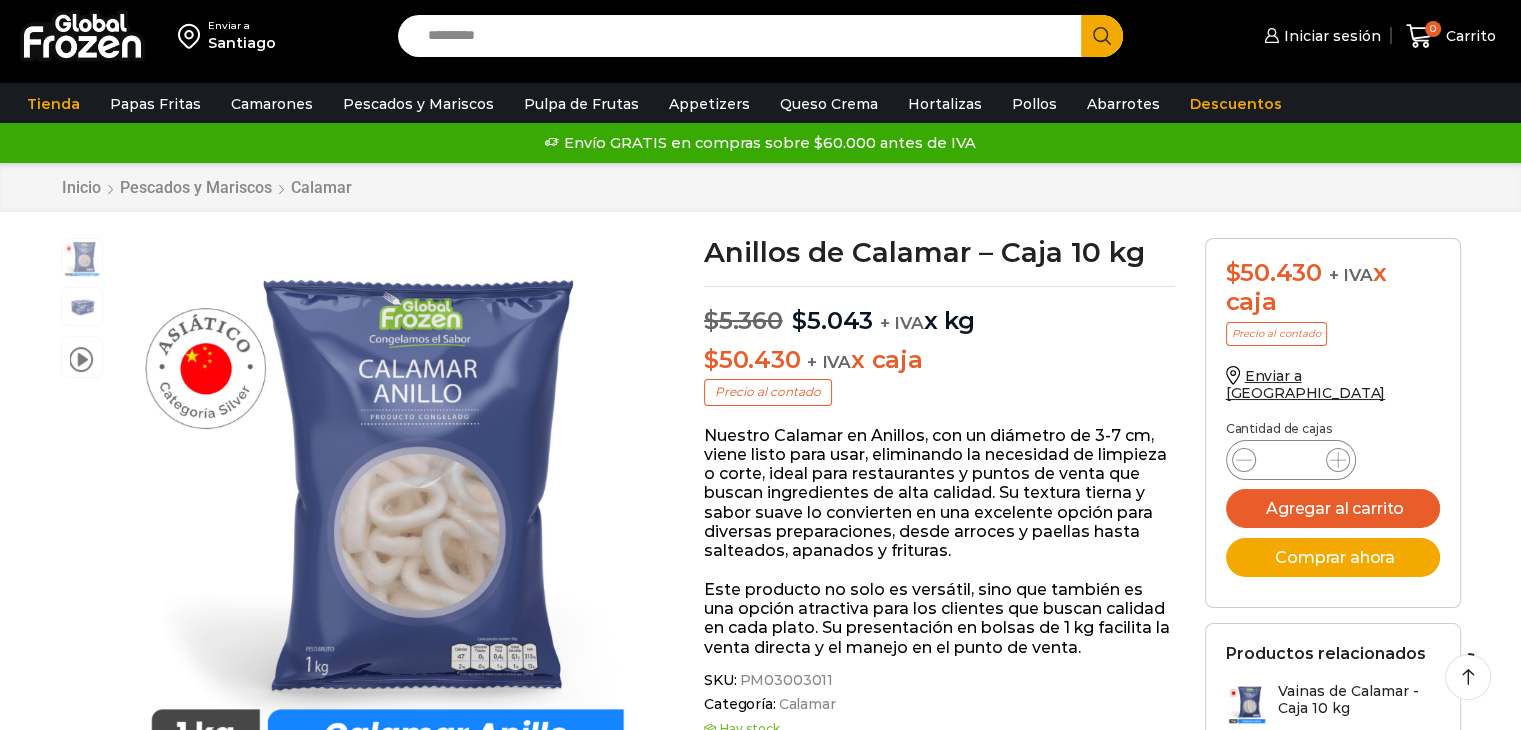 scroll, scrollTop: 100, scrollLeft: 0, axis: vertical 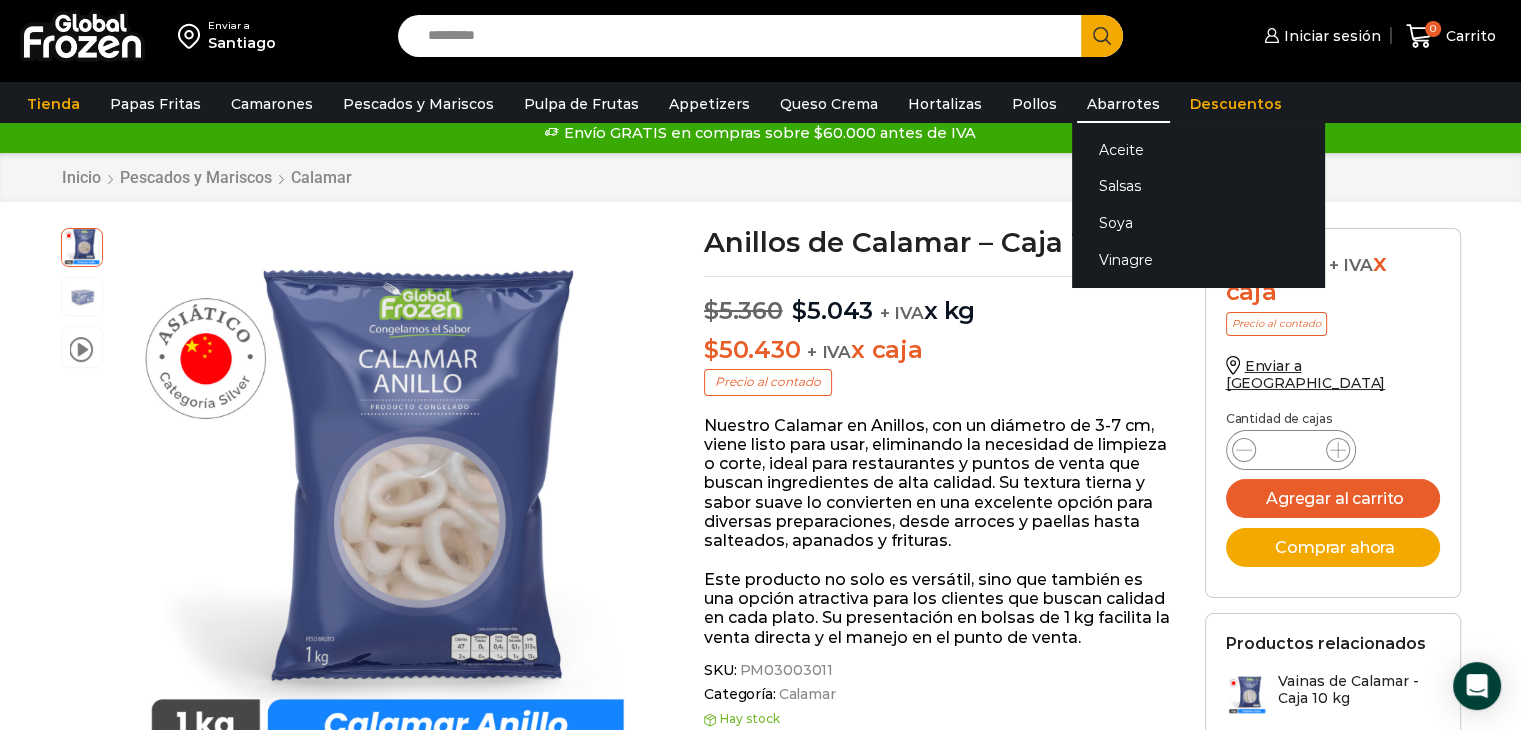 click on "Abarrotes" at bounding box center (1123, 104) 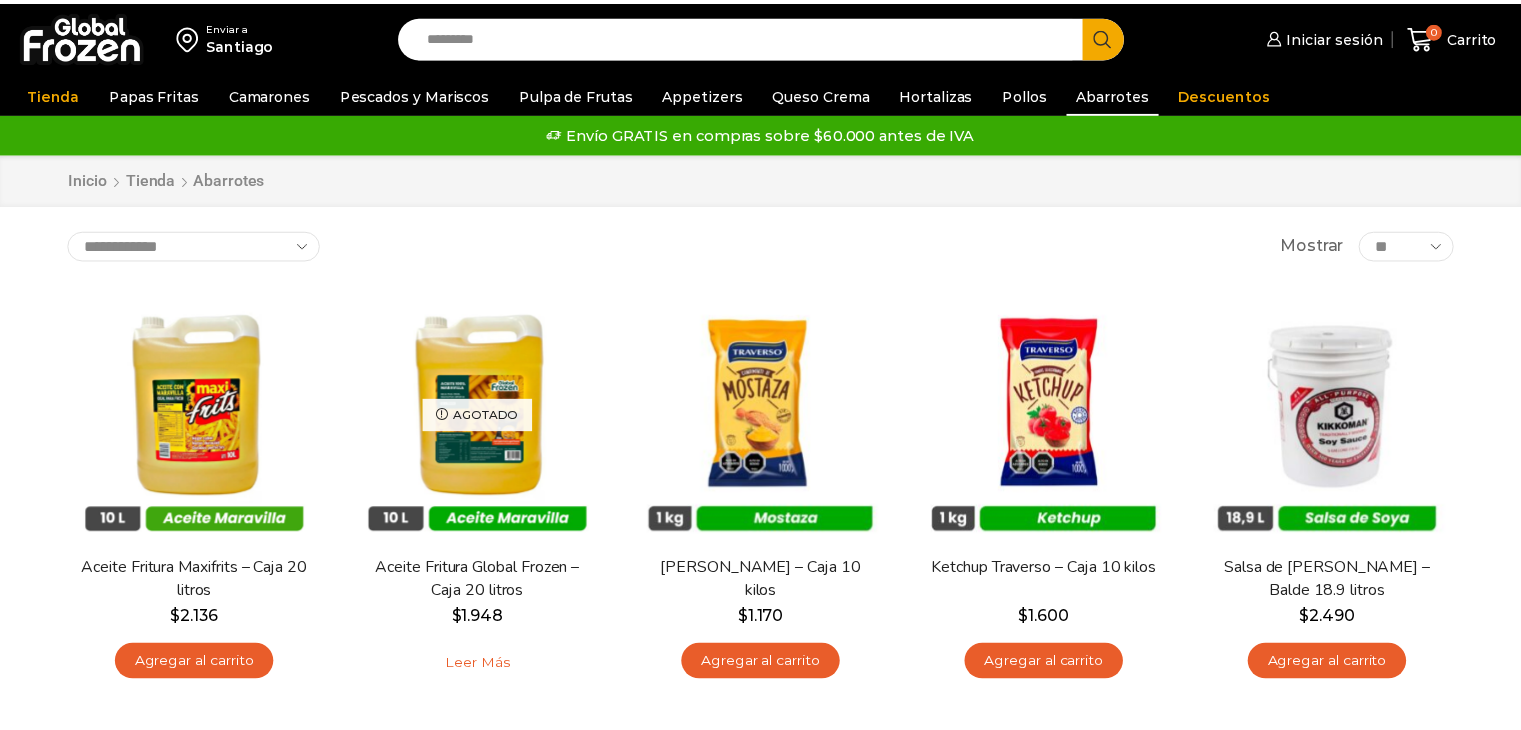 scroll, scrollTop: 0, scrollLeft: 0, axis: both 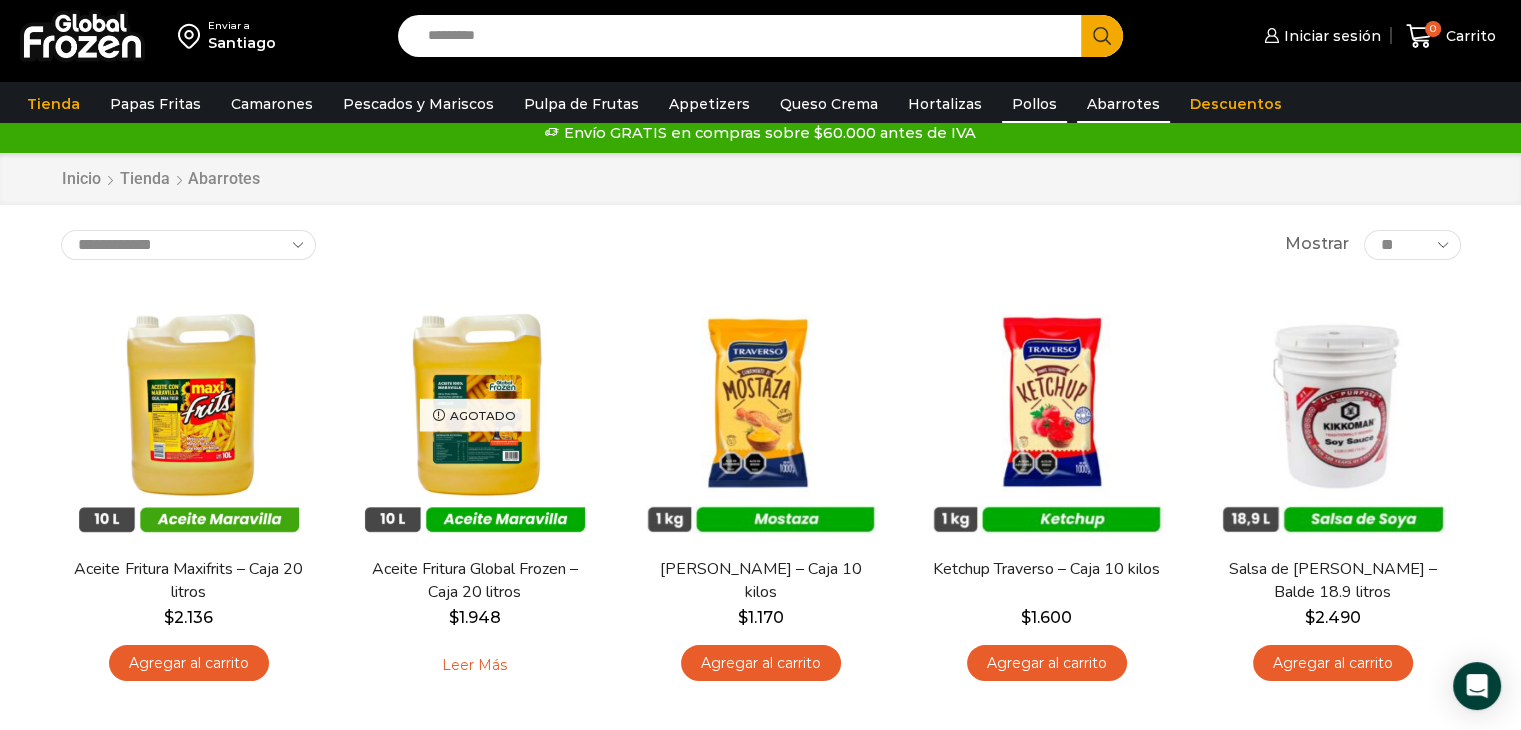 click on "Pollos" at bounding box center (1034, 104) 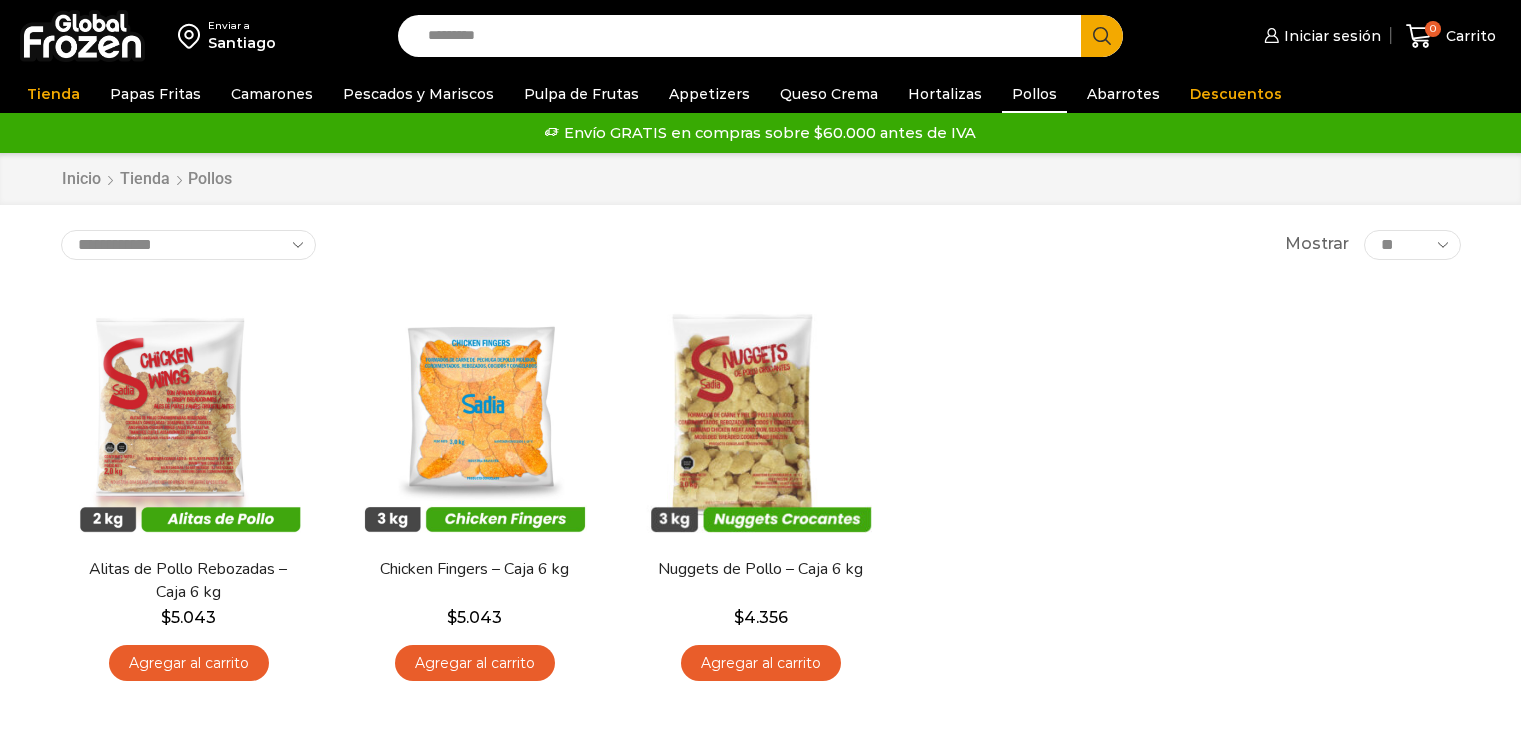 scroll, scrollTop: 0, scrollLeft: 0, axis: both 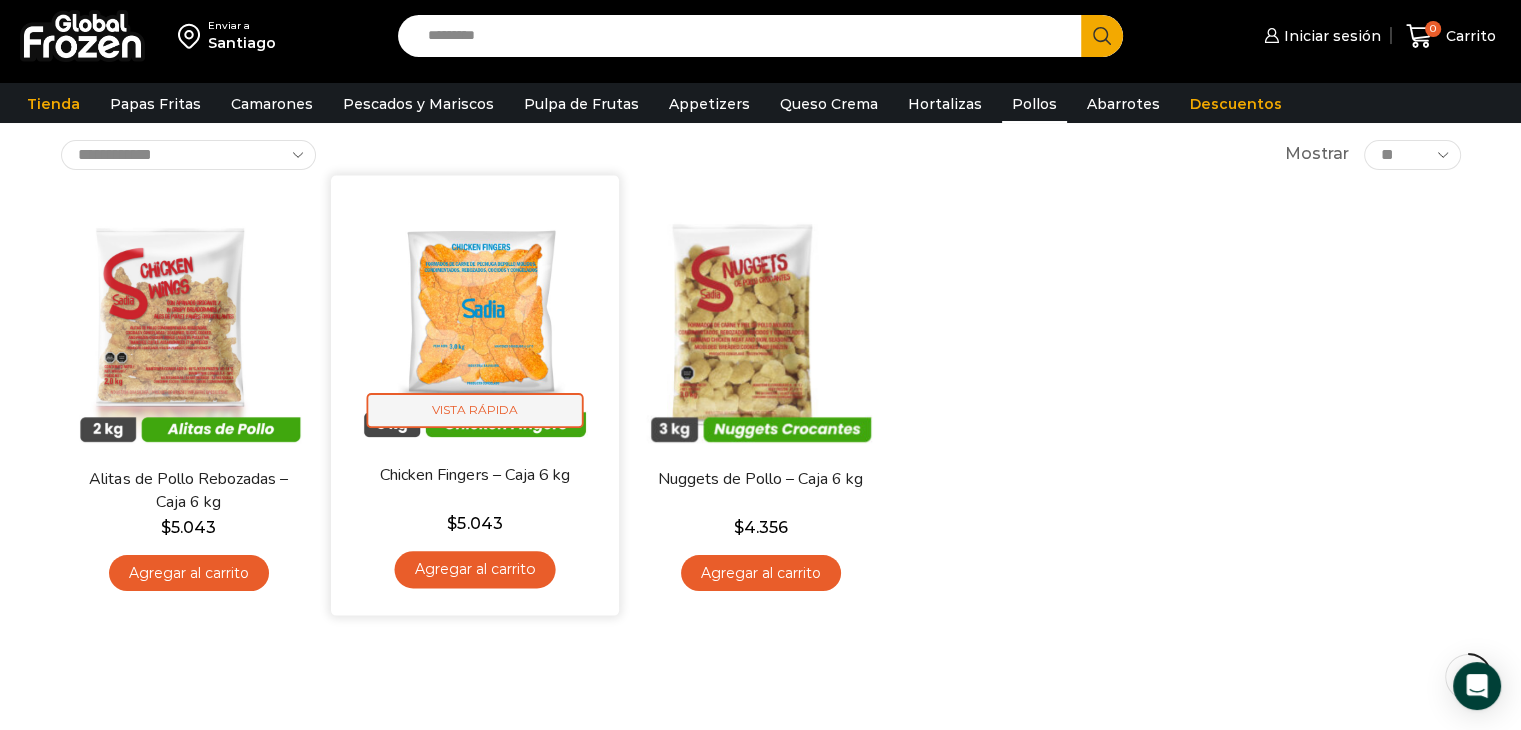 click on "Vista Rápida" at bounding box center [474, 410] 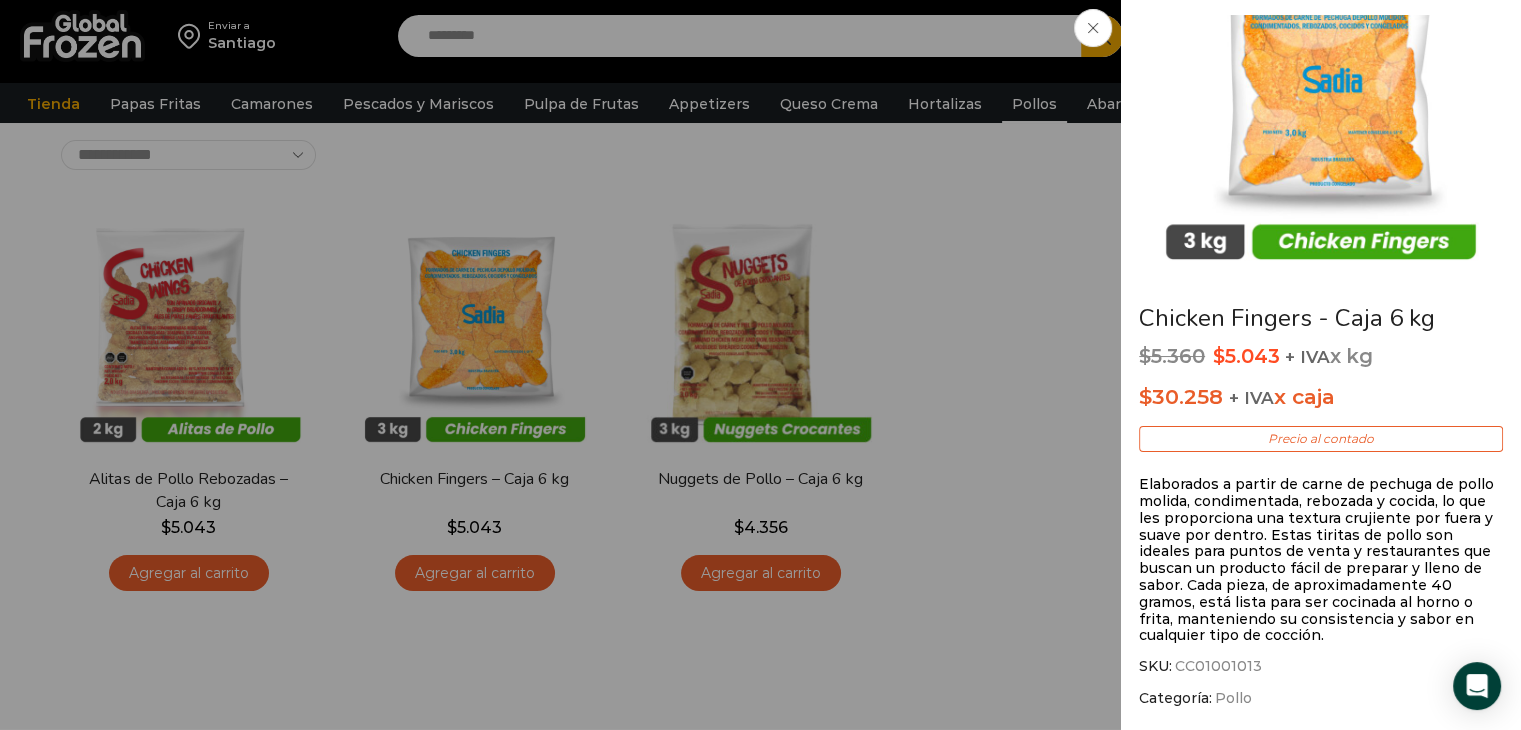 scroll, scrollTop: 0, scrollLeft: 0, axis: both 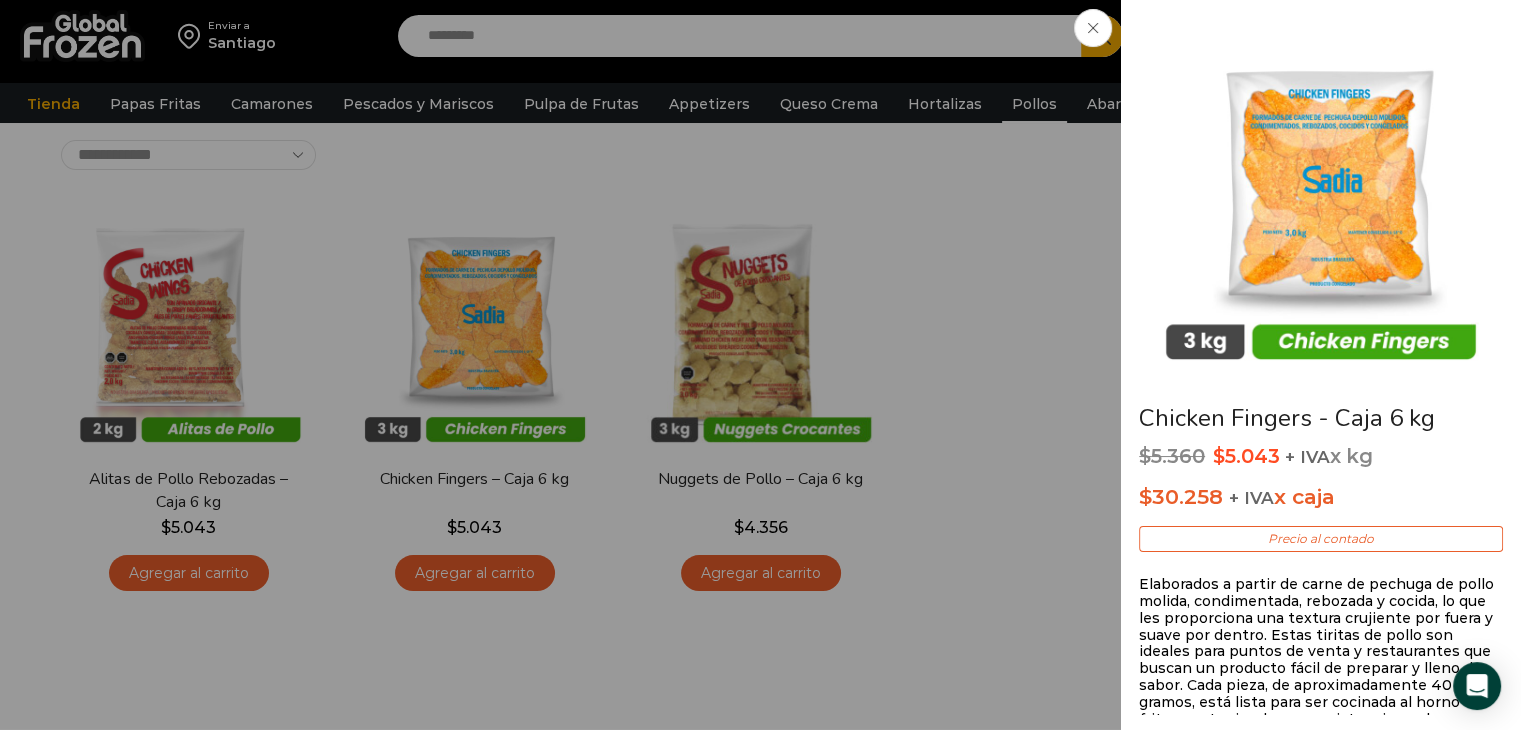 click on "Chicken Fingers - Caja 6 kg
$ 5.360   Original price was: $5.360. $ 5.043 Current price is: $5.043.   + IVA  x kg
$ 30.258   + IVA  x caja
Precio al contado
Elaborados a partir de carne de pechuga de pollo molida, condimentada, rebozada y cocida, lo que les proporciona una textura crujiente por fuera y suave por dentro. Estas tiritas de pollo son ideales para puntos de venta y restaurantes que buscan un producto fácil de preparar y lleno de sabor. Cada pieza, de aproximadamente 40 gramos, está lista para ser cocinada al horno o frita, manteniendo su consistencia y sabor en cualquier tipo de cocción.
$ 30.258" at bounding box center (760, -100) 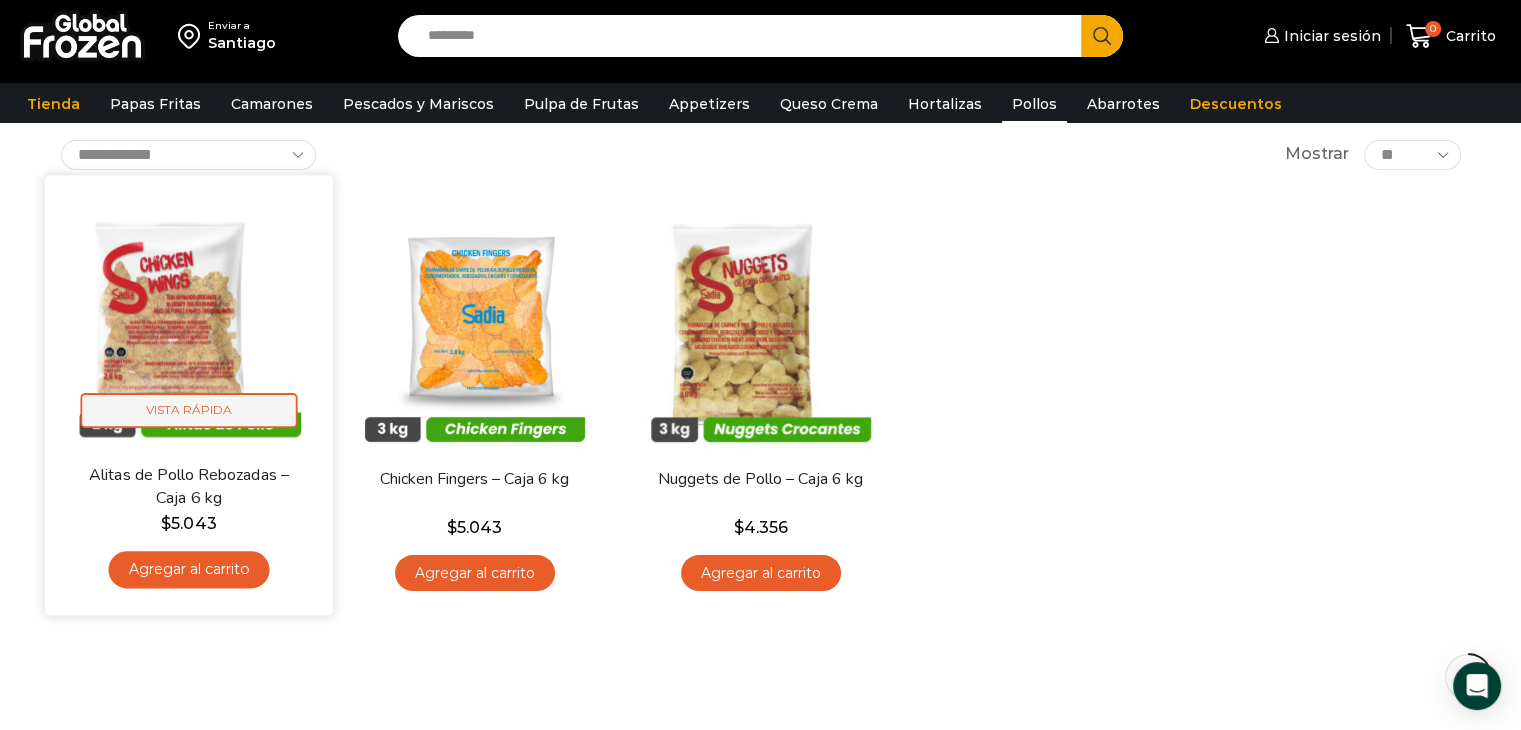 click on "Vista Rápida" at bounding box center [188, 410] 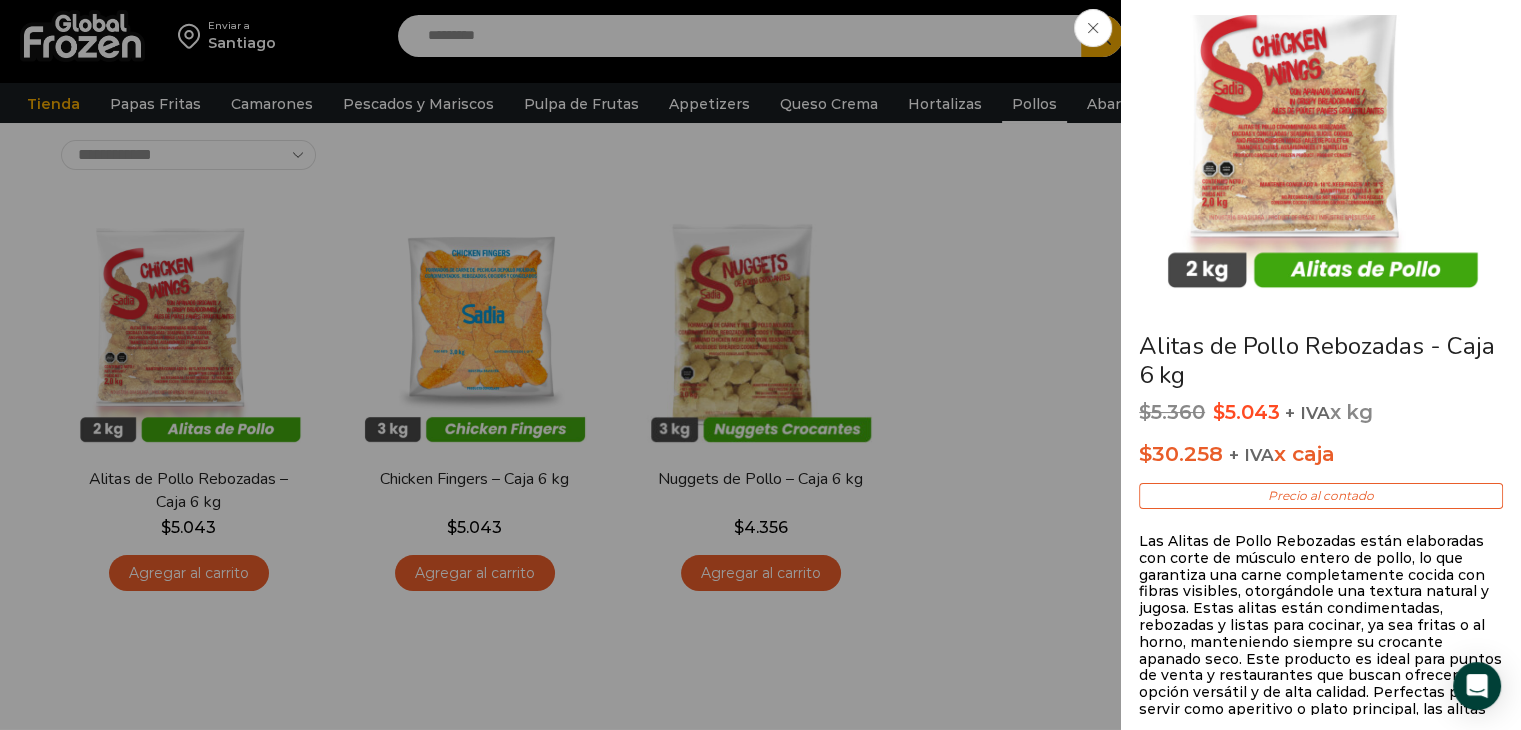 scroll, scrollTop: 0, scrollLeft: 0, axis: both 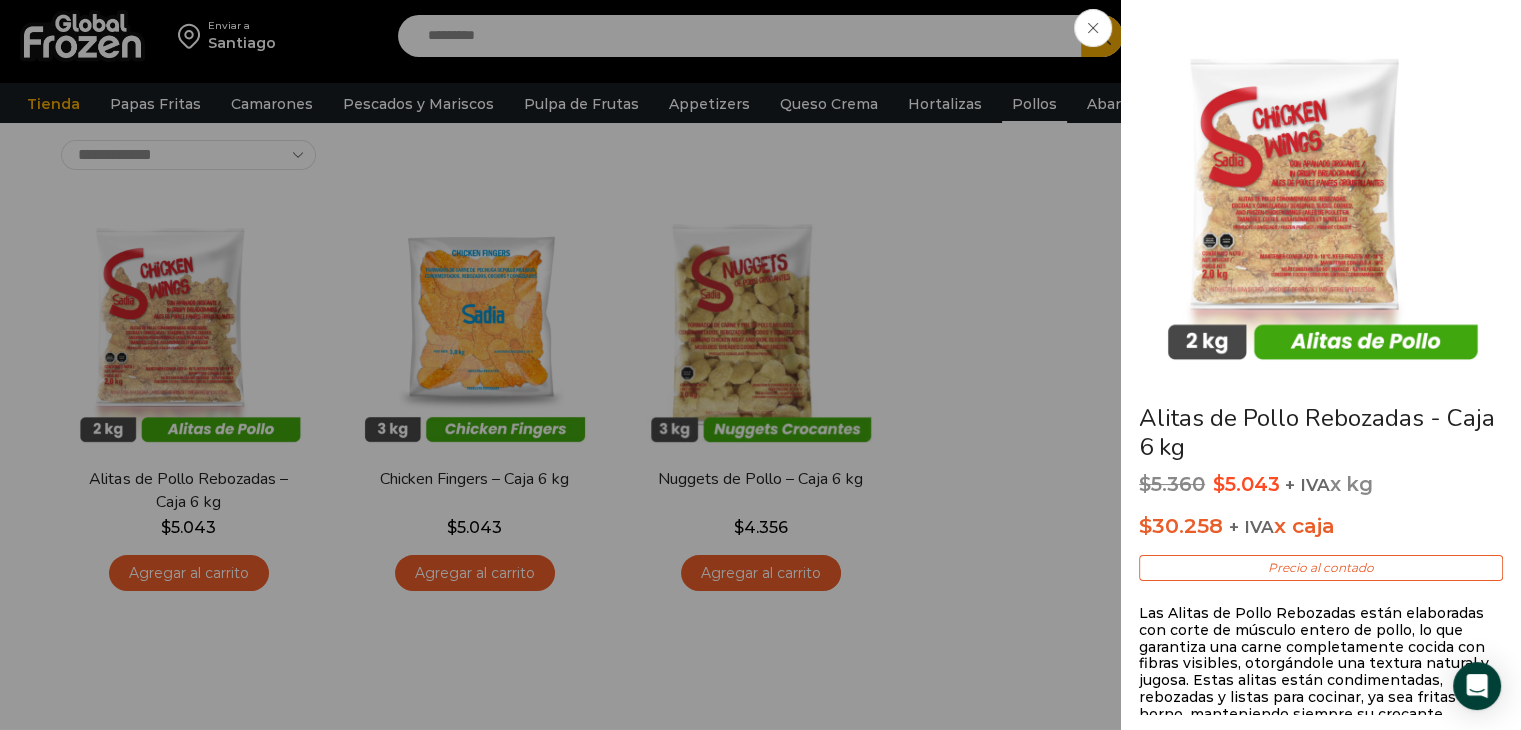 click on "Alitas de Pollo Rebozadas - Caja 6 kg
$ 5.360   Original price was: $5.360. $ 5.043 Current price is: $5.043.   + IVA  x kg
$ 30.258   + IVA  x caja
Precio al contado
$ 30.258    + IVA  x caja
Precio al contado
Enviar a Chile
Cantidad de cajas
Alitas de Pollo Rebozadas - Caja 6 kg quantity
*
Add to cart
Comprar ahora
SKU:  CC01001010
Categoría:  Pollo" at bounding box center [760, -100] 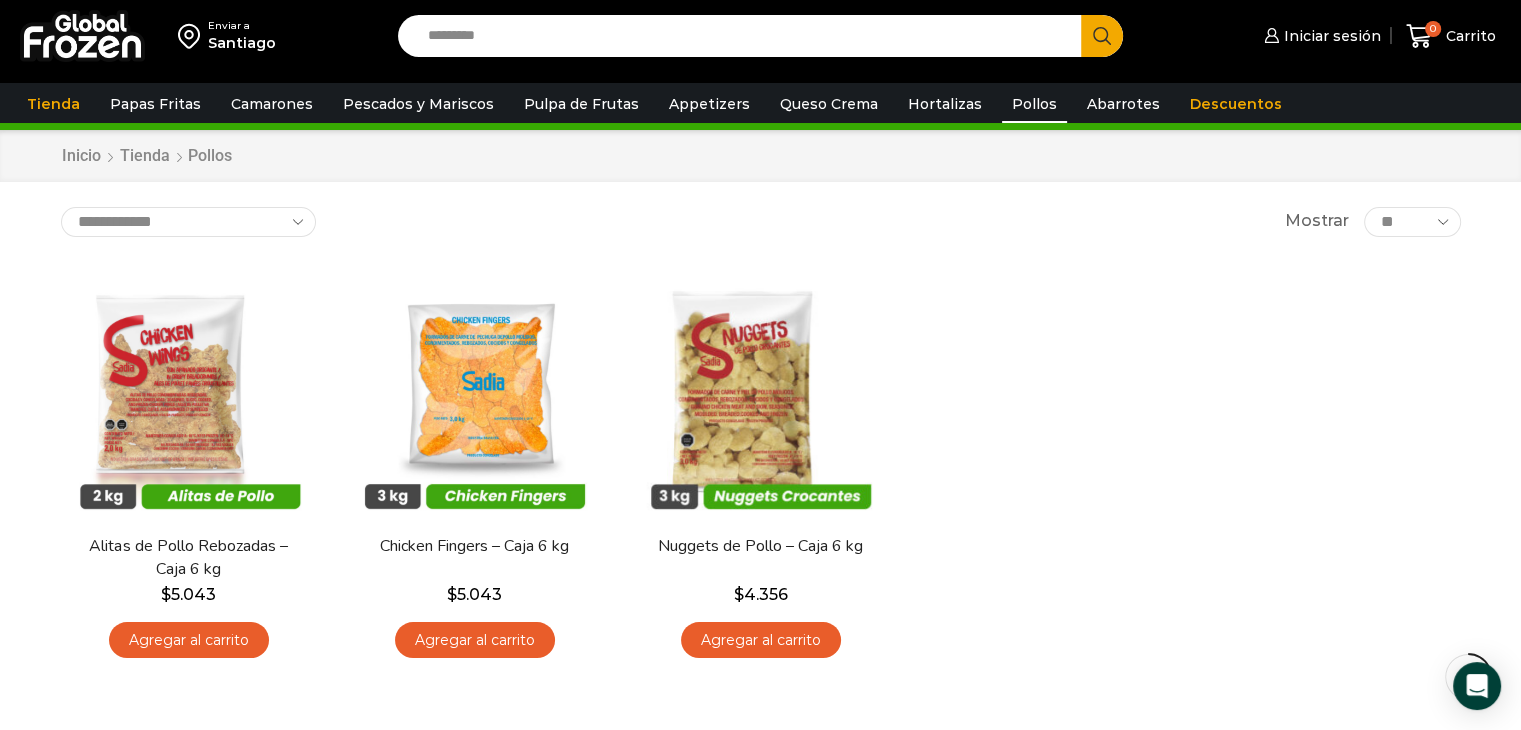 scroll, scrollTop: 0, scrollLeft: 0, axis: both 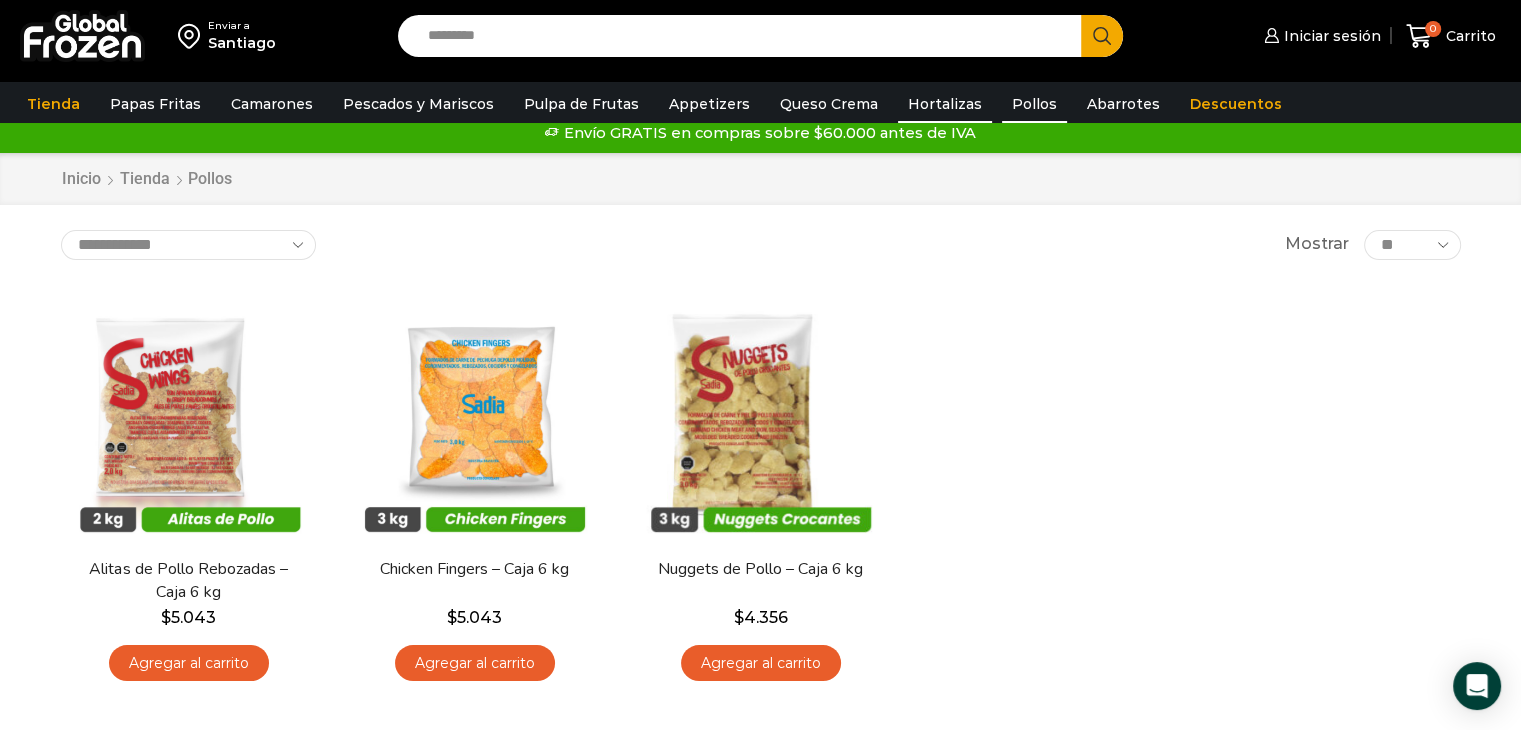 click on "Hortalizas" at bounding box center (945, 104) 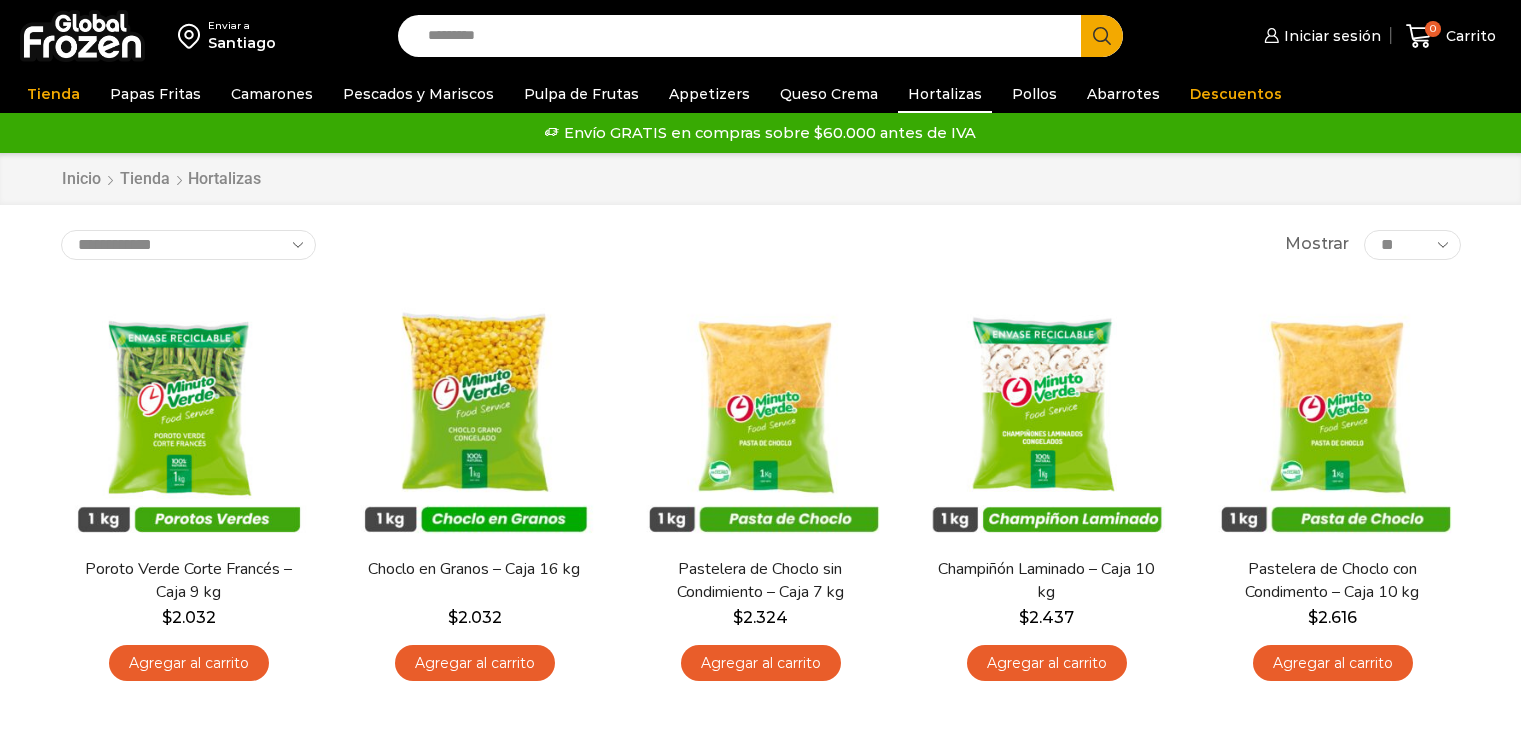 scroll, scrollTop: 0, scrollLeft: 0, axis: both 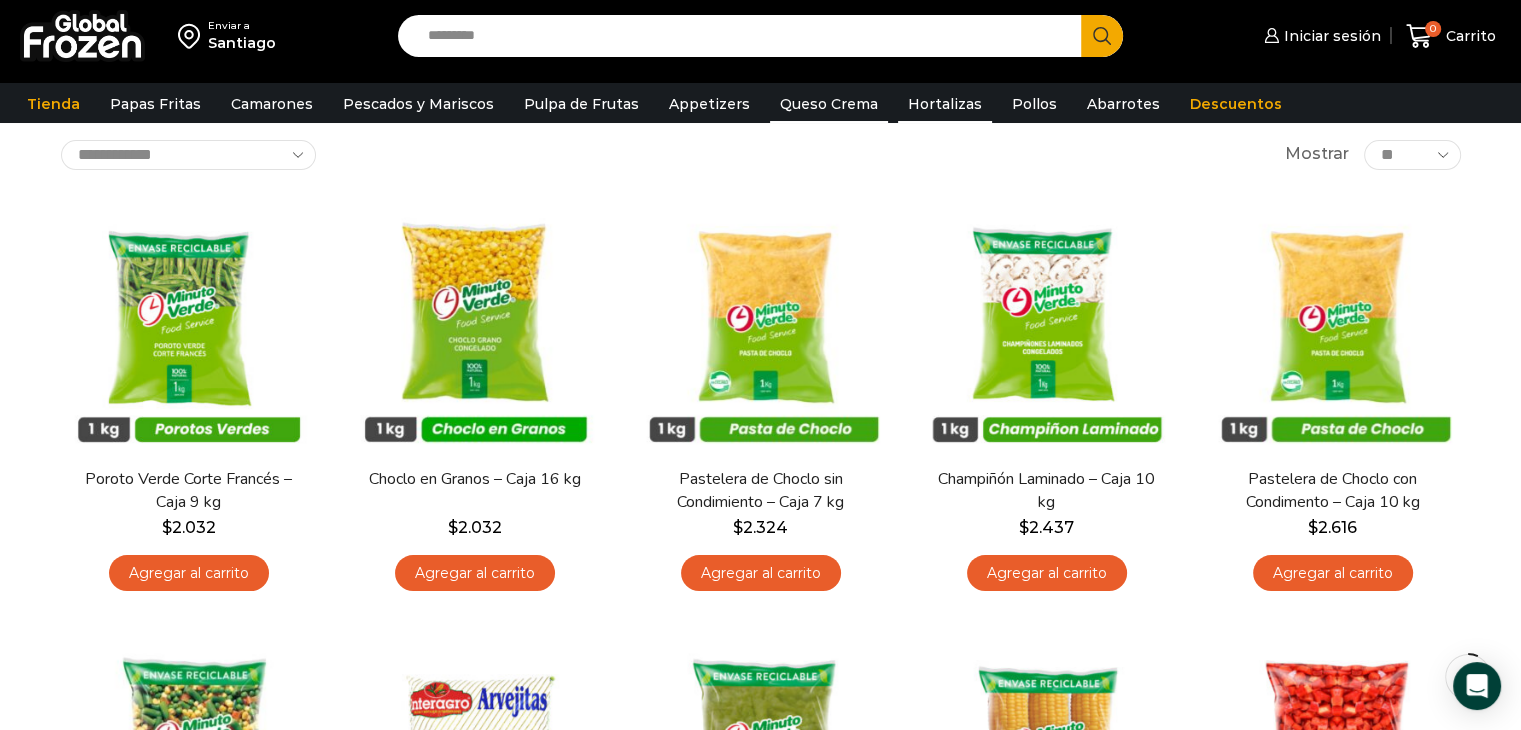 click on "Queso Crema" at bounding box center (829, 104) 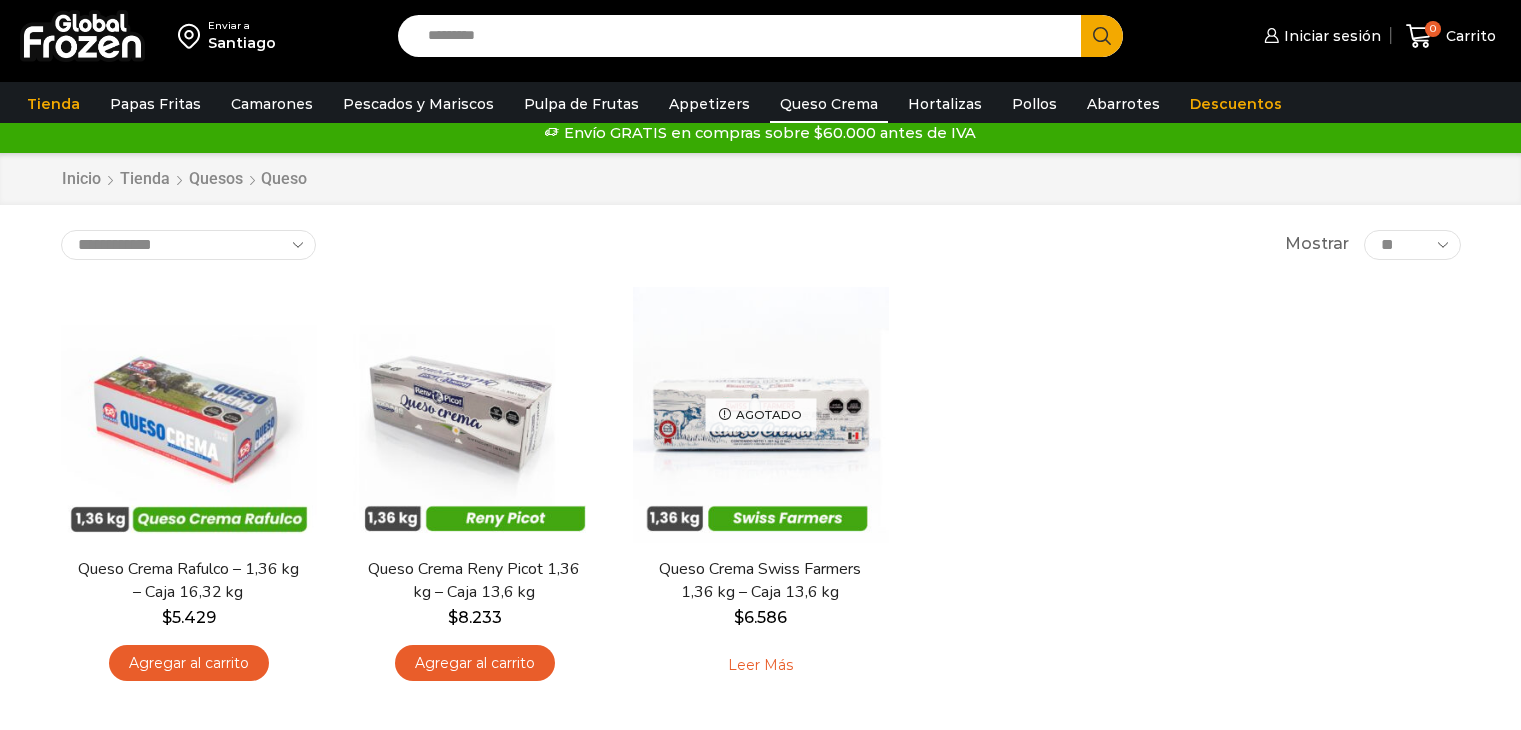 scroll, scrollTop: 0, scrollLeft: 0, axis: both 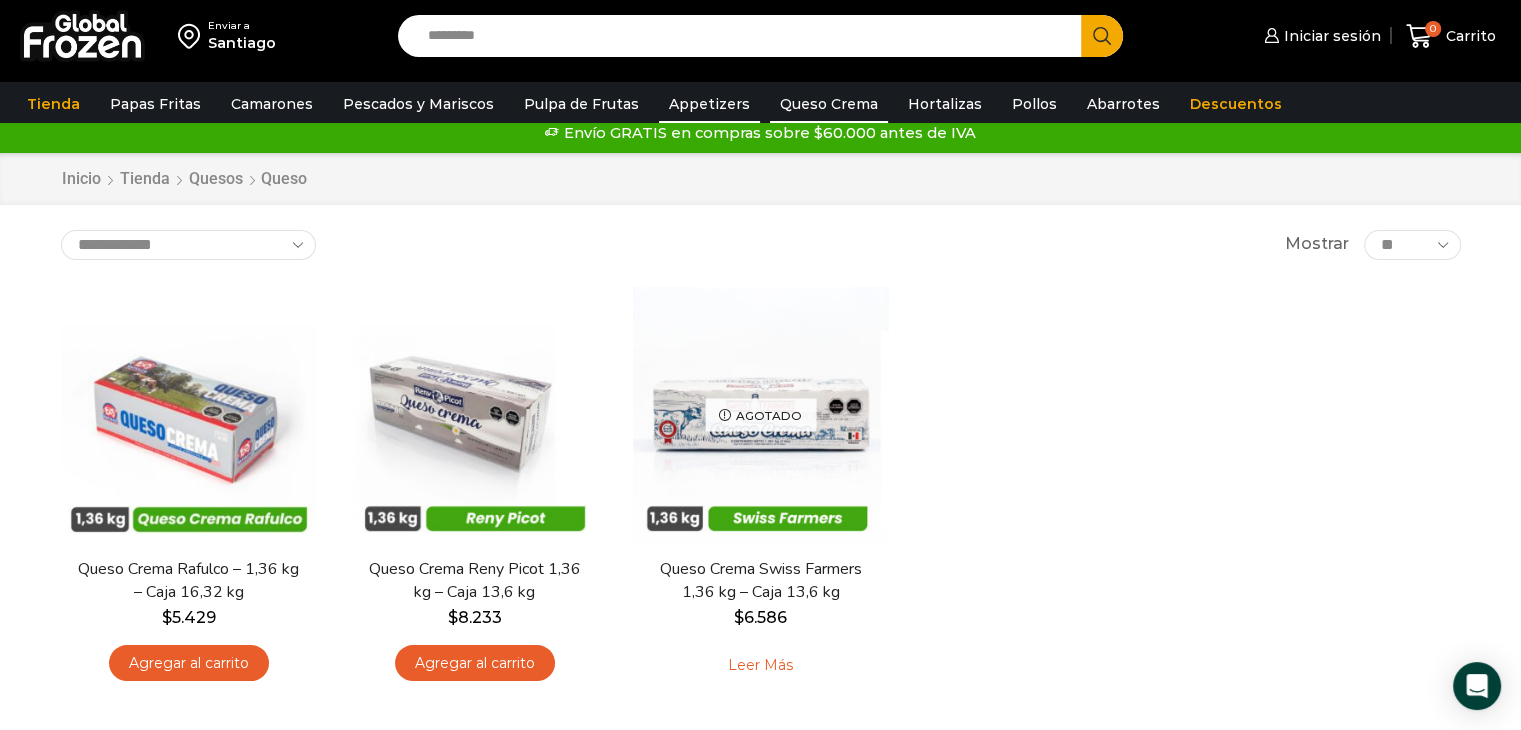 click on "Appetizers" at bounding box center (709, 104) 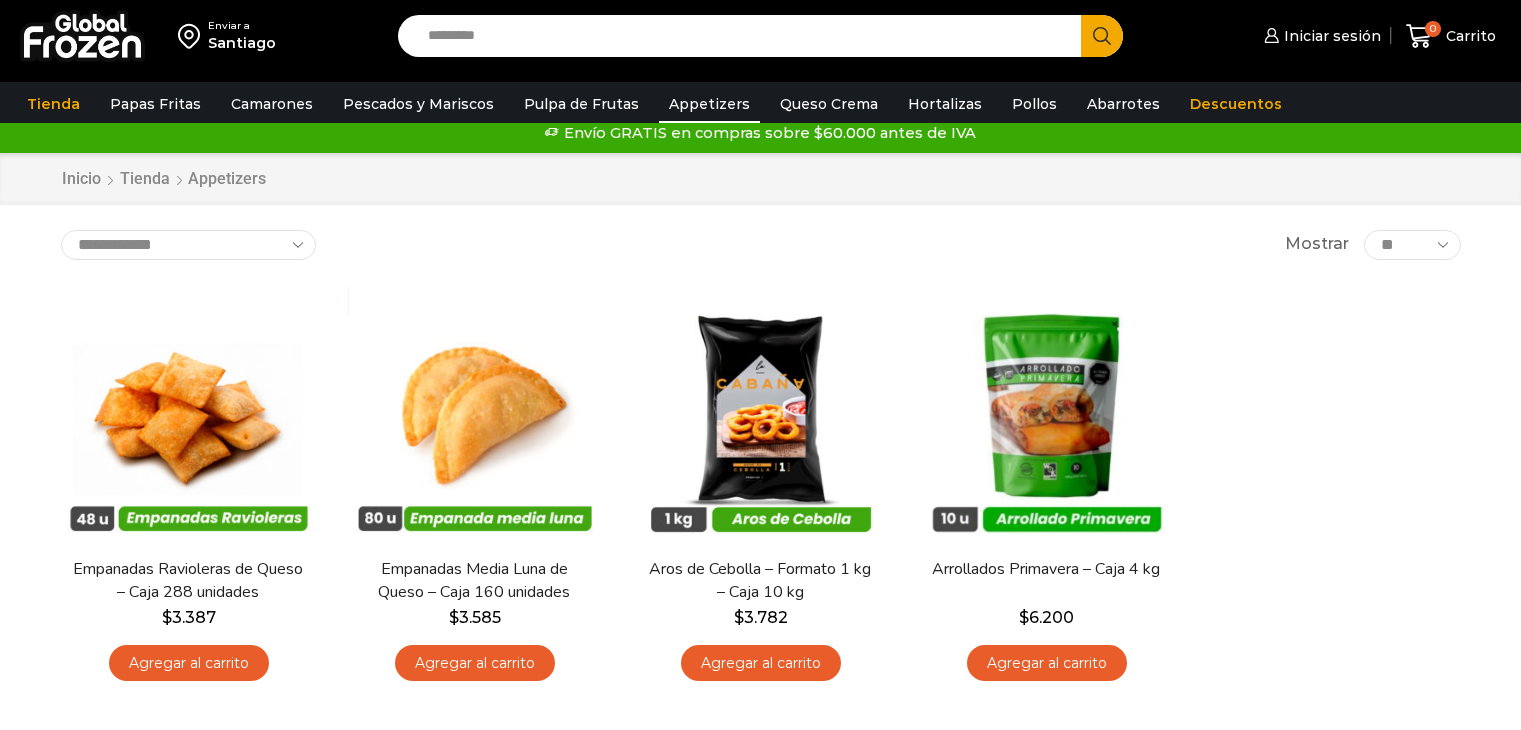 scroll, scrollTop: 0, scrollLeft: 0, axis: both 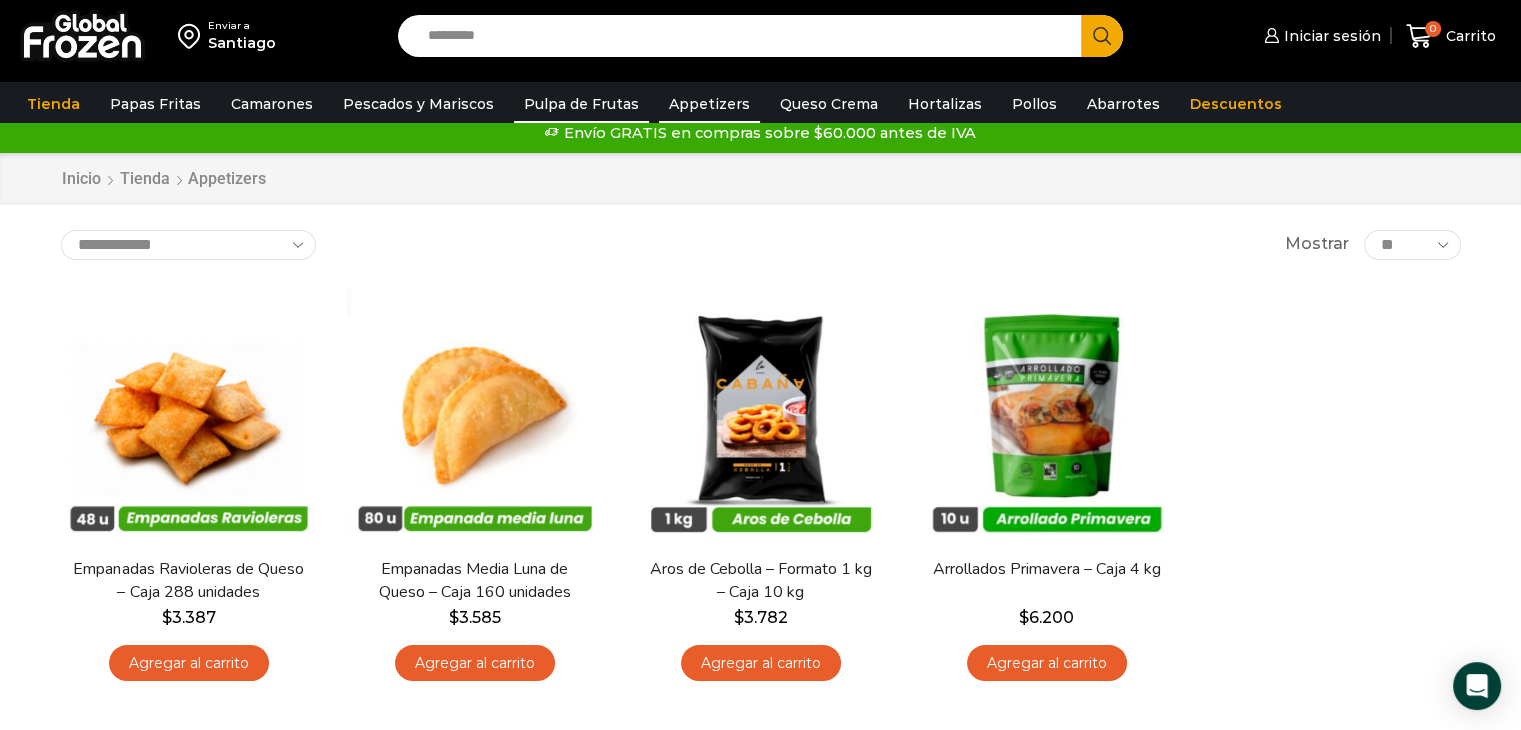 click on "Pulpa de Frutas" at bounding box center [581, 104] 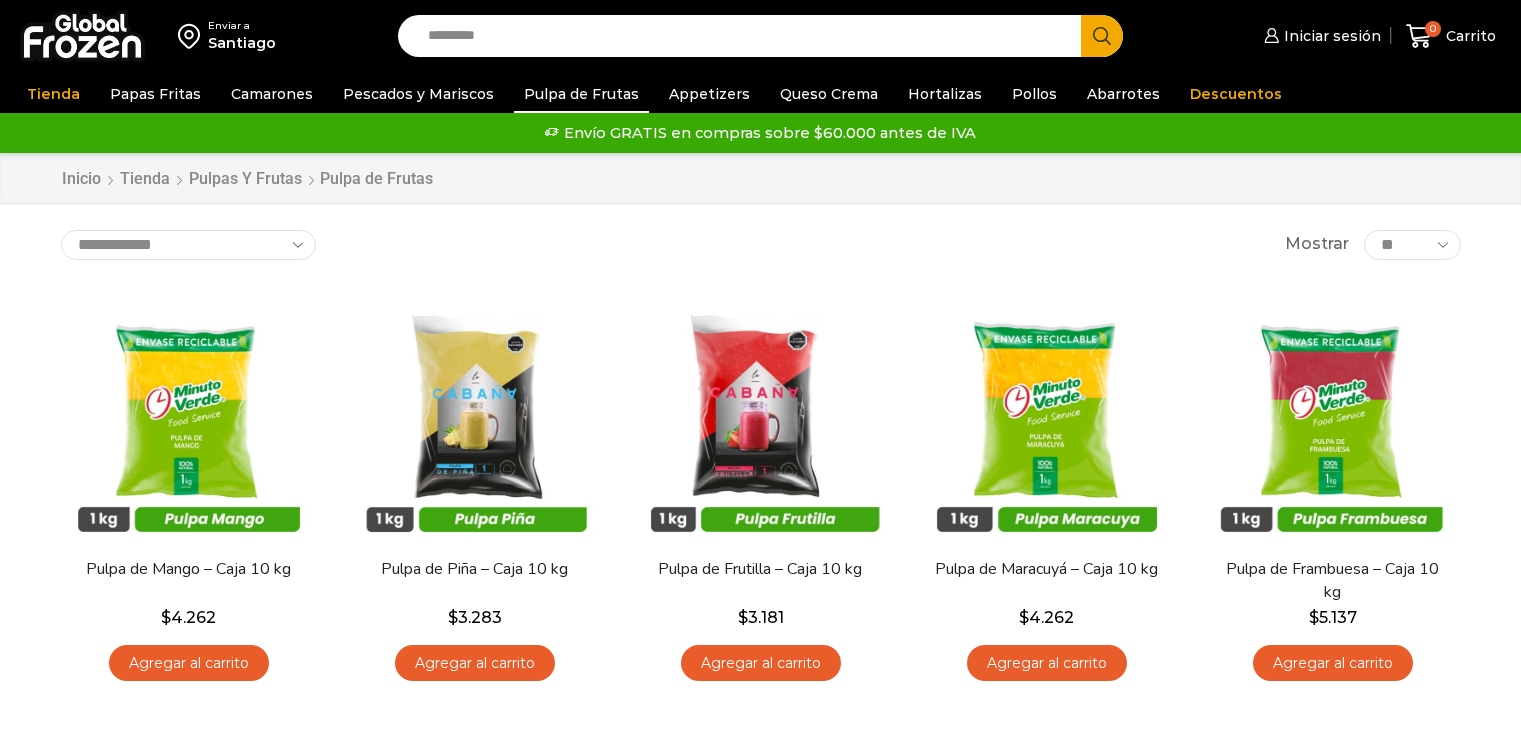 scroll, scrollTop: 0, scrollLeft: 0, axis: both 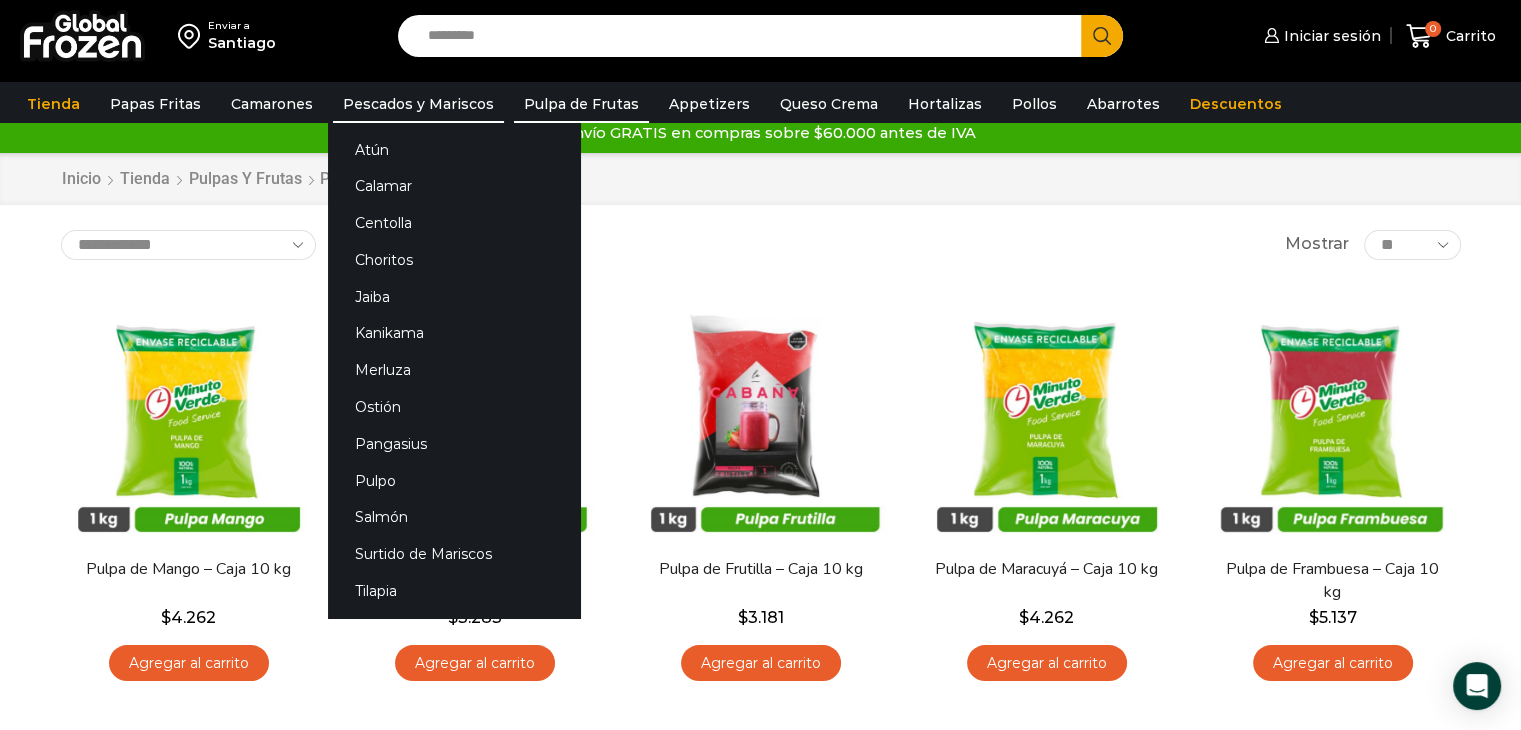 click on "Pescados y Mariscos" at bounding box center (418, 104) 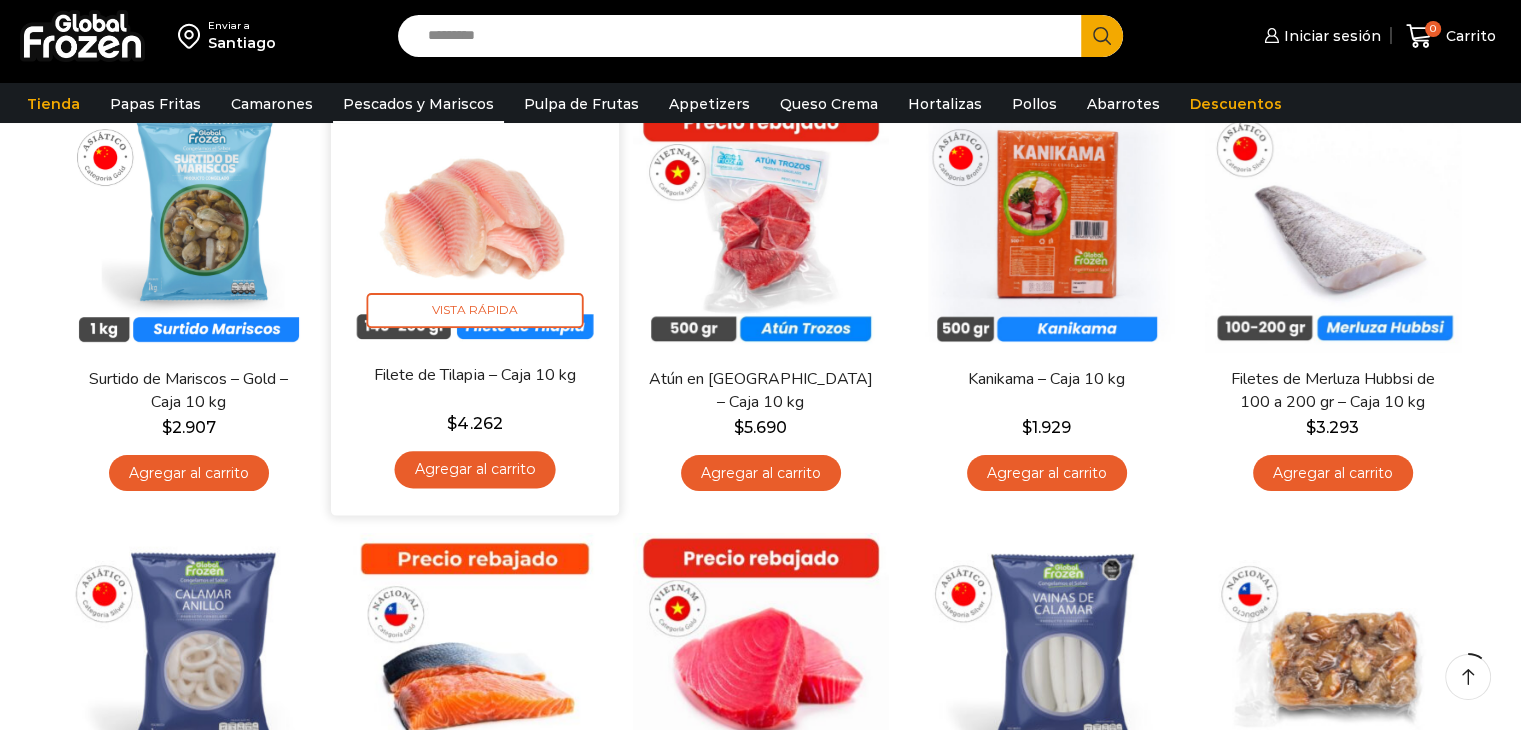scroll, scrollTop: 200, scrollLeft: 0, axis: vertical 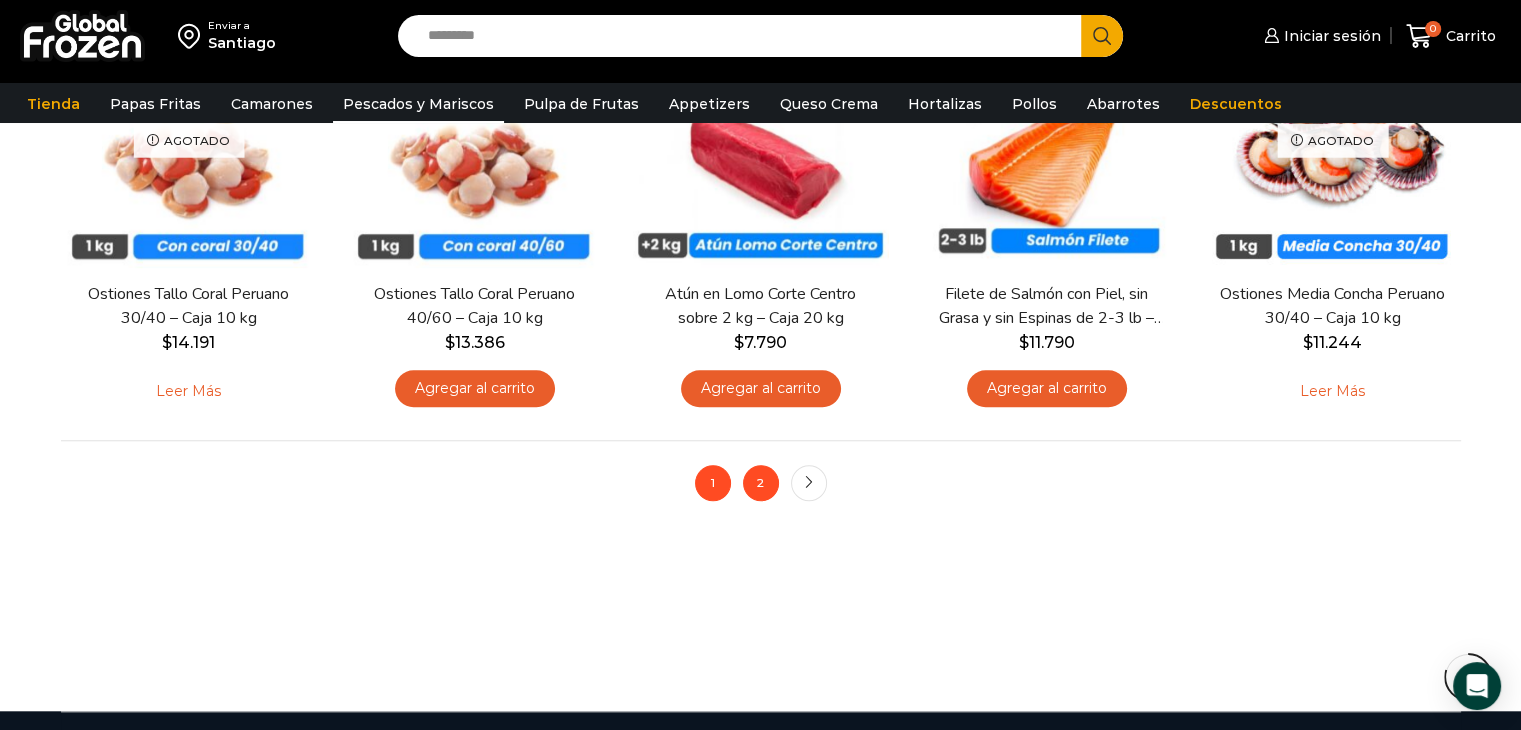 click on "2" at bounding box center [761, 483] 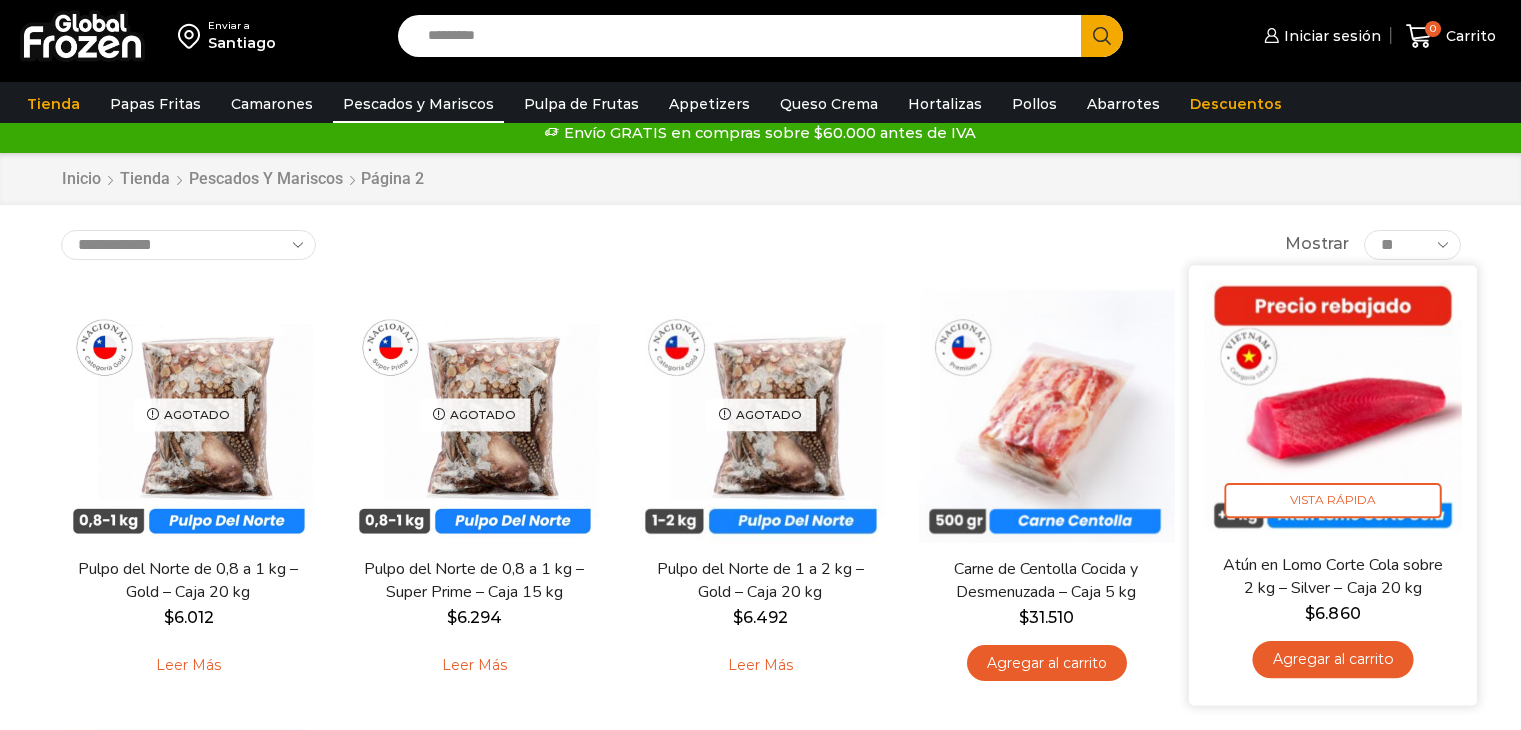 scroll, scrollTop: 0, scrollLeft: 0, axis: both 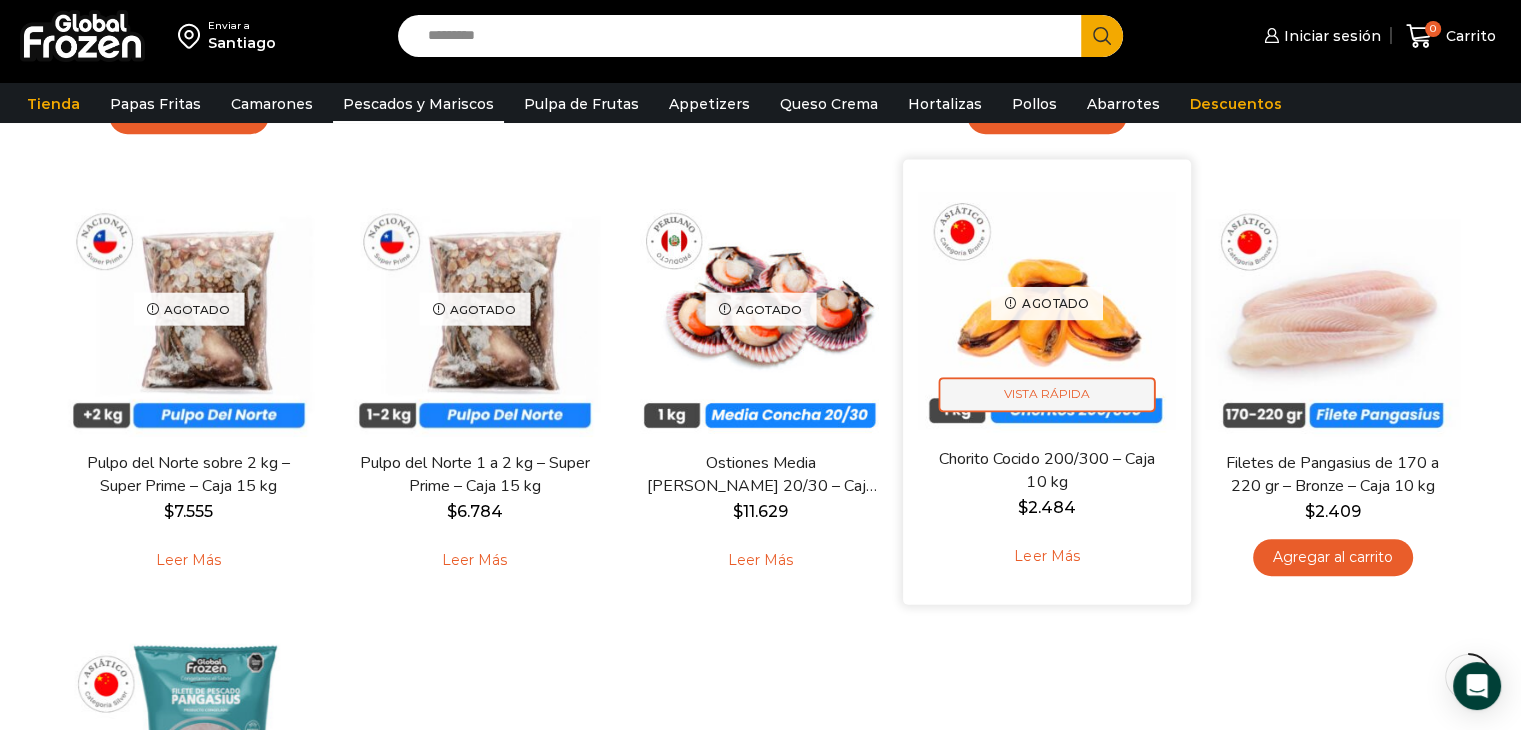 click on "Vista Rápida" at bounding box center (1046, 394) 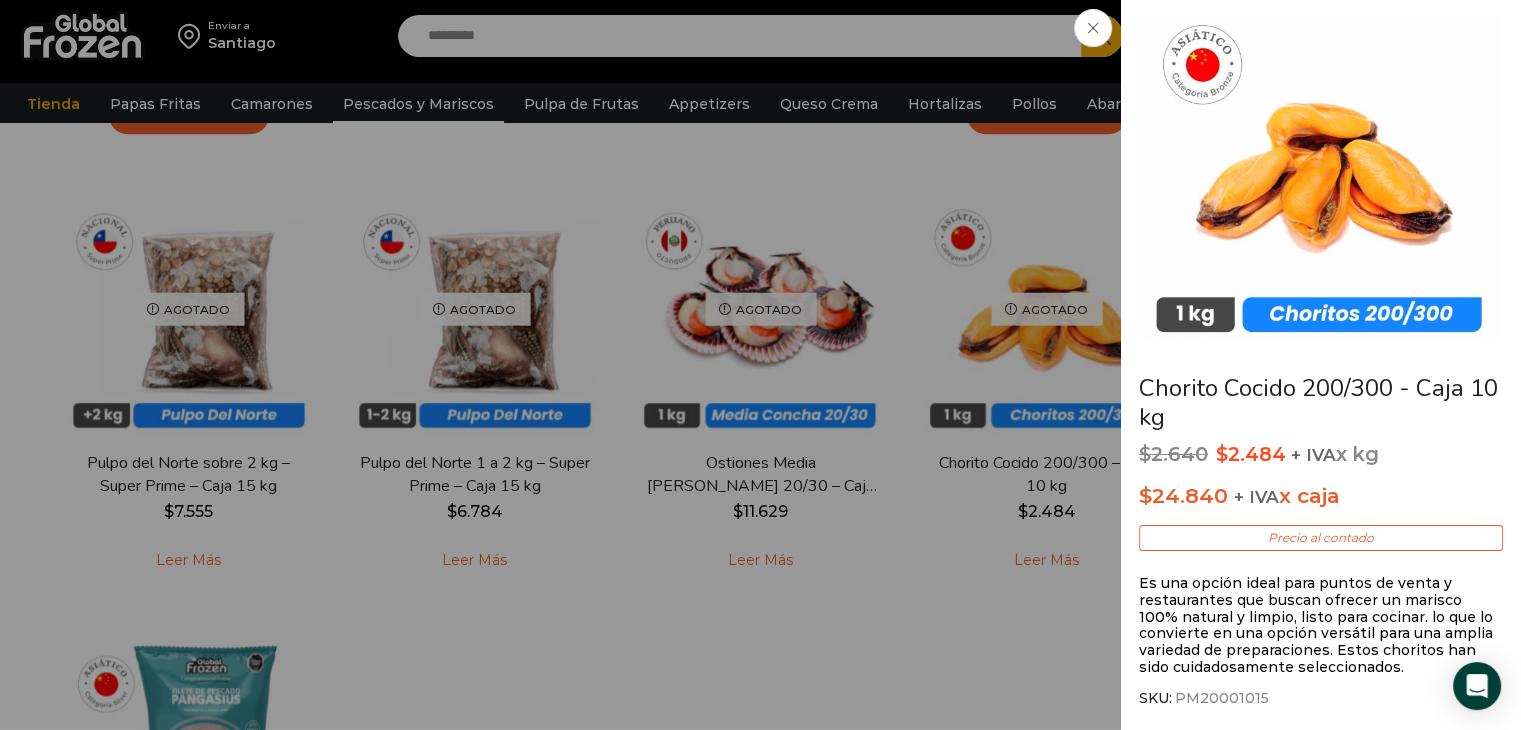 scroll, scrollTop: 0, scrollLeft: 0, axis: both 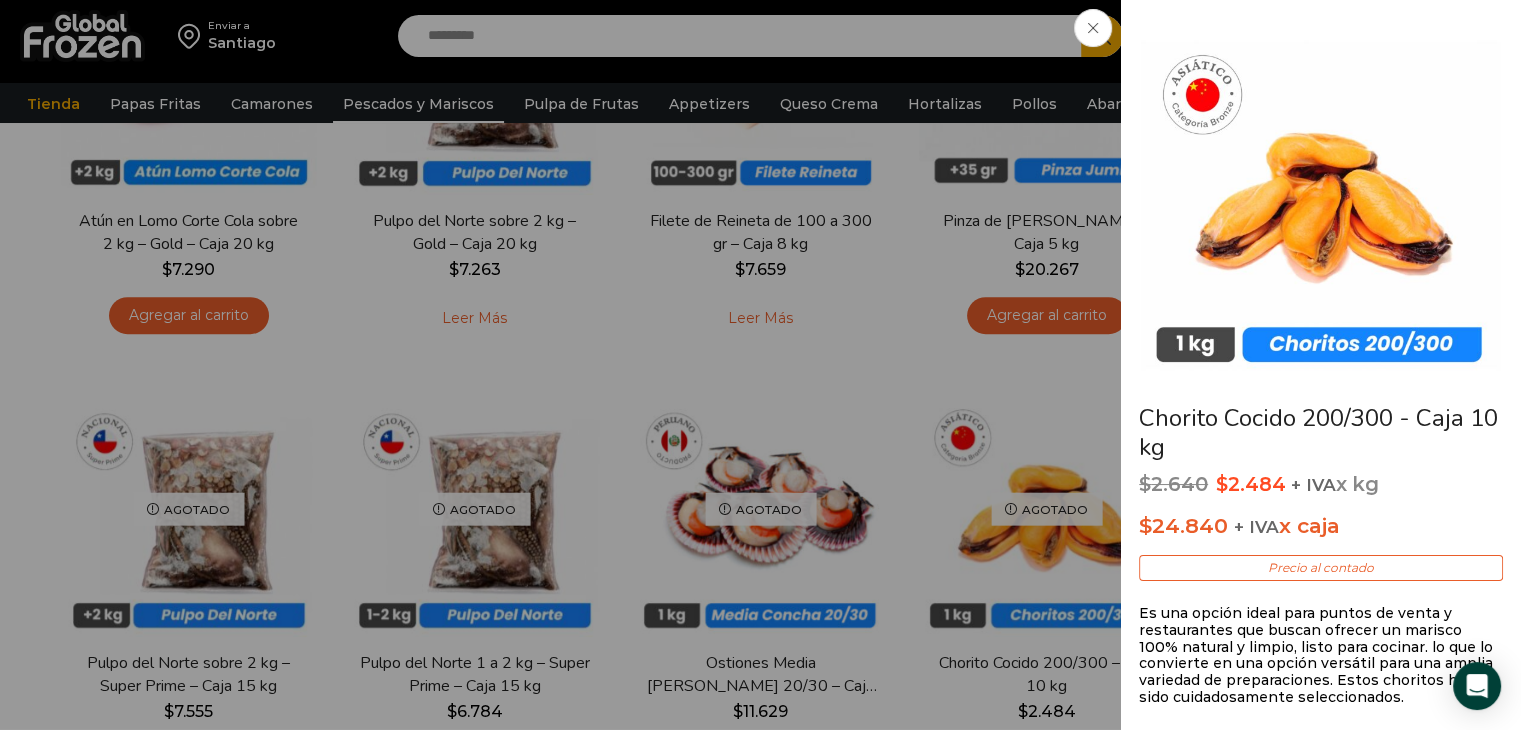 click at bounding box center [1093, 28] 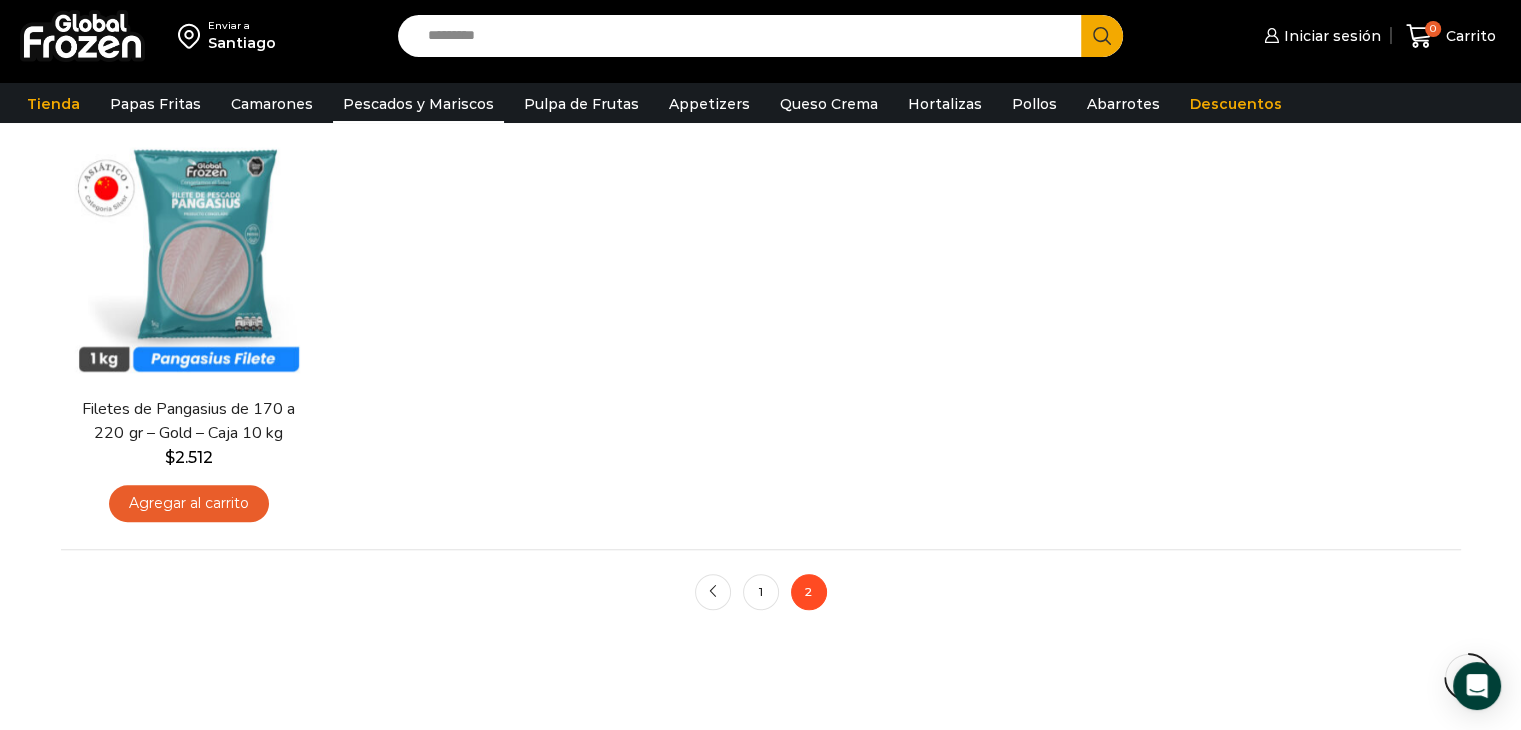 scroll, scrollTop: 1500, scrollLeft: 0, axis: vertical 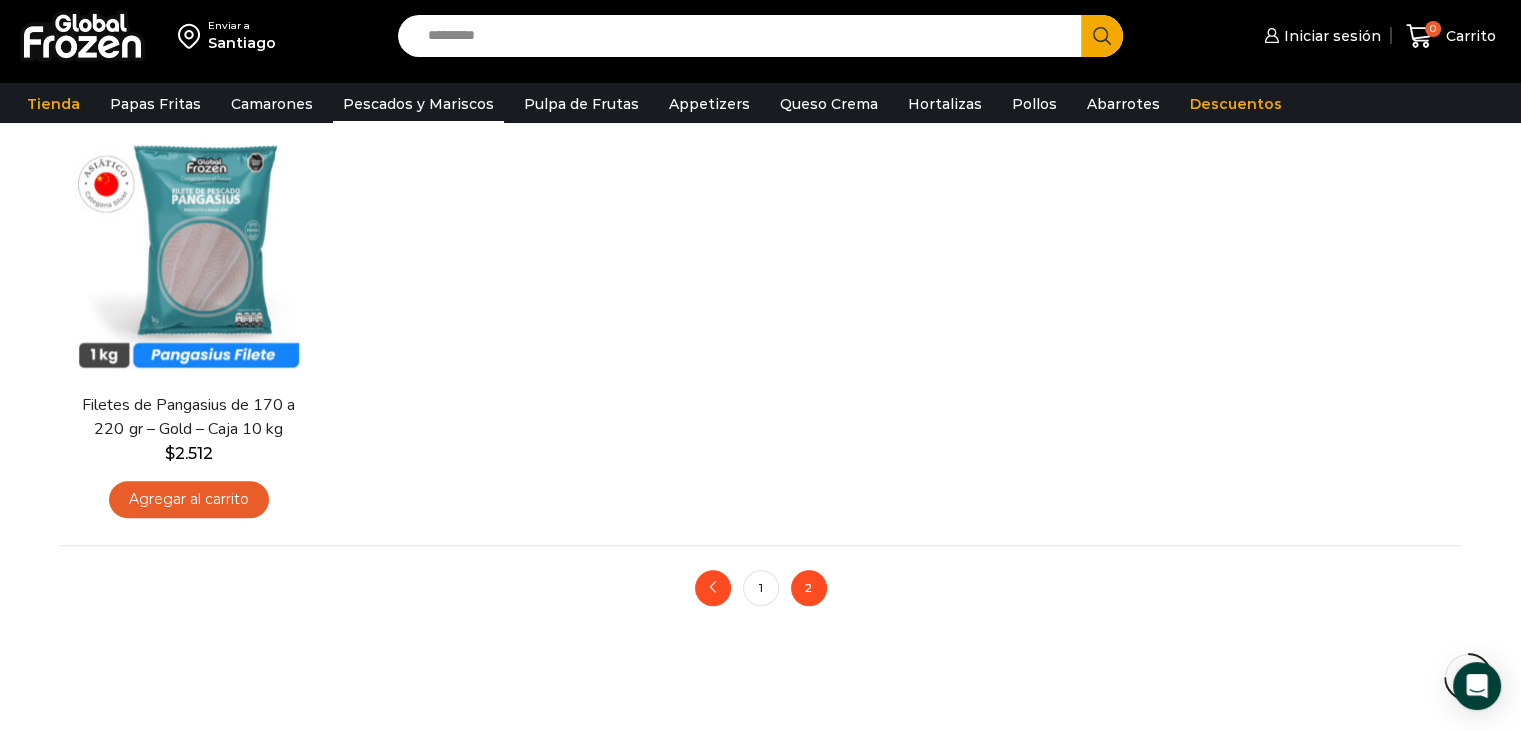 click on "prev" at bounding box center [713, 588] 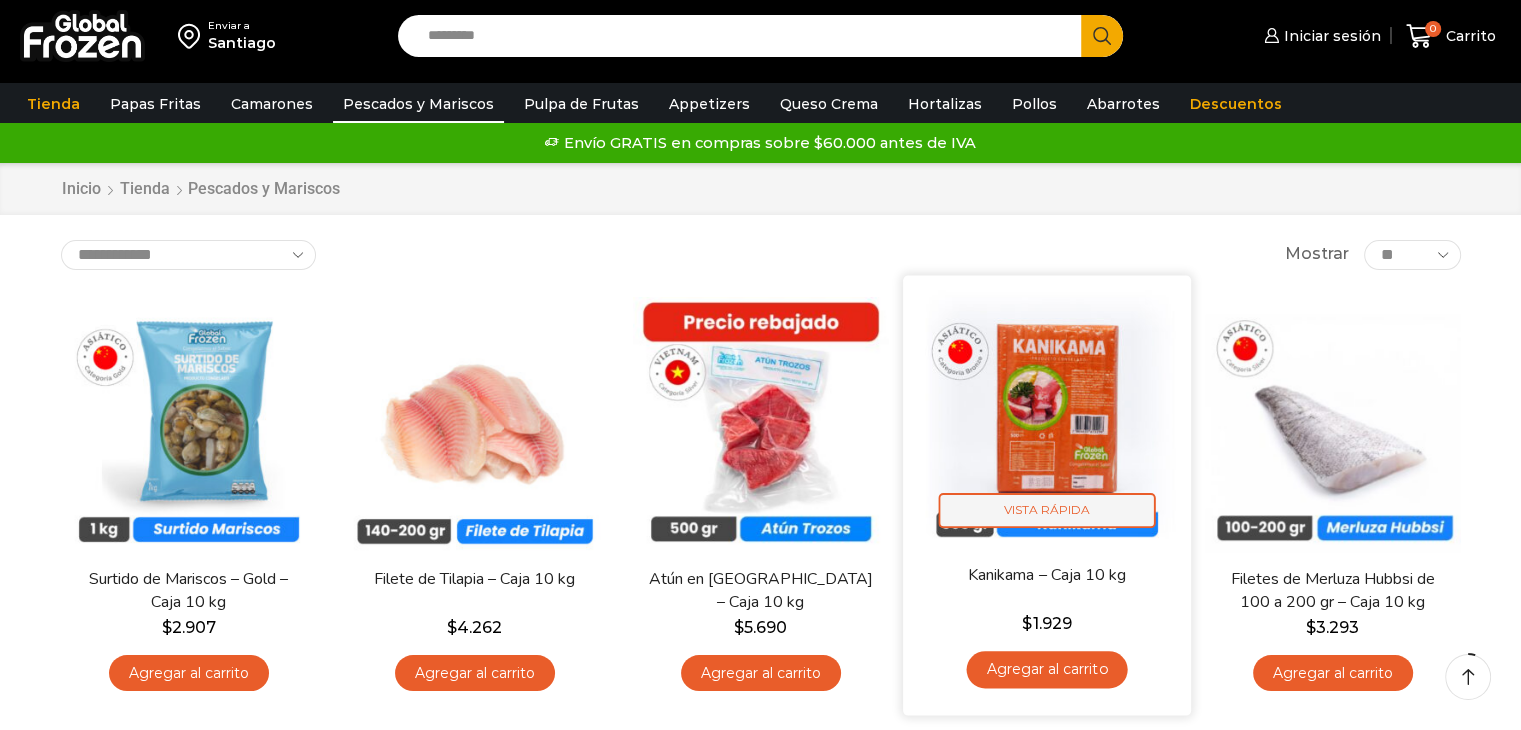 scroll, scrollTop: 100, scrollLeft: 0, axis: vertical 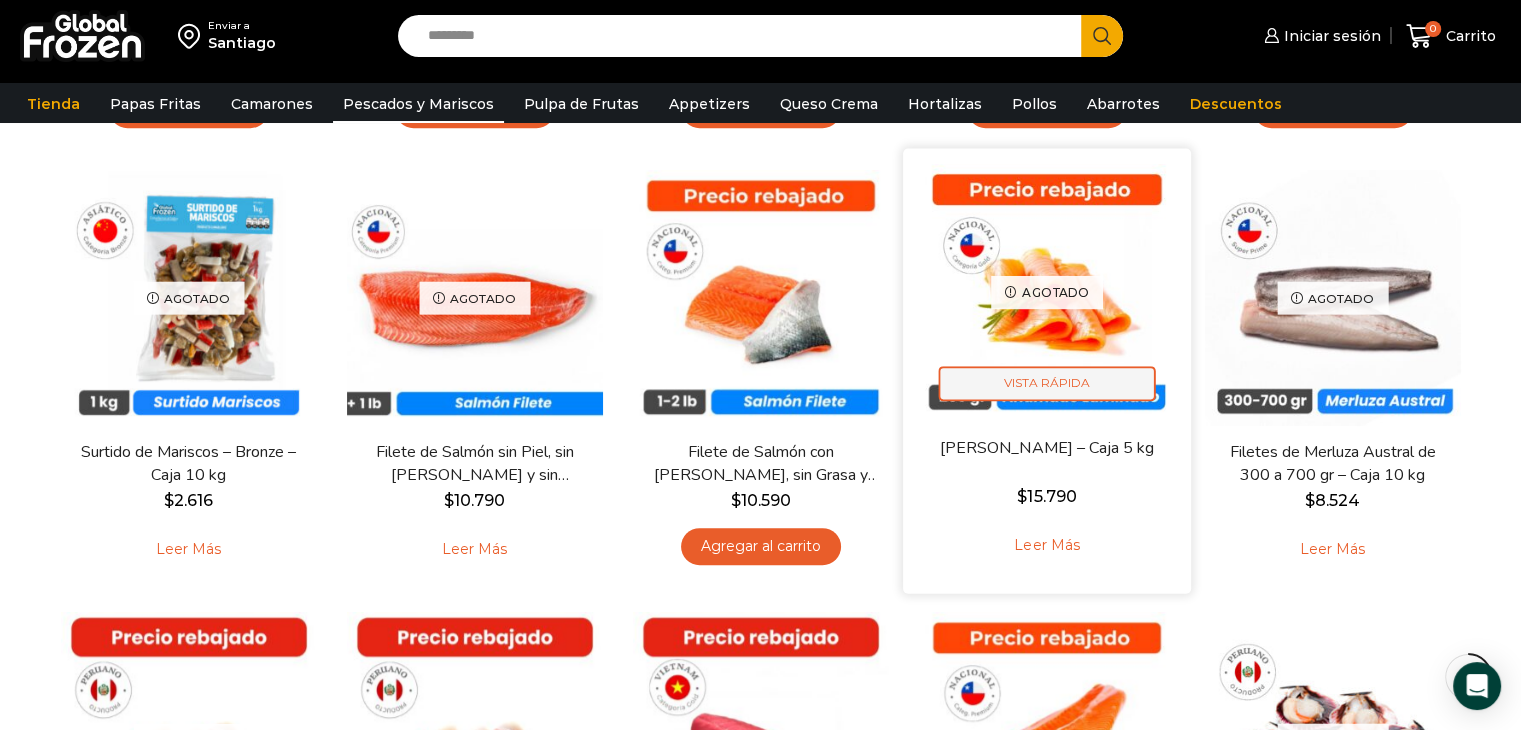 click on "Vista Rápida" at bounding box center (1046, 383) 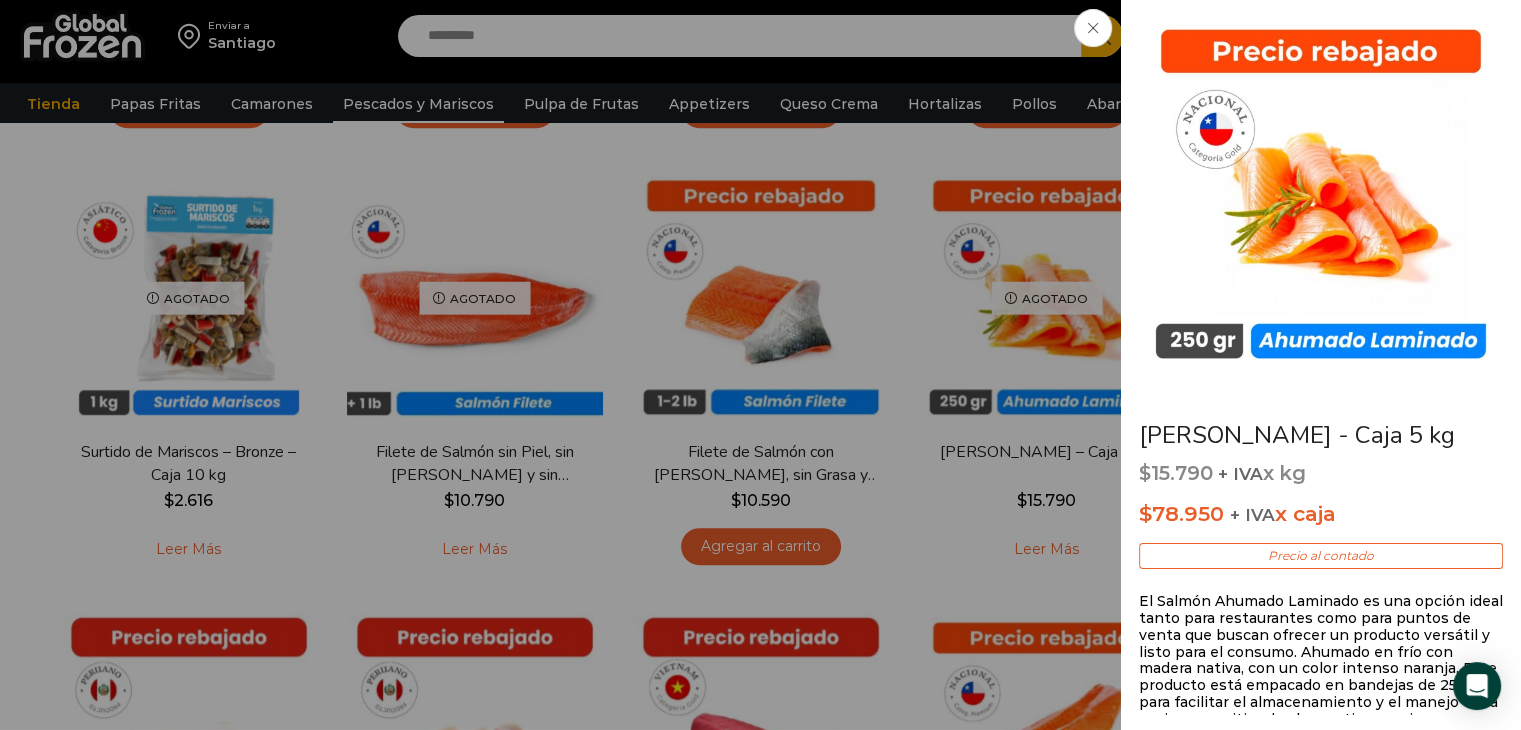 drag, startPoint x: 1098, startPoint y: 29, endPoint x: 1100, endPoint y: 45, distance: 16.124516 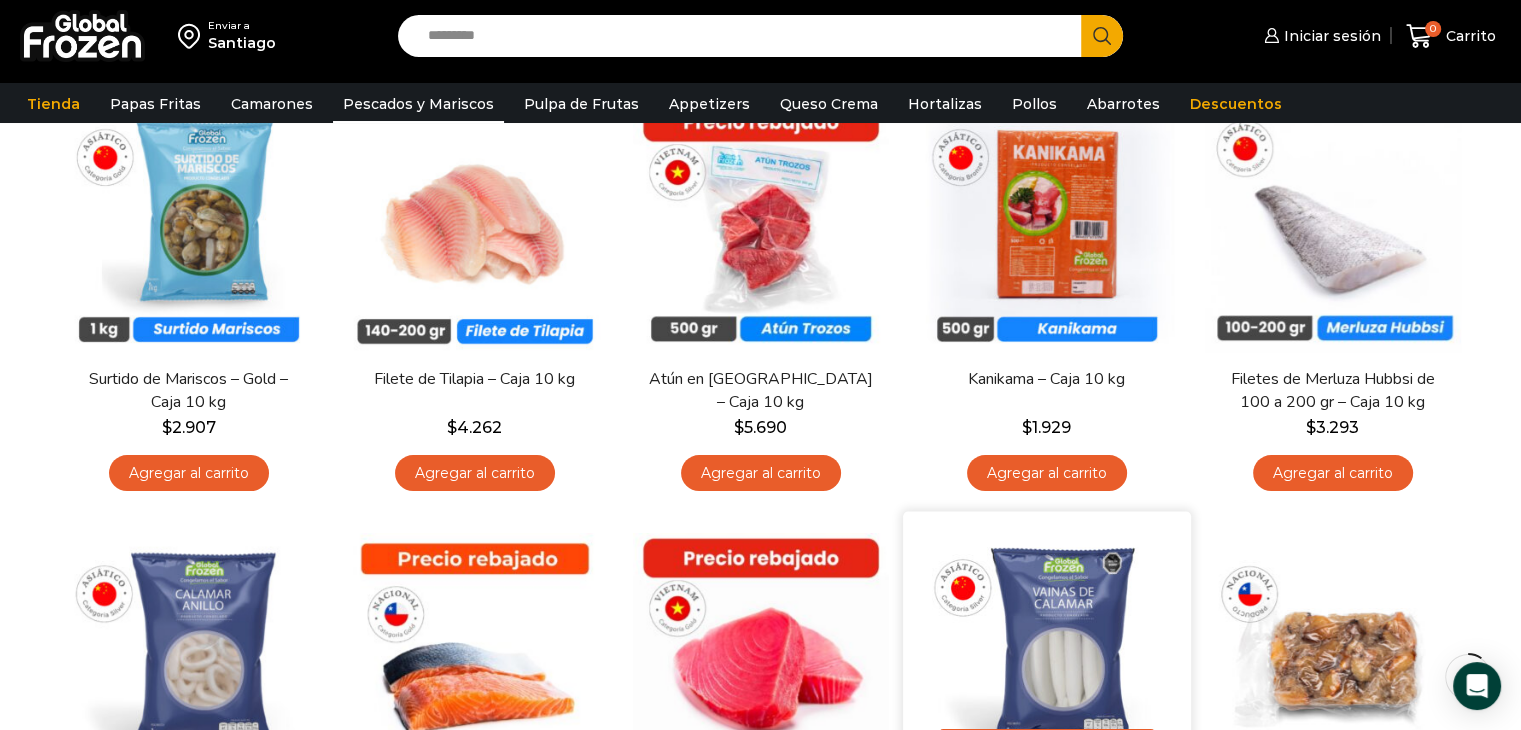 scroll, scrollTop: 0, scrollLeft: 0, axis: both 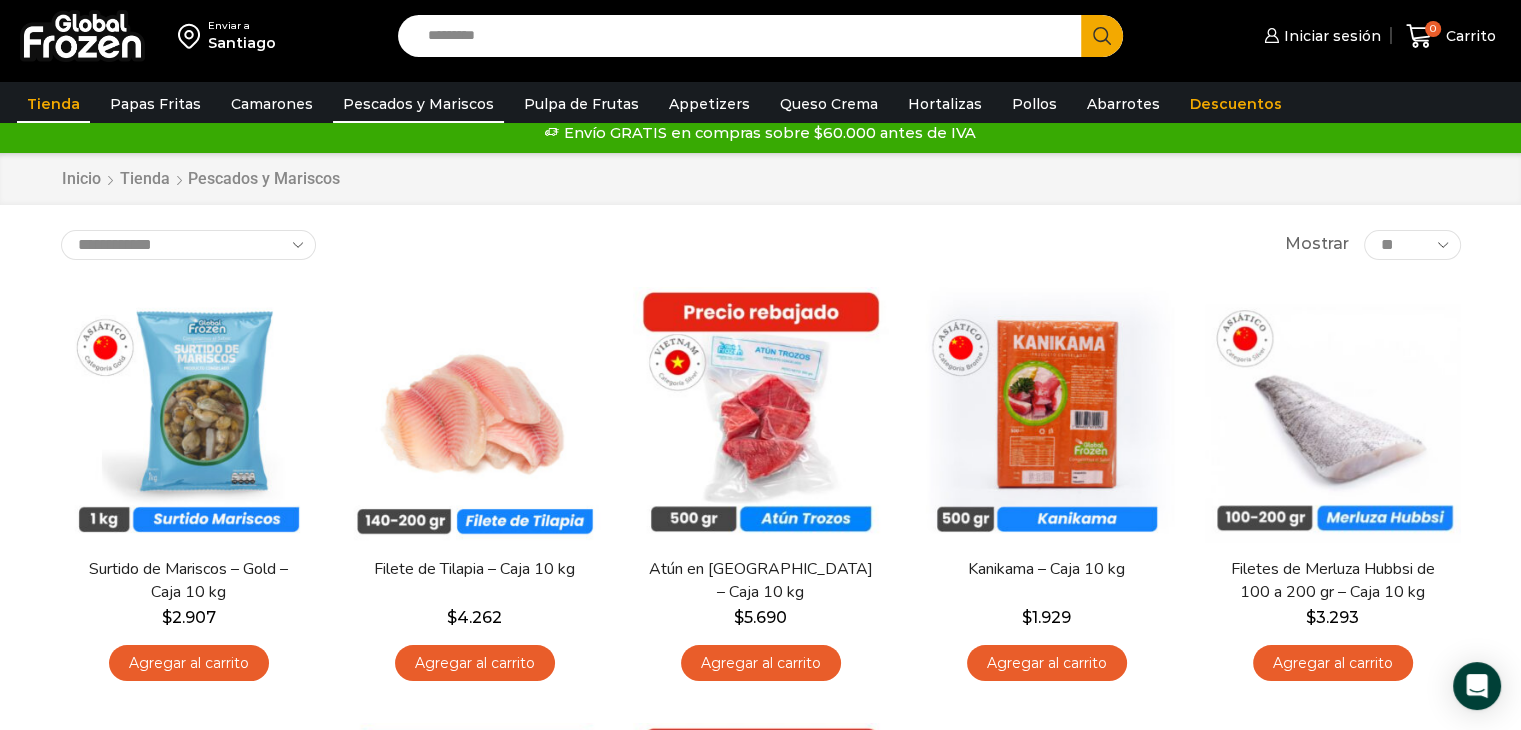 click on "Tienda" at bounding box center (53, 104) 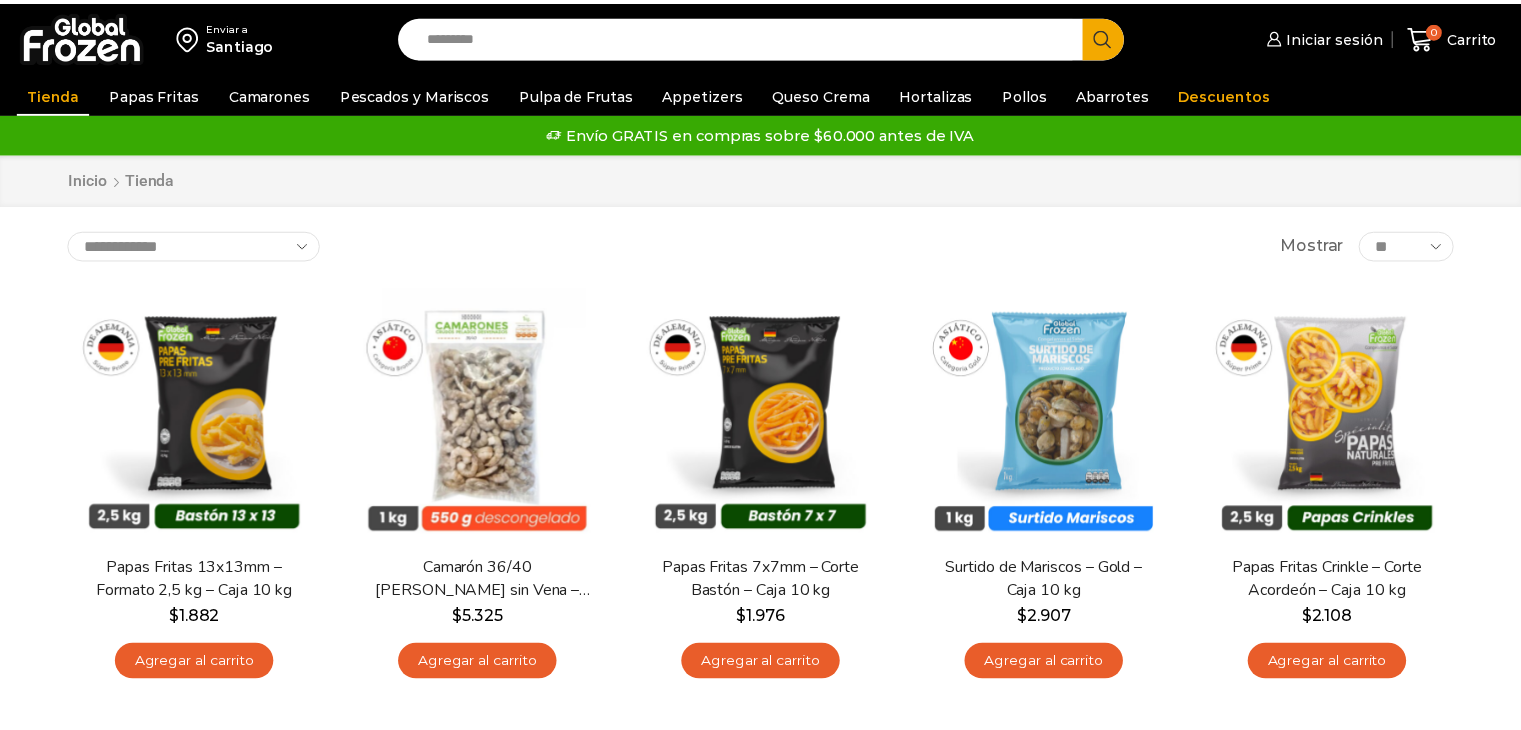 scroll, scrollTop: 0, scrollLeft: 0, axis: both 